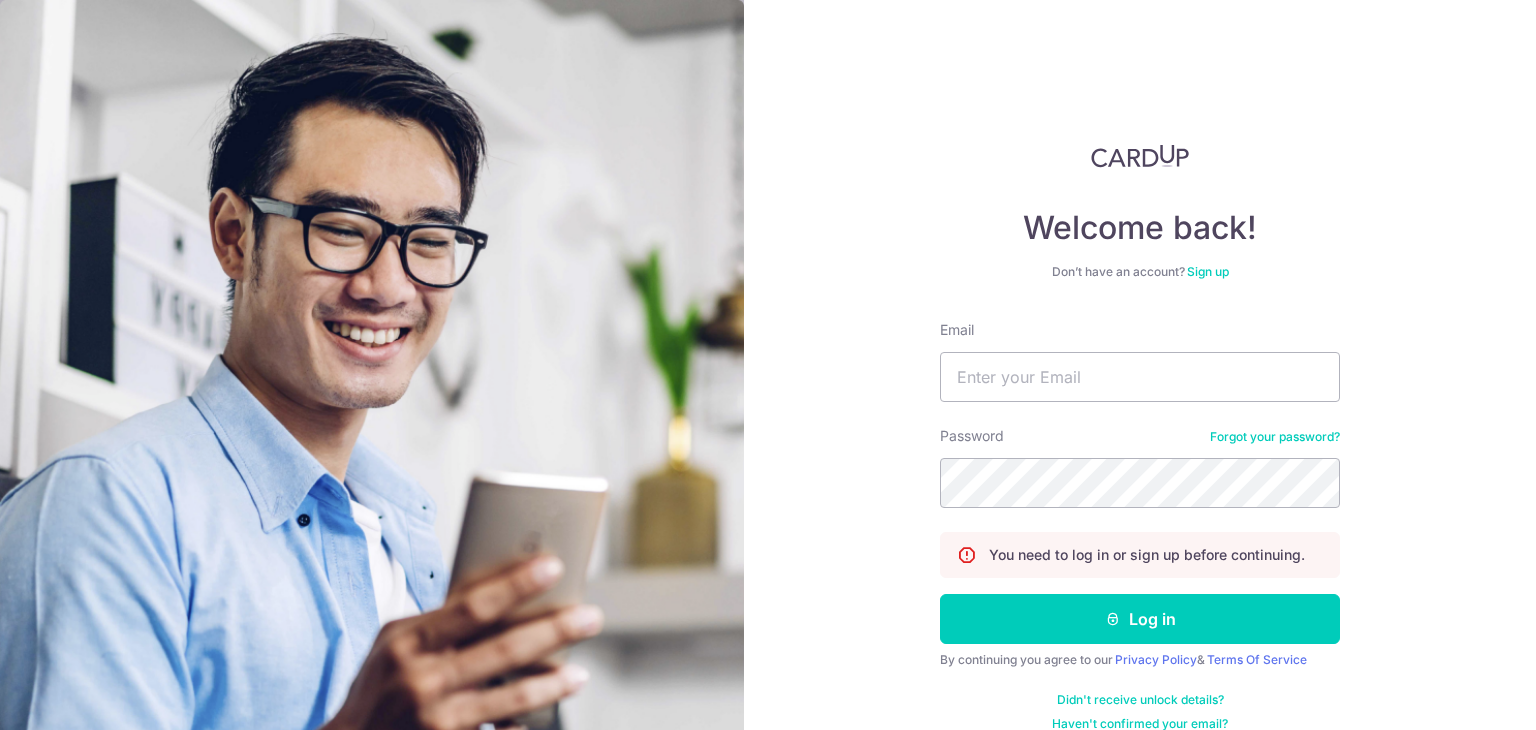 scroll, scrollTop: 0, scrollLeft: 0, axis: both 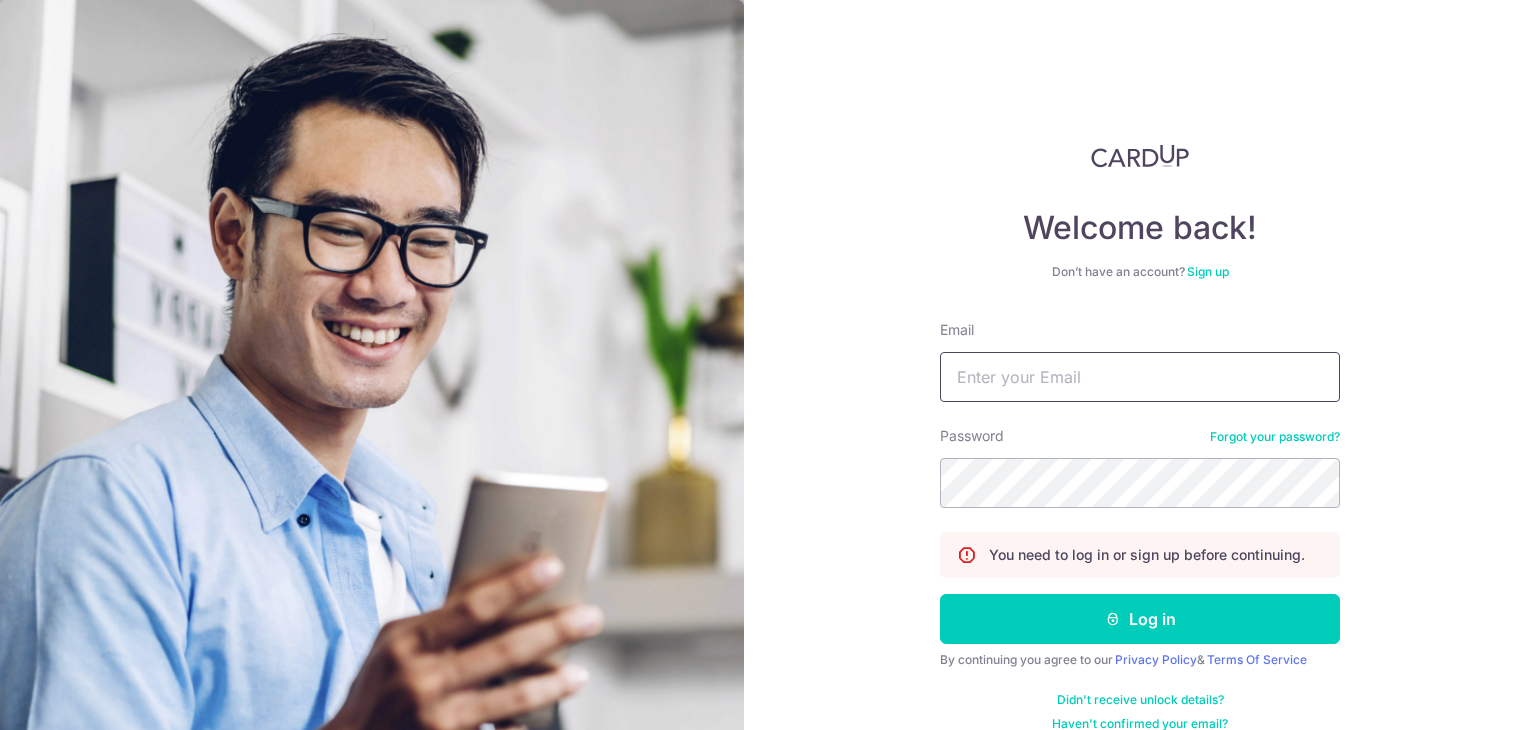 type on "jeromelamjj1@gmail.com" 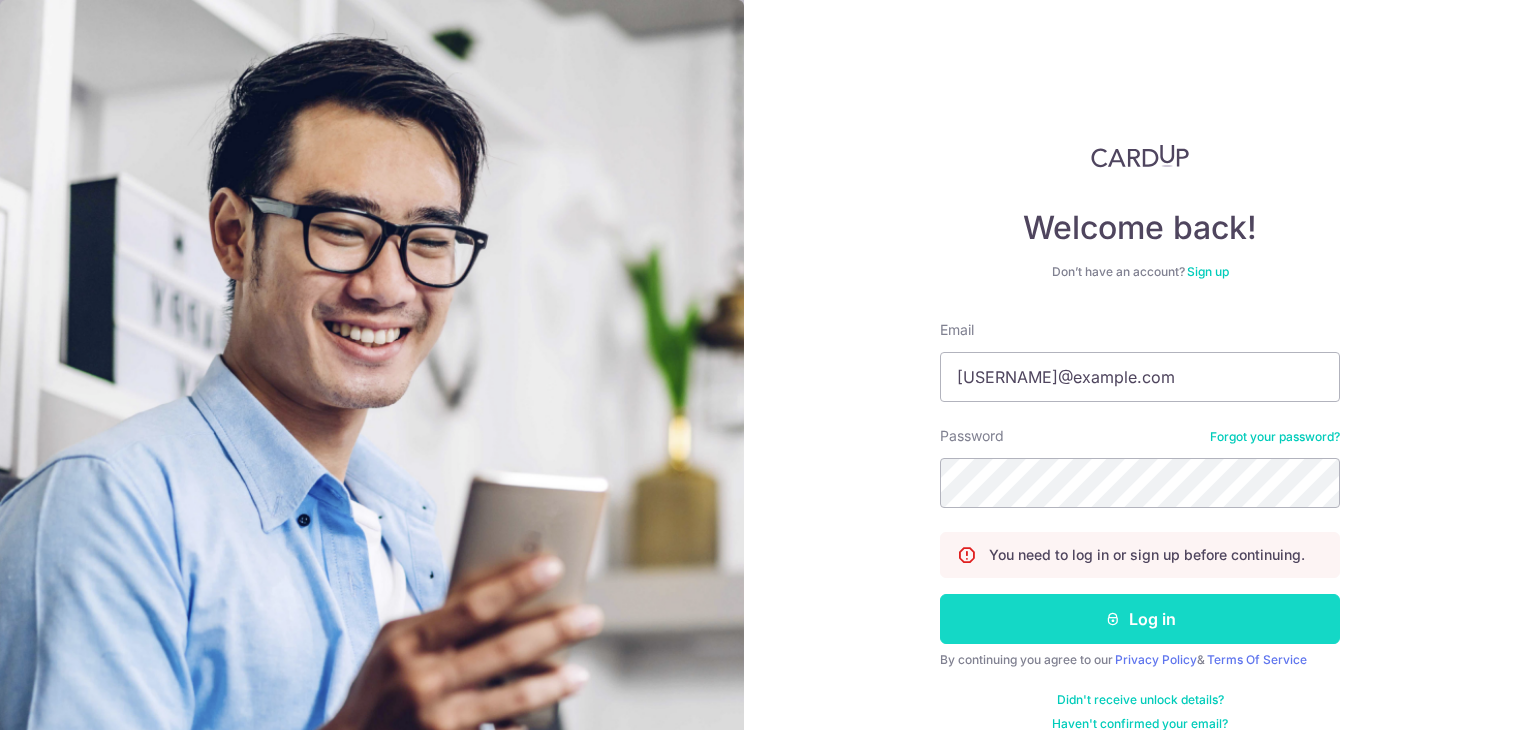 click on "Log in" at bounding box center [1140, 619] 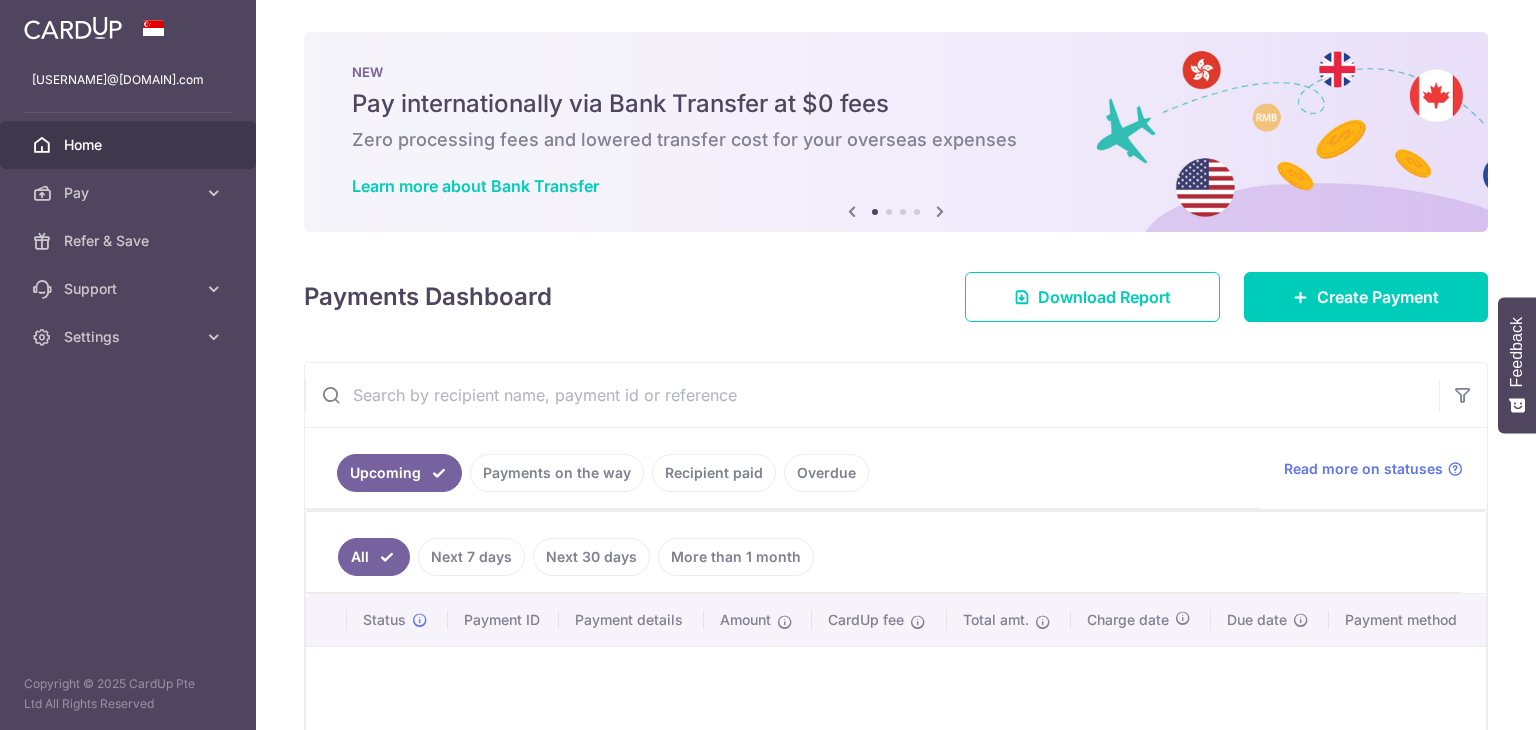 scroll, scrollTop: 0, scrollLeft: 0, axis: both 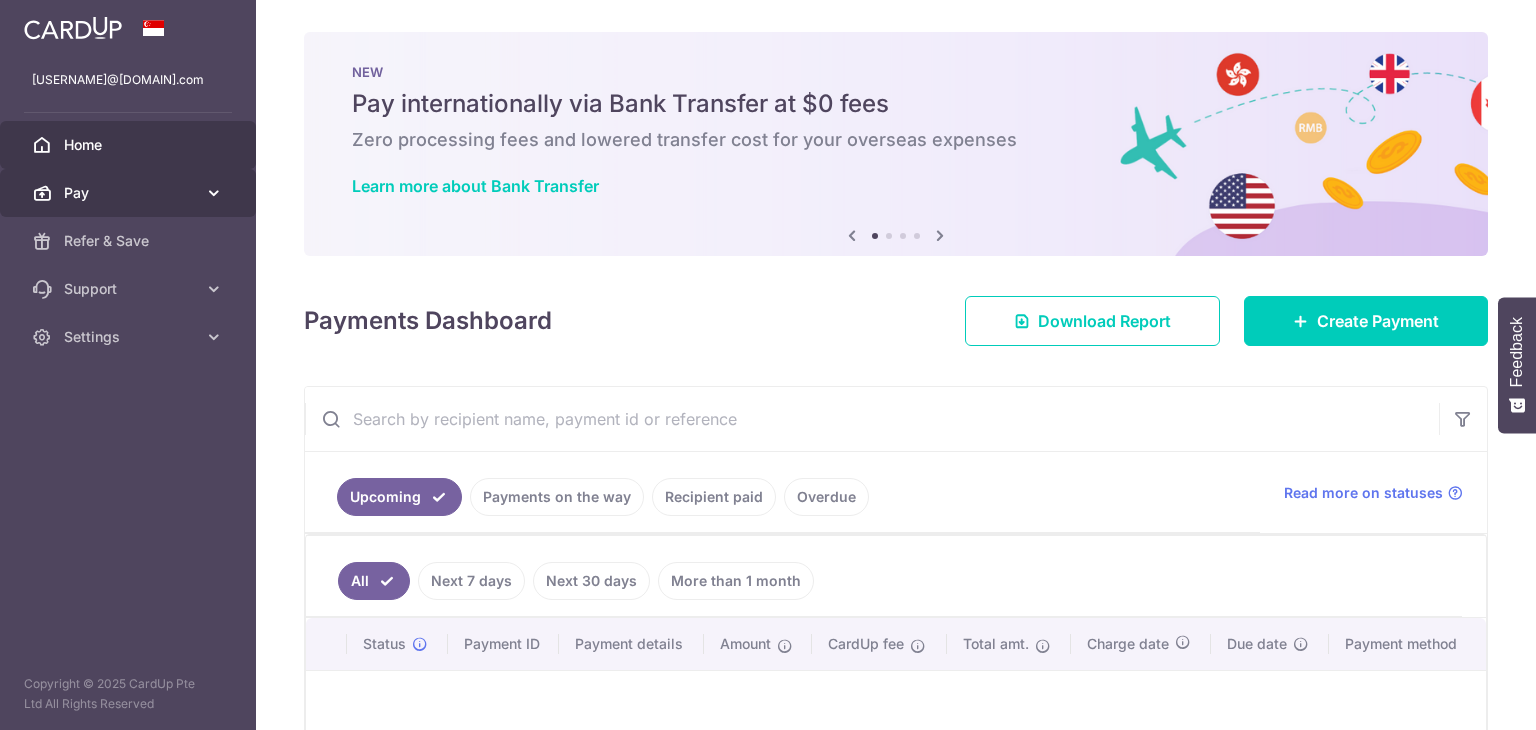 click on "Pay" at bounding box center [130, 193] 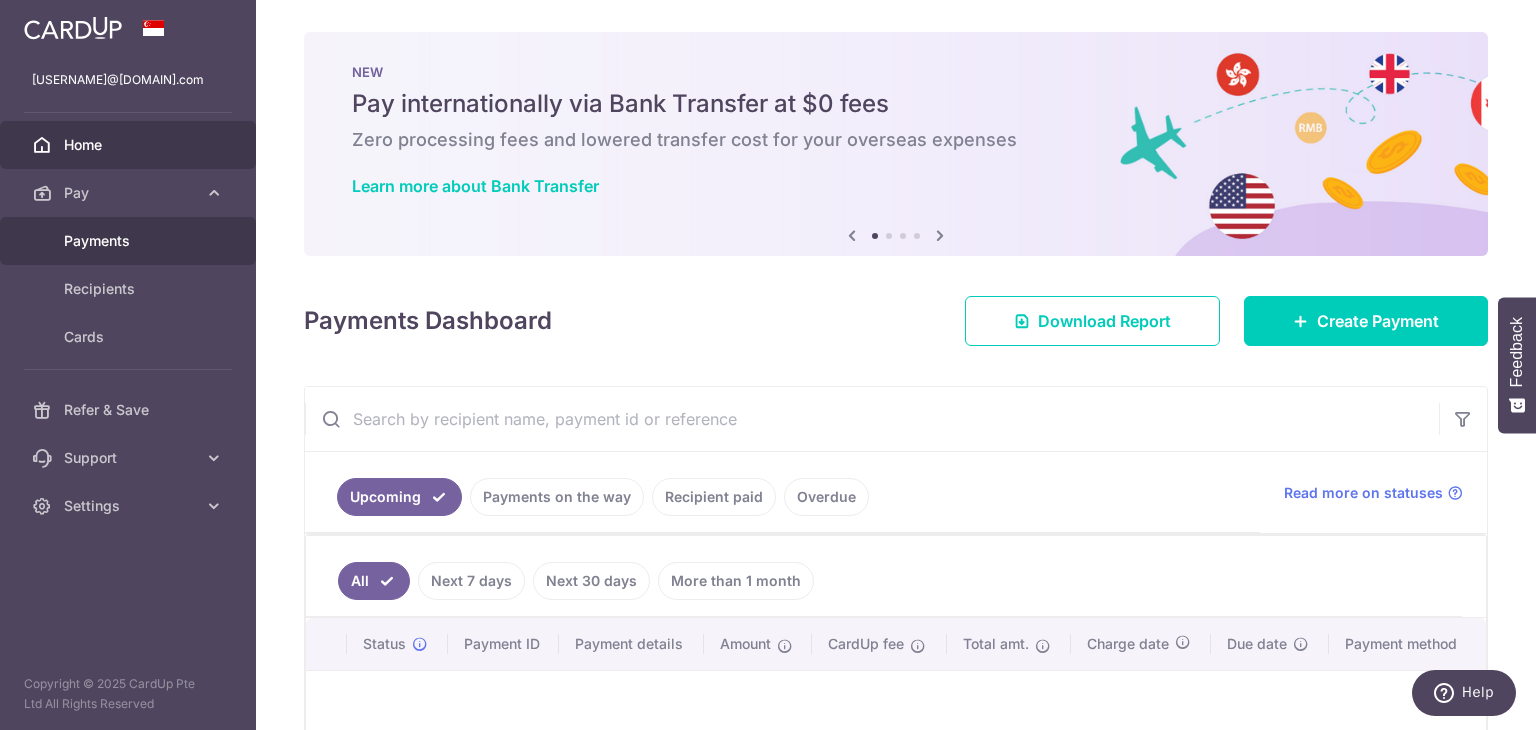click on "Payments" at bounding box center [130, 241] 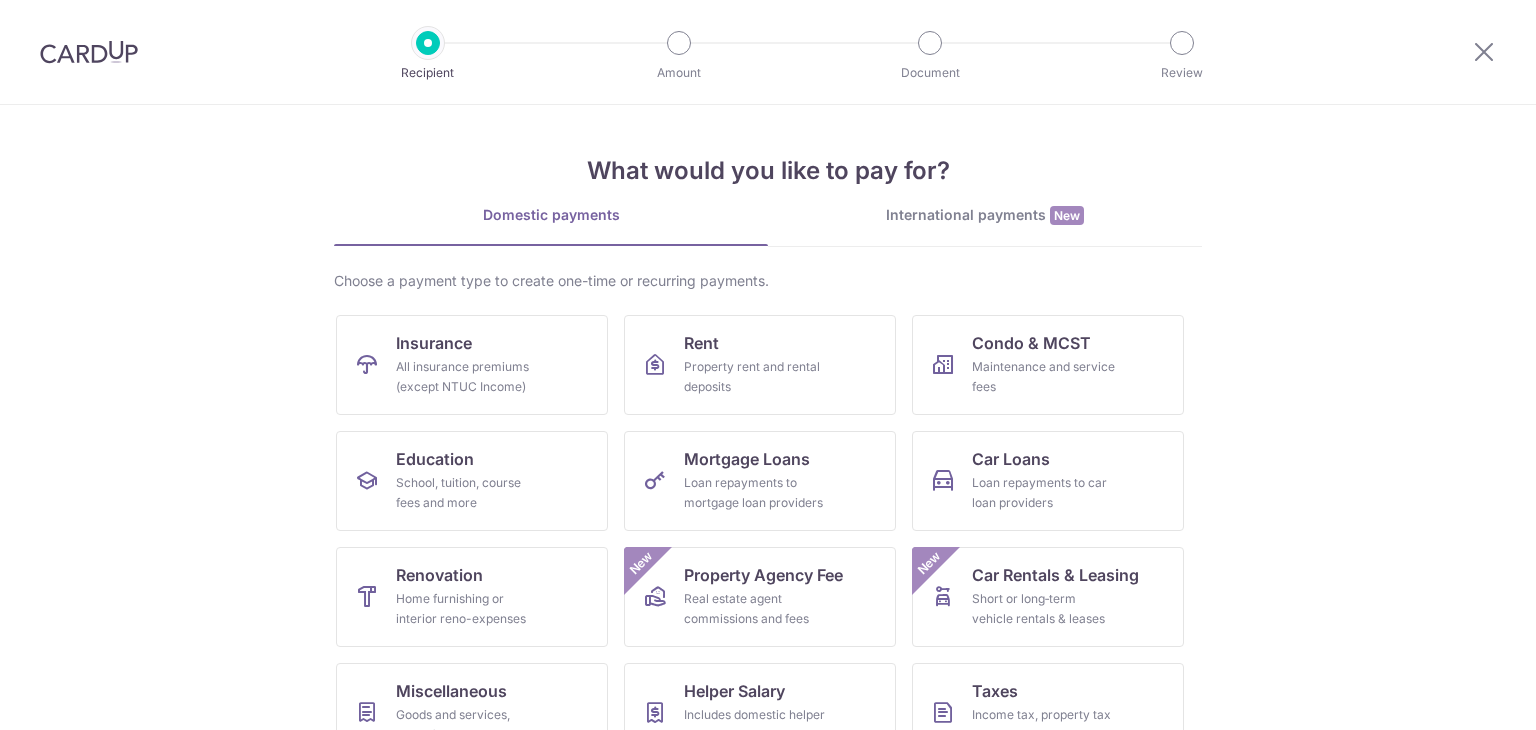 scroll, scrollTop: 0, scrollLeft: 0, axis: both 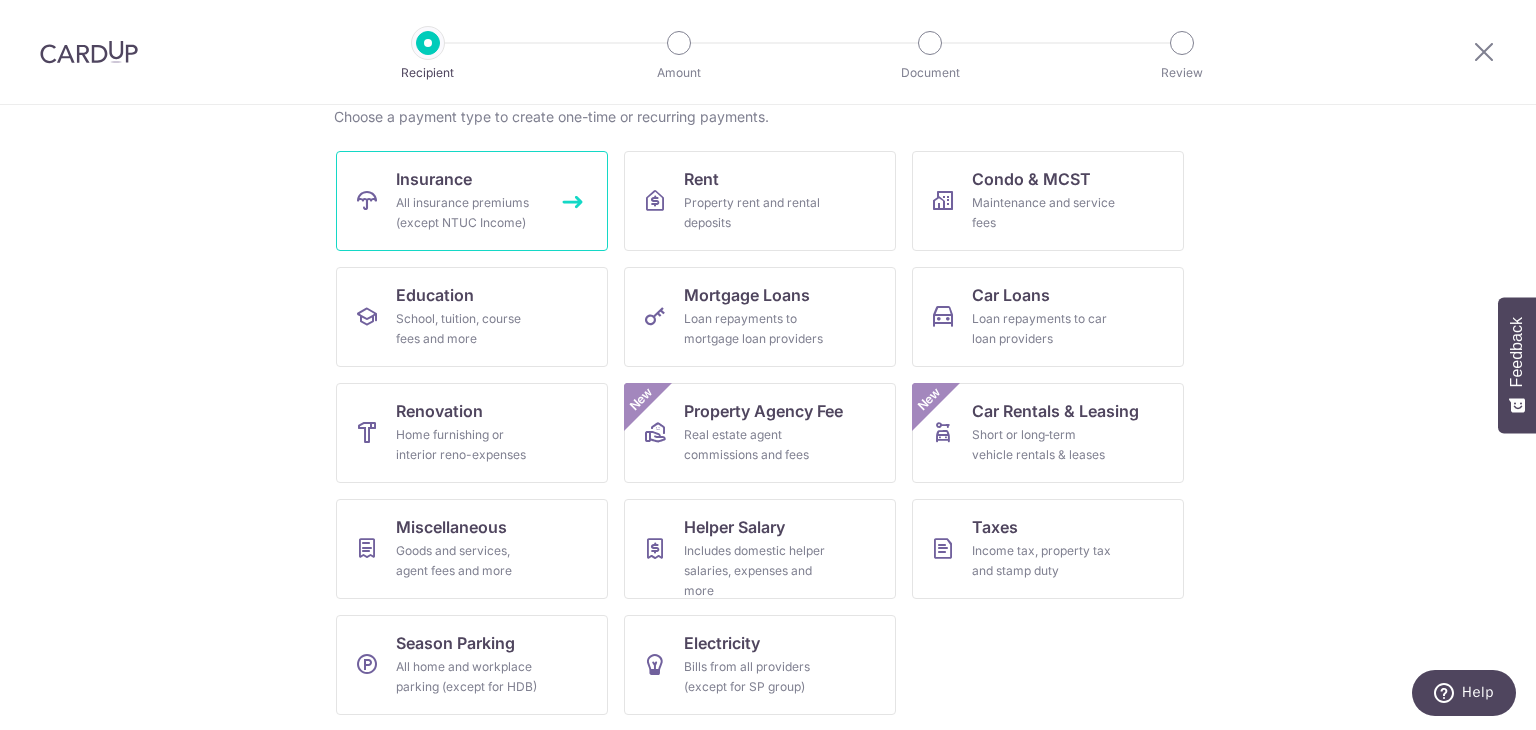 click on "All insurance premiums (except NTUC Income)" at bounding box center [468, 213] 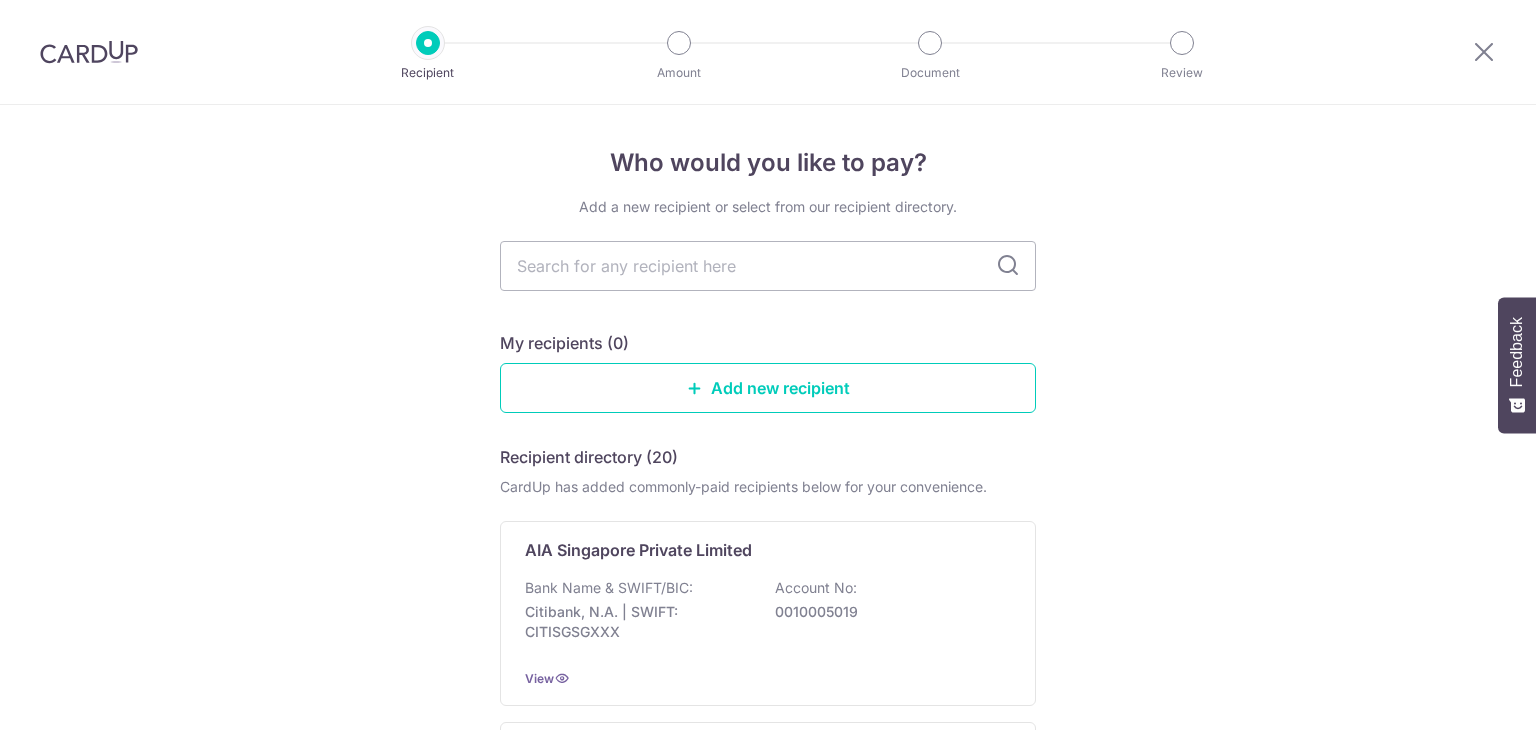 scroll, scrollTop: 0, scrollLeft: 0, axis: both 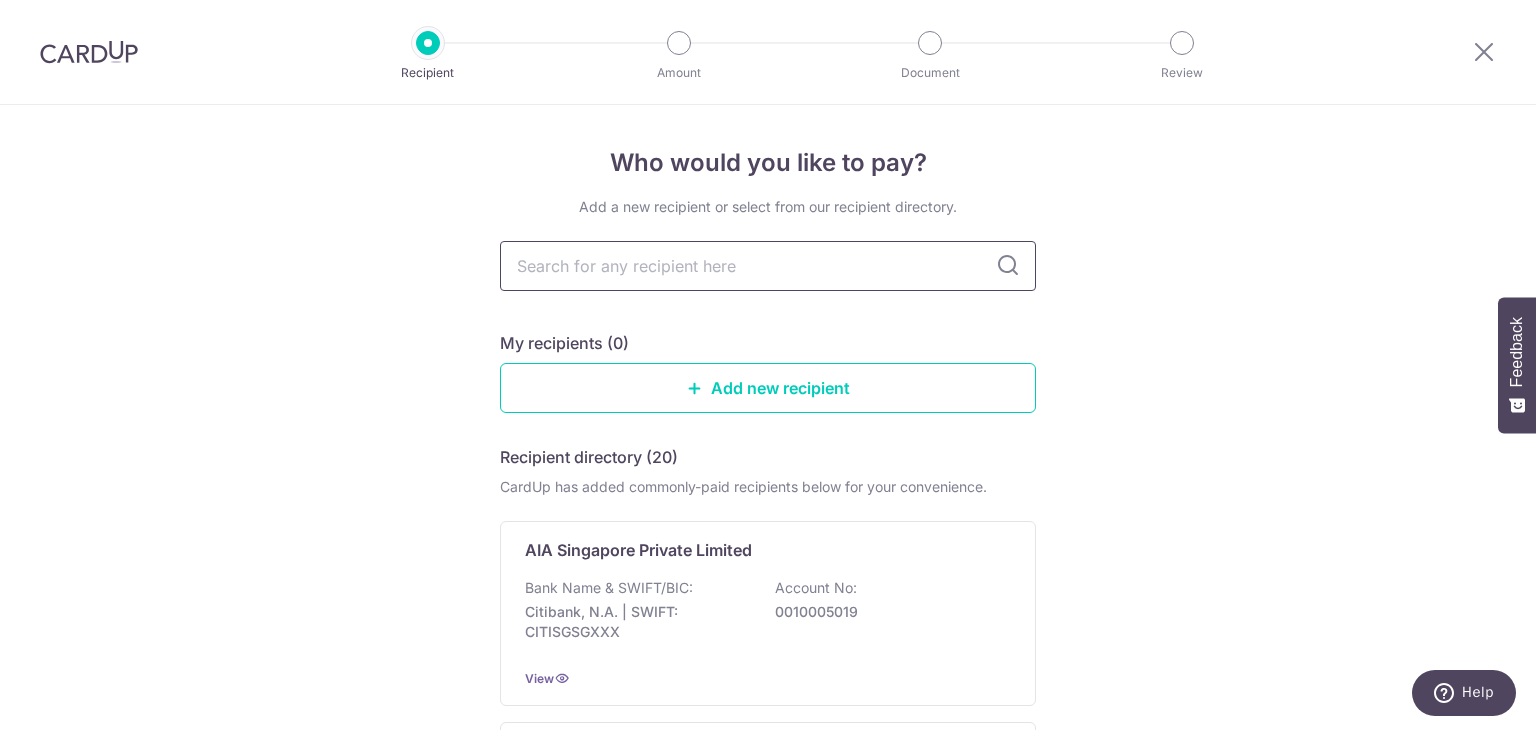 click at bounding box center [768, 266] 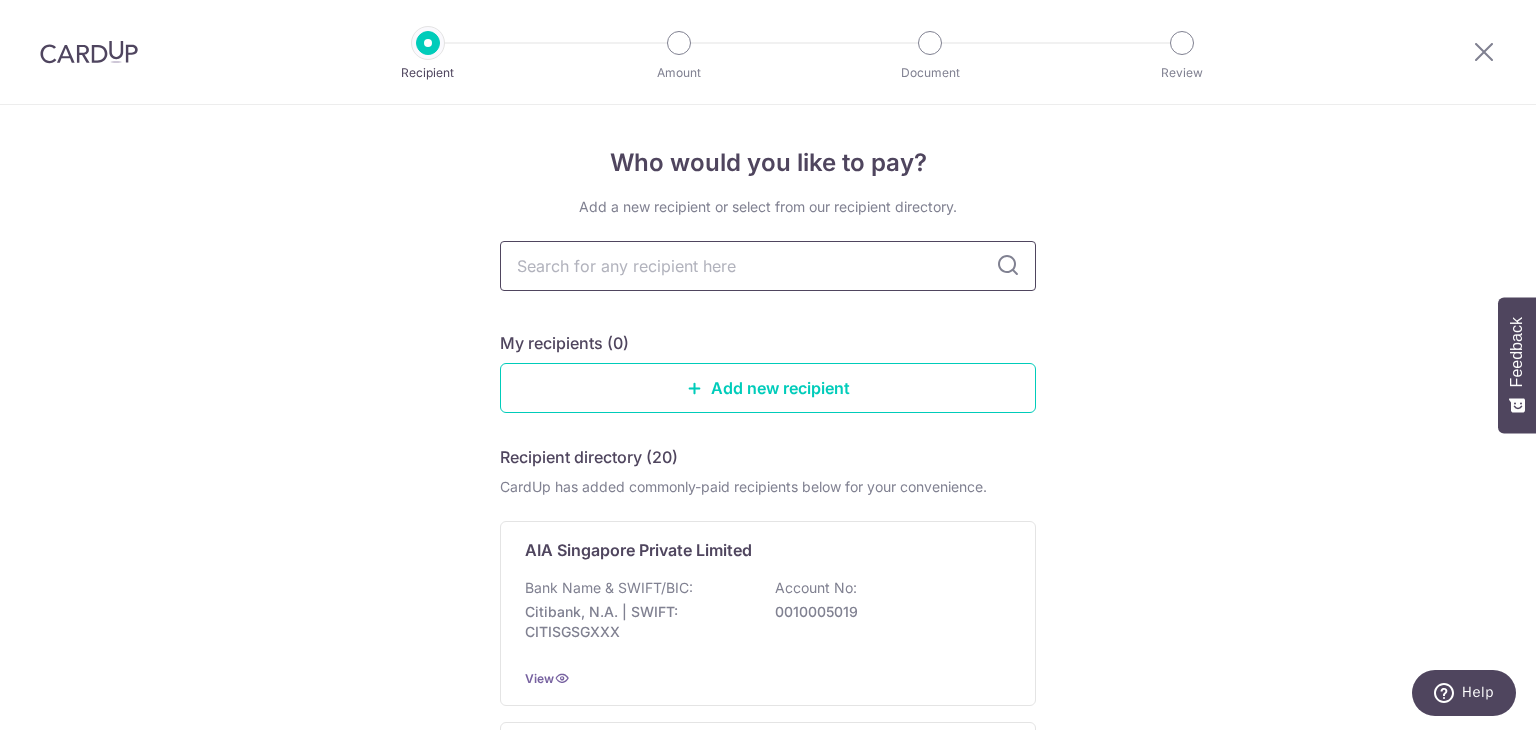 type on "grea" 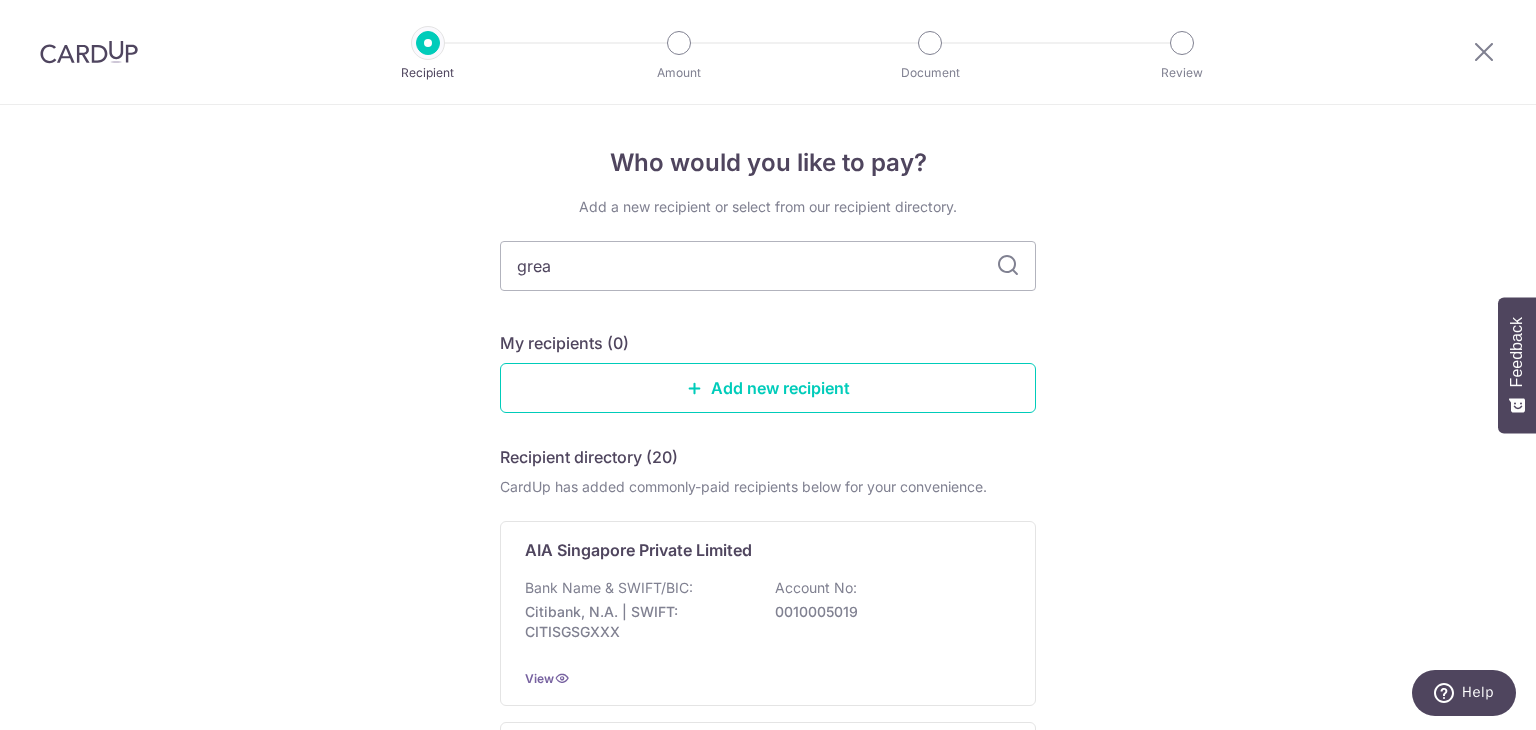 click at bounding box center [1008, 266] 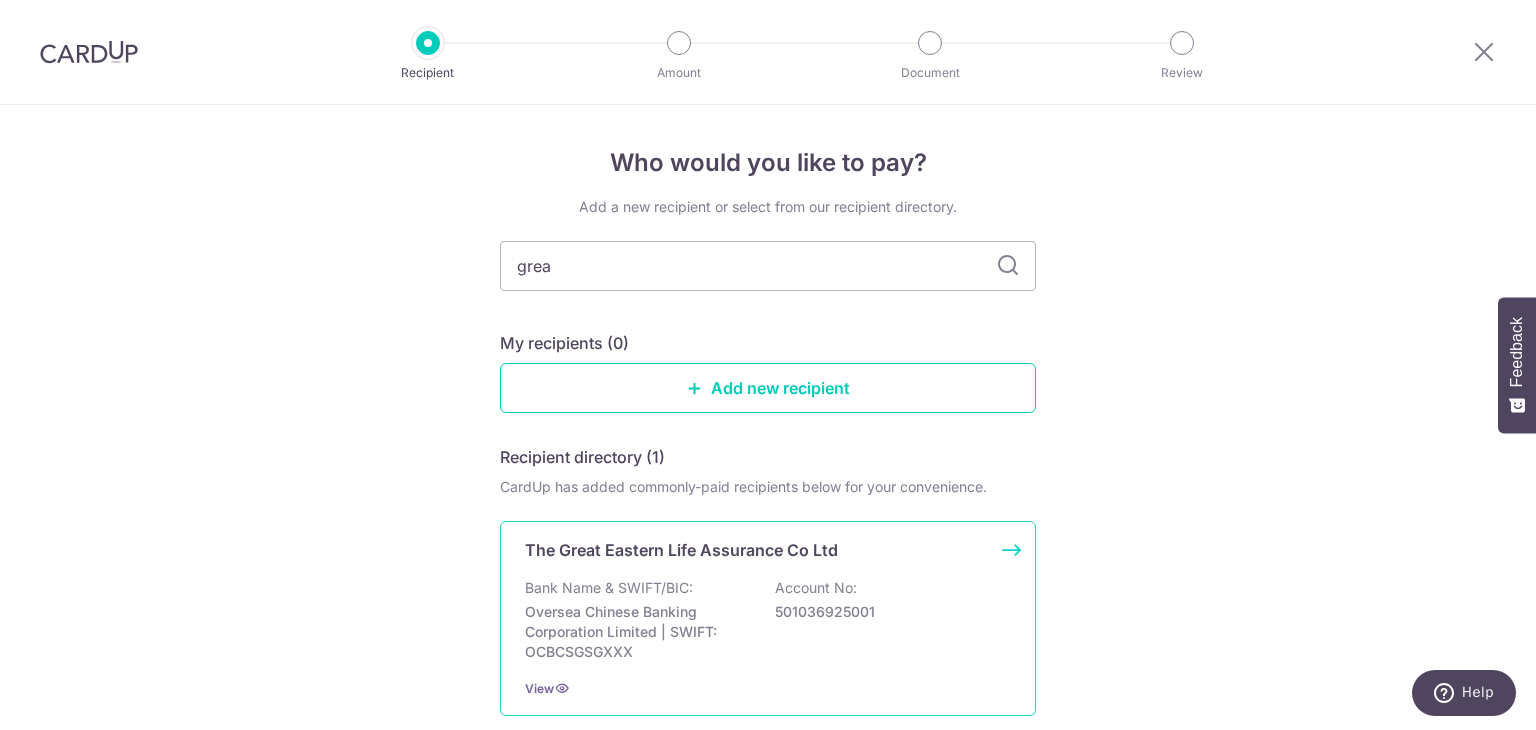 click on "The Great Eastern Life Assurance Co Ltd" at bounding box center (681, 550) 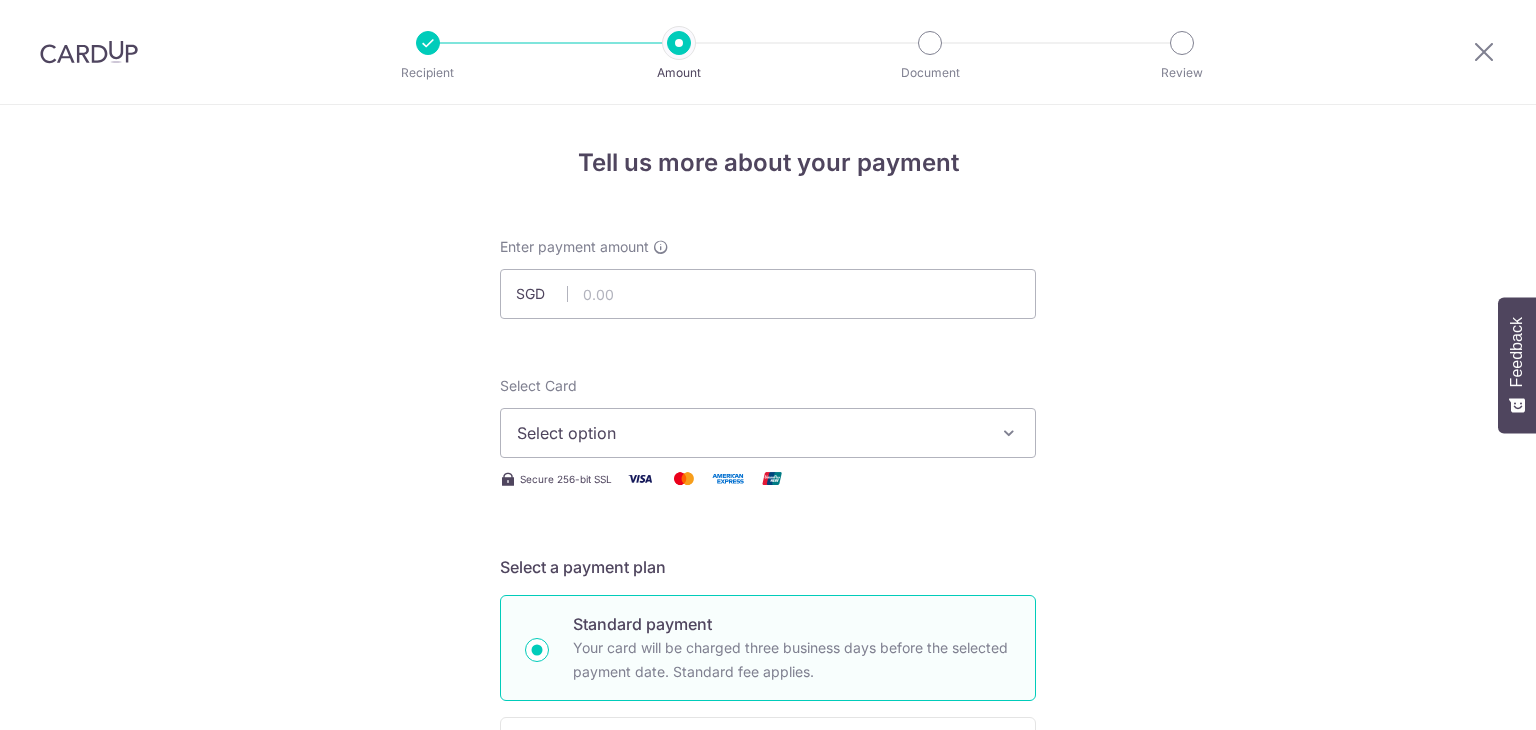 scroll, scrollTop: 0, scrollLeft: 0, axis: both 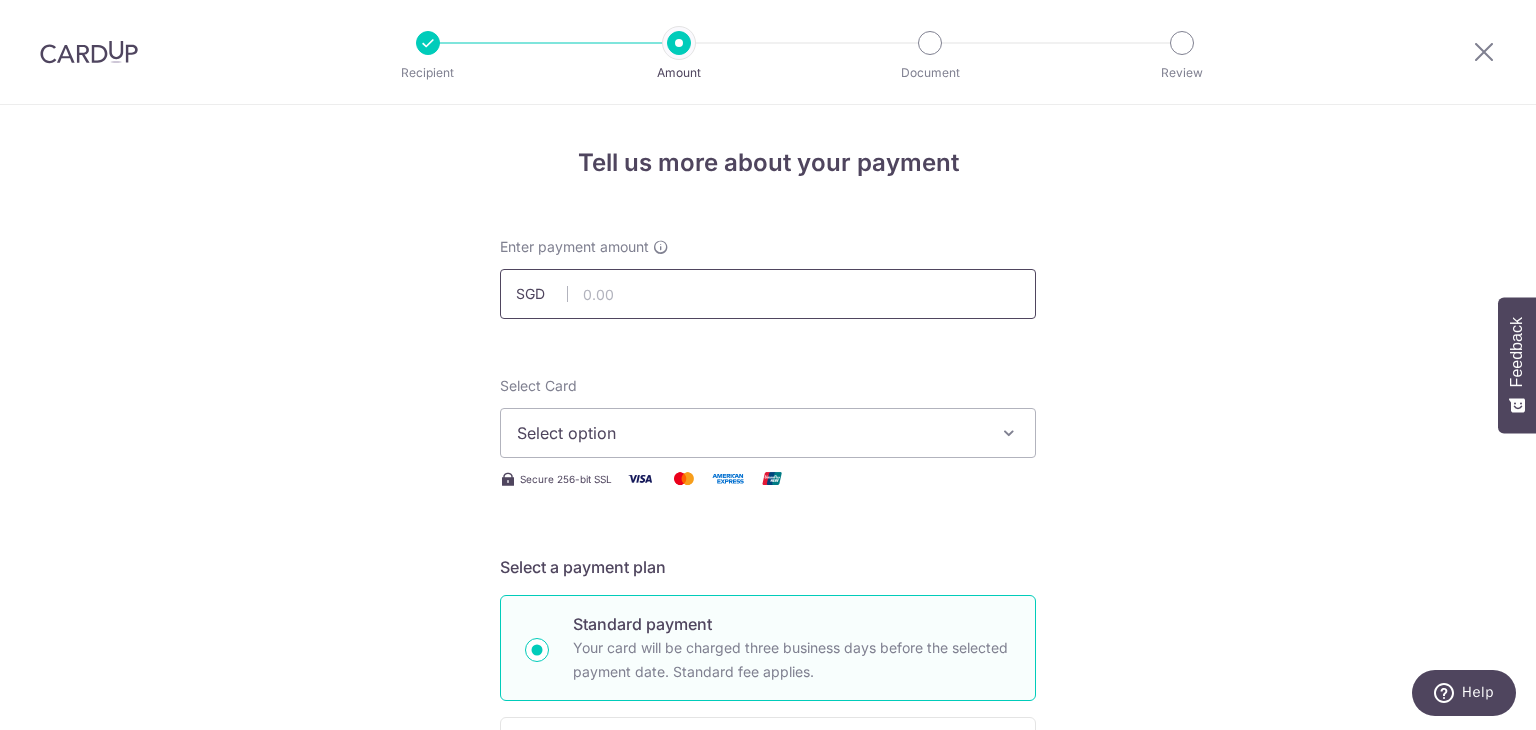 click at bounding box center [768, 294] 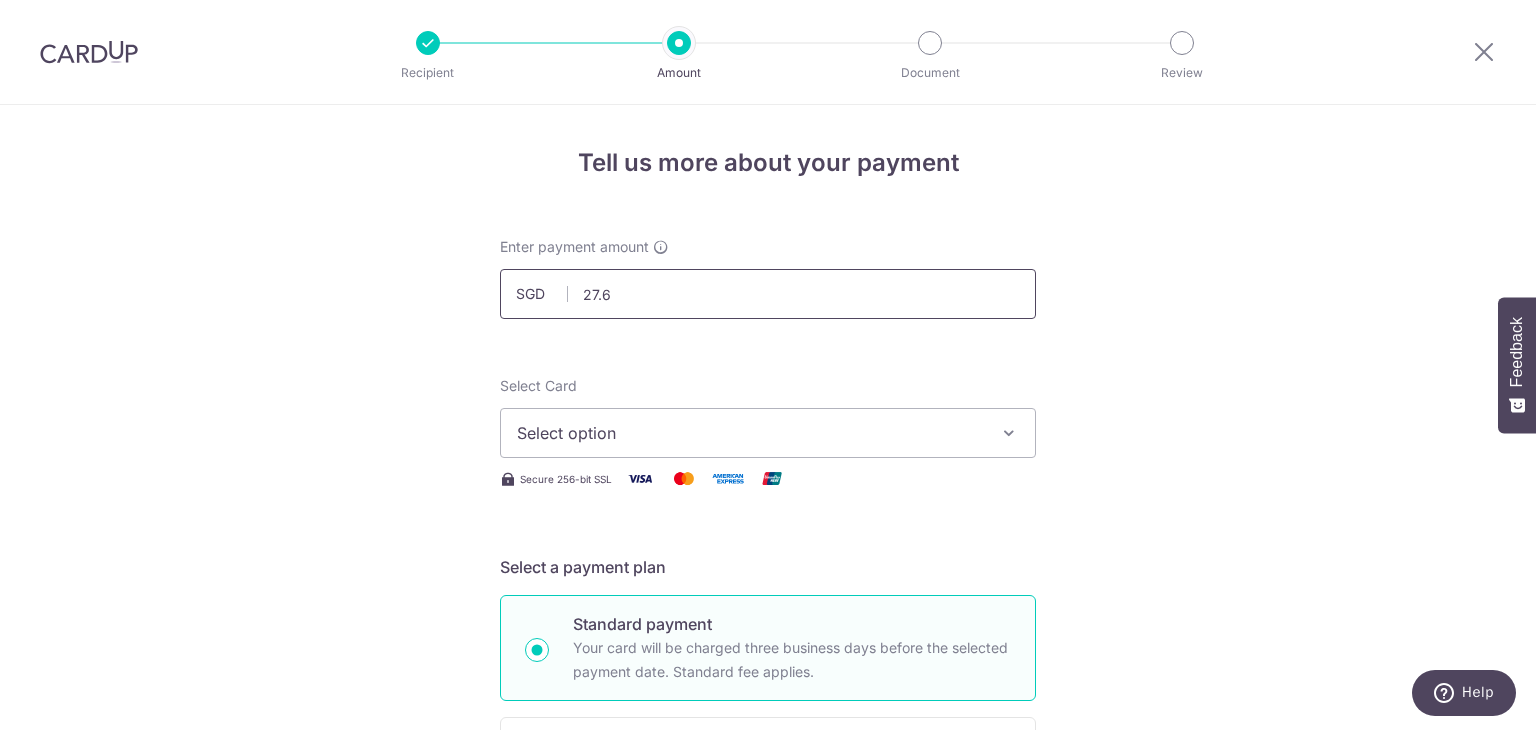 type on "27.68" 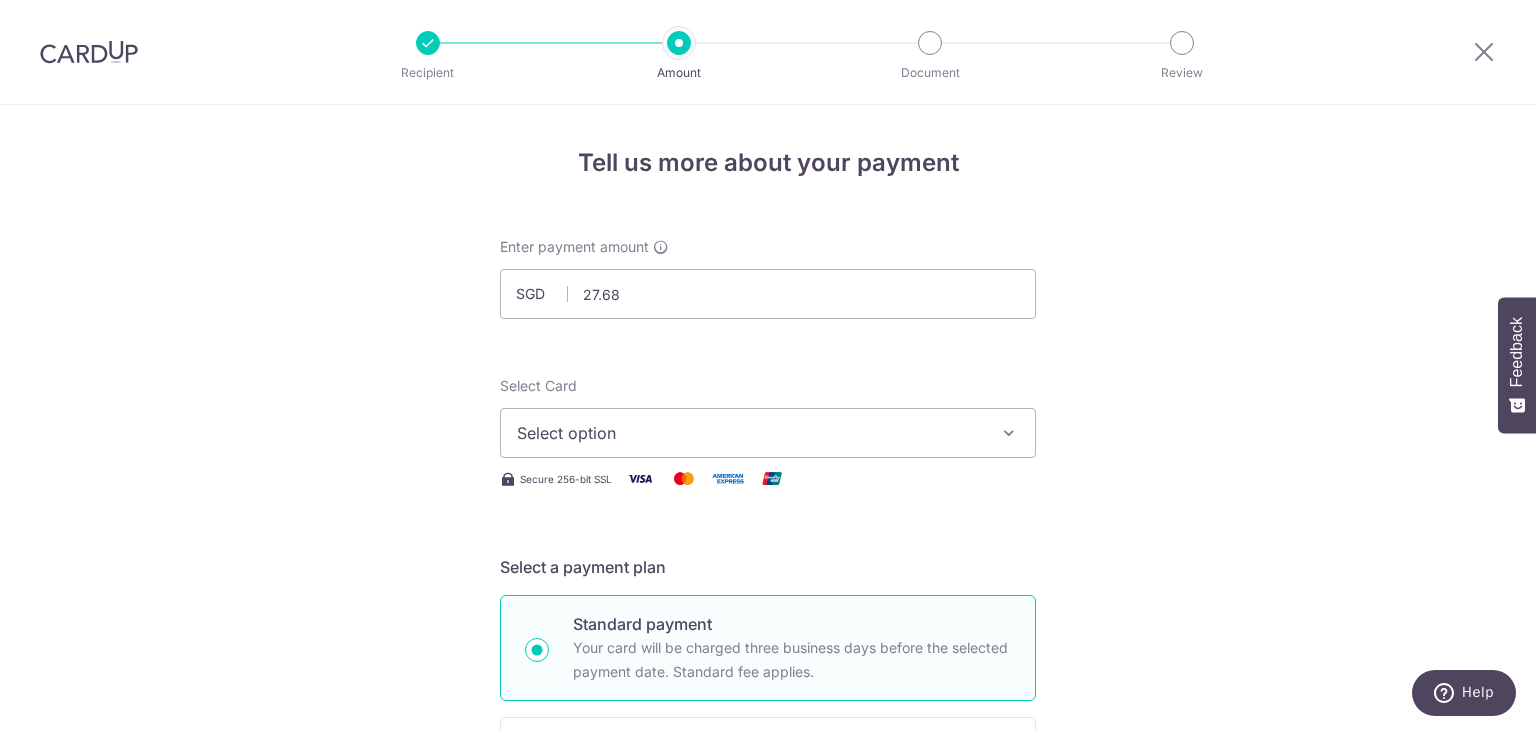 click on "Select option" at bounding box center [768, 433] 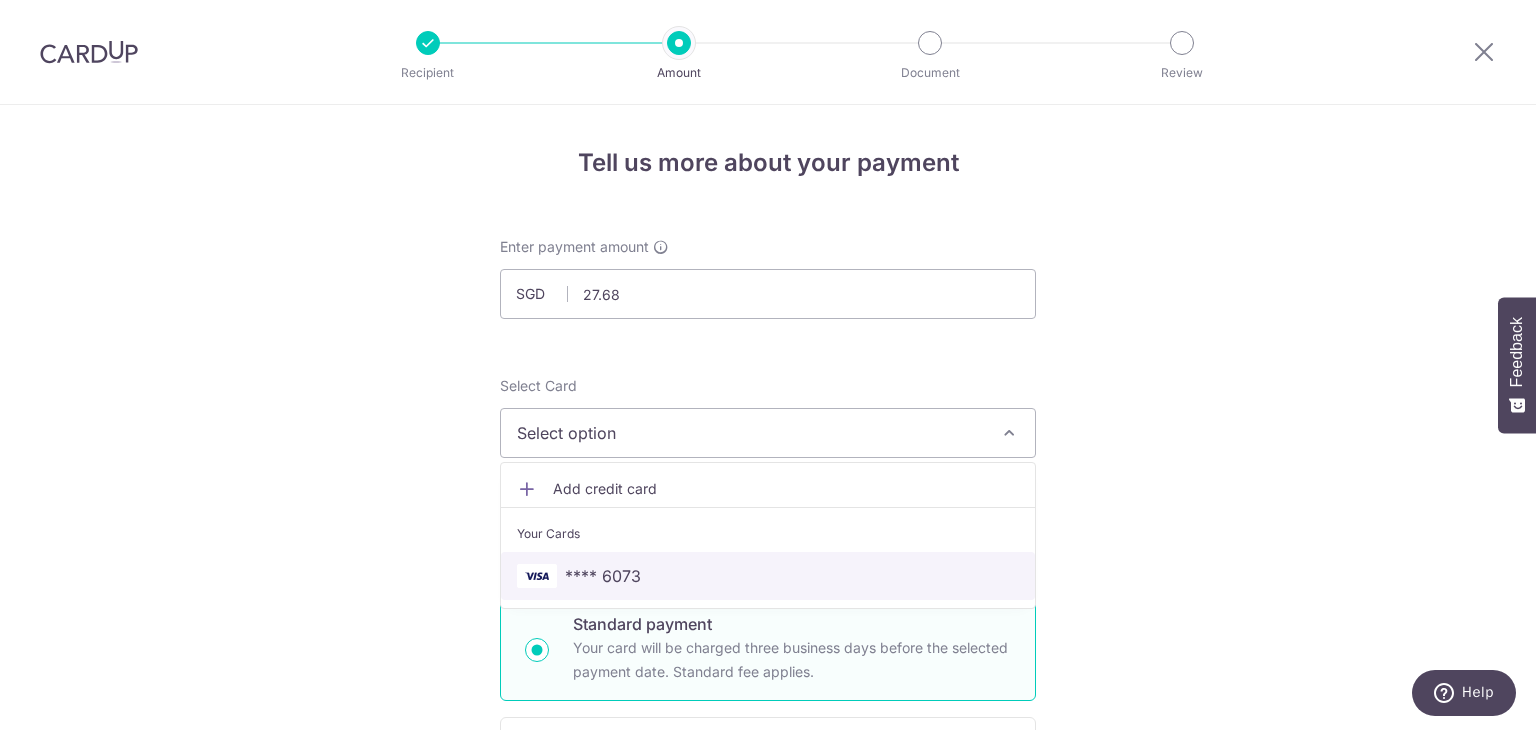 click on "**** 6073" at bounding box center [603, 576] 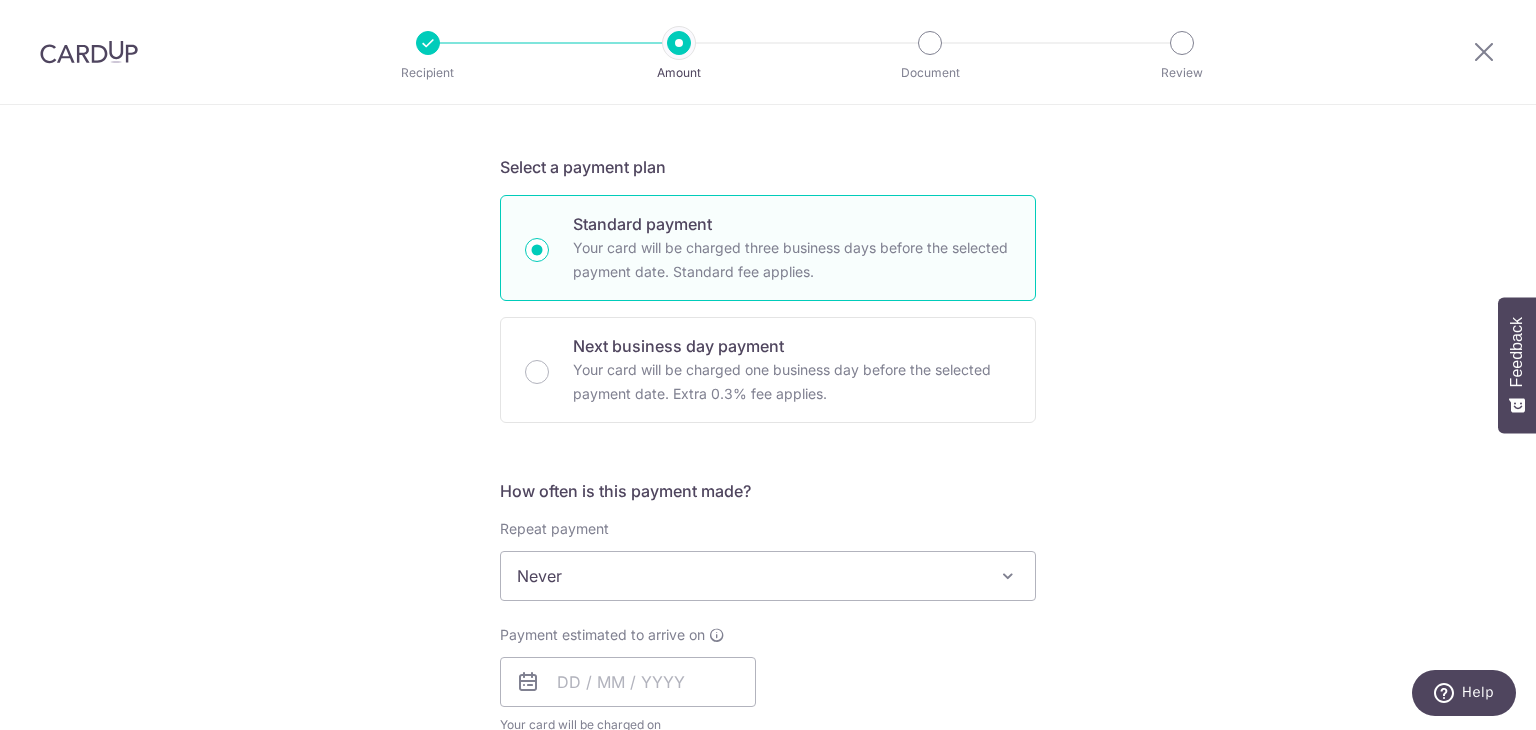 scroll, scrollTop: 500, scrollLeft: 0, axis: vertical 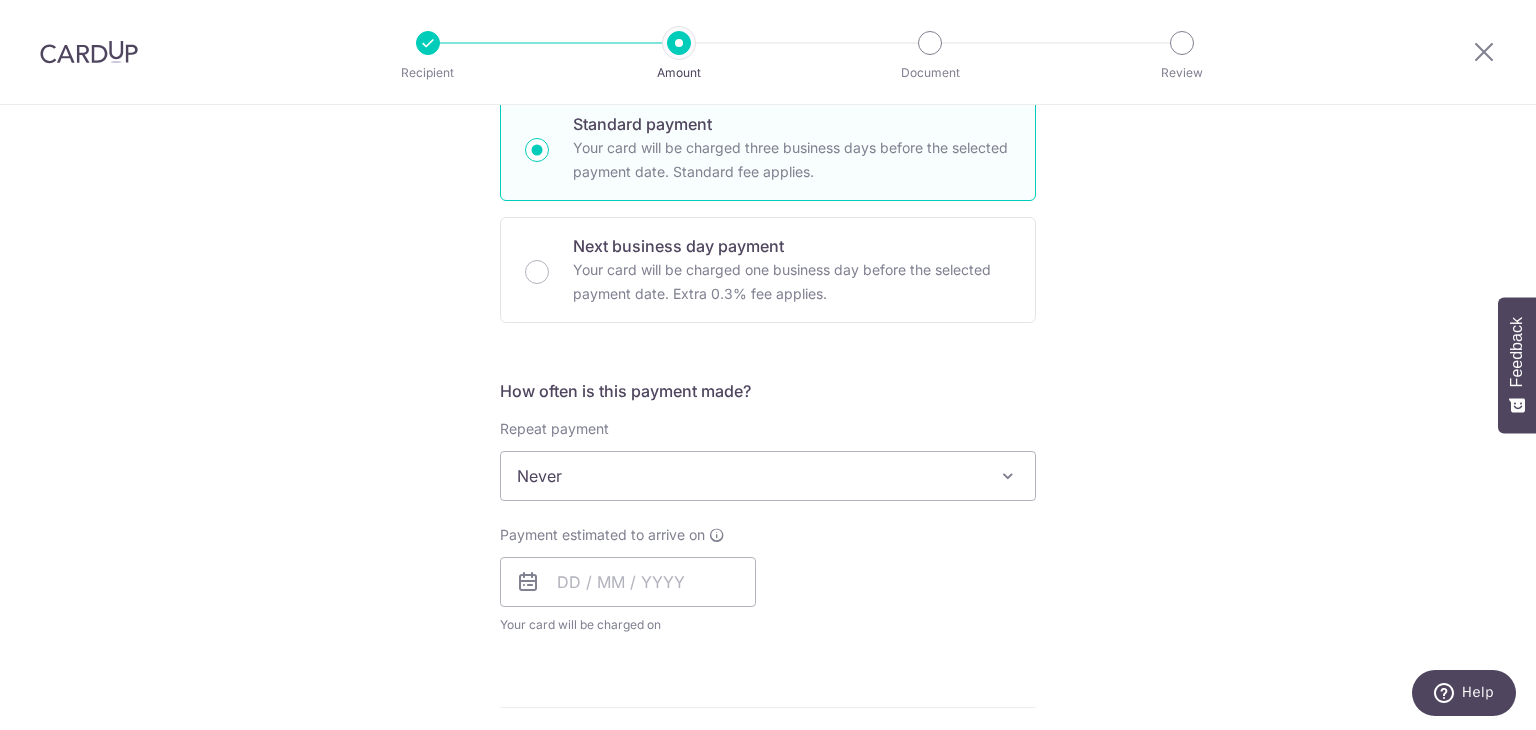 click on "Never" at bounding box center (768, 476) 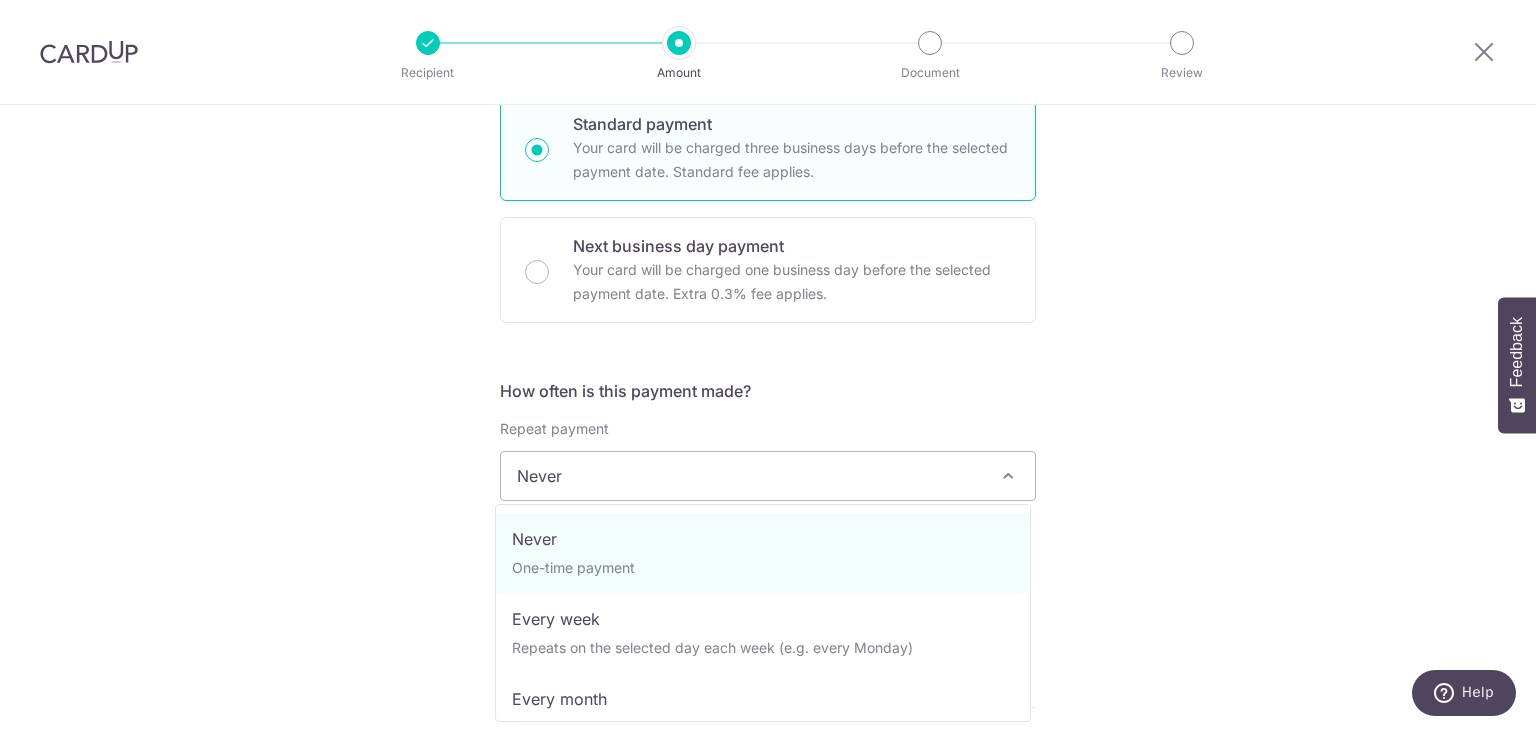 scroll, scrollTop: 500, scrollLeft: 0, axis: vertical 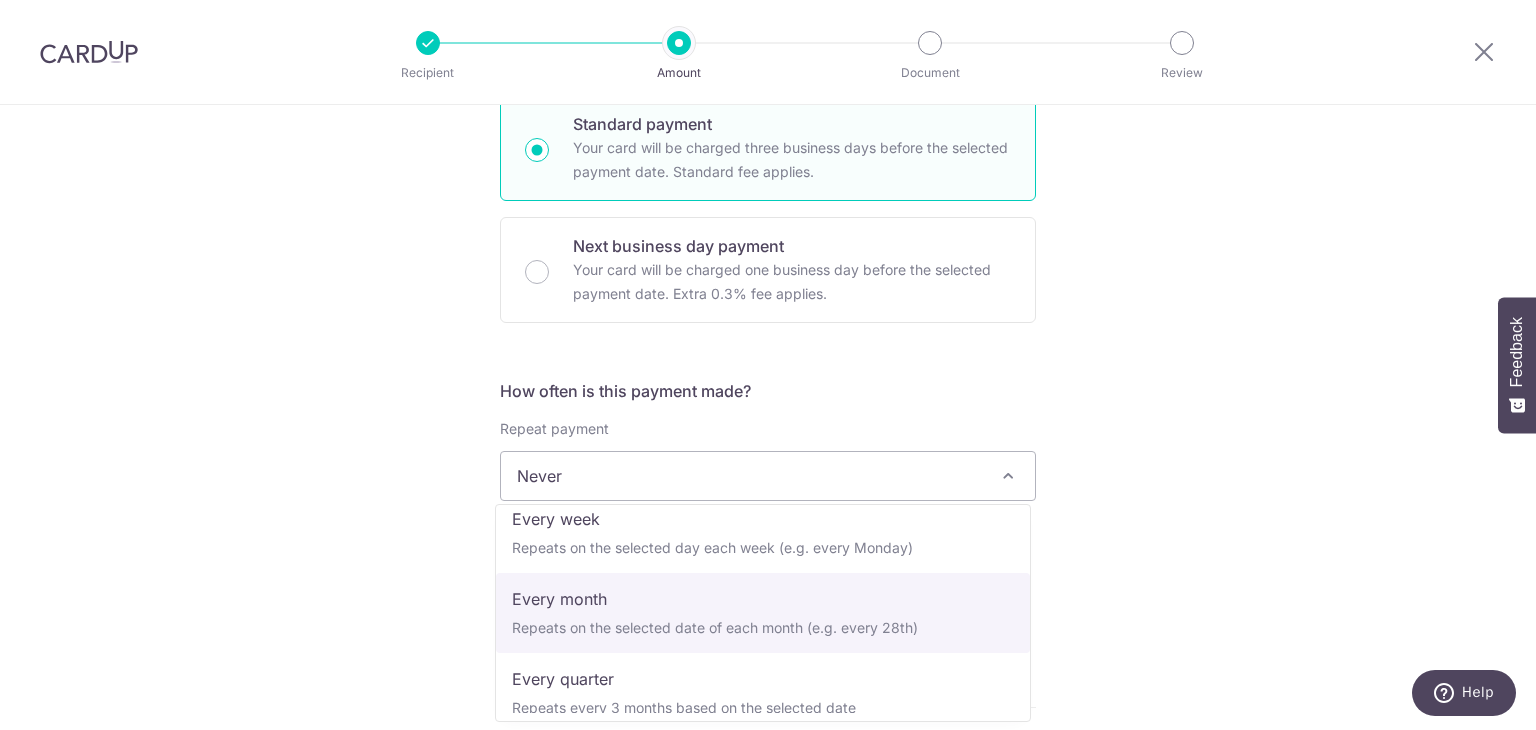 select on "3" 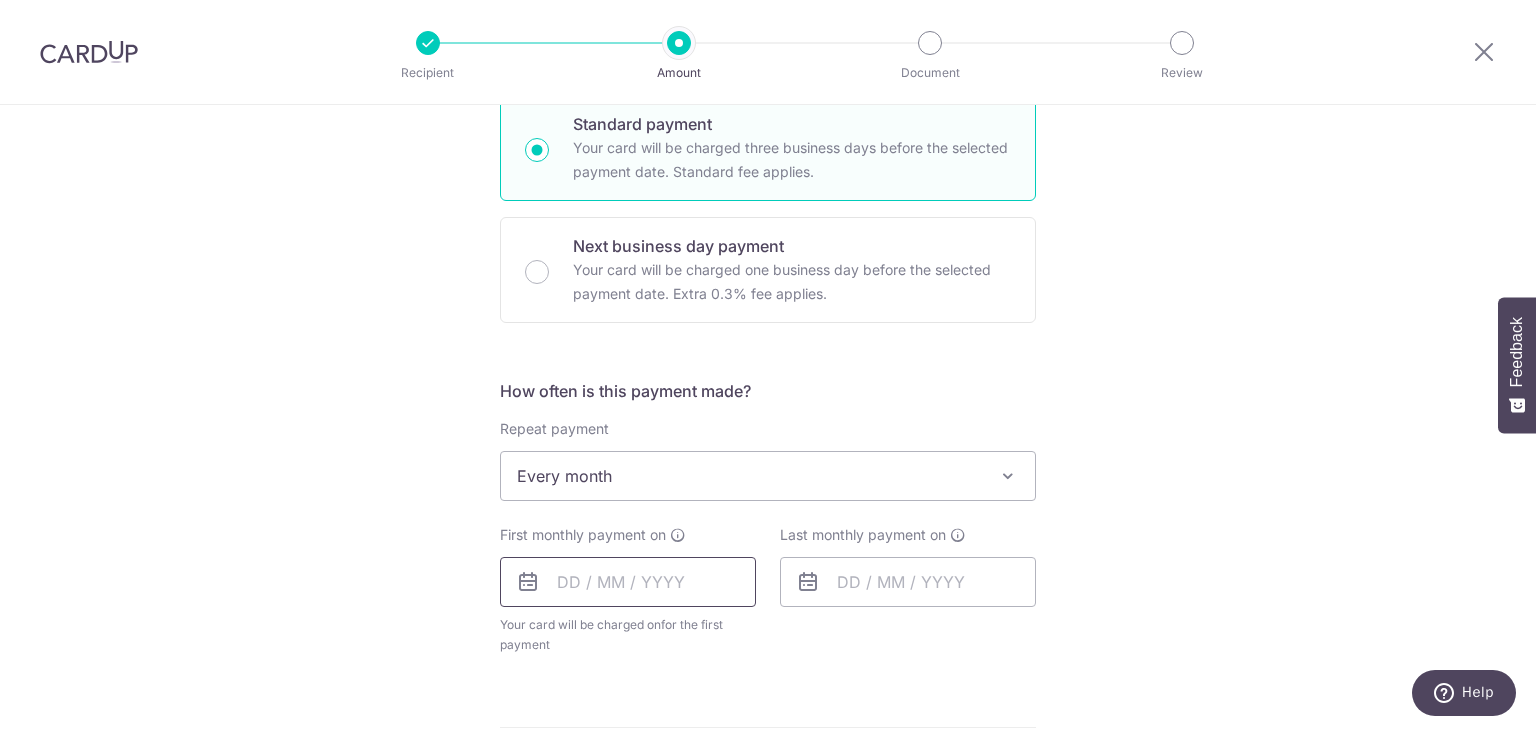 click at bounding box center [628, 582] 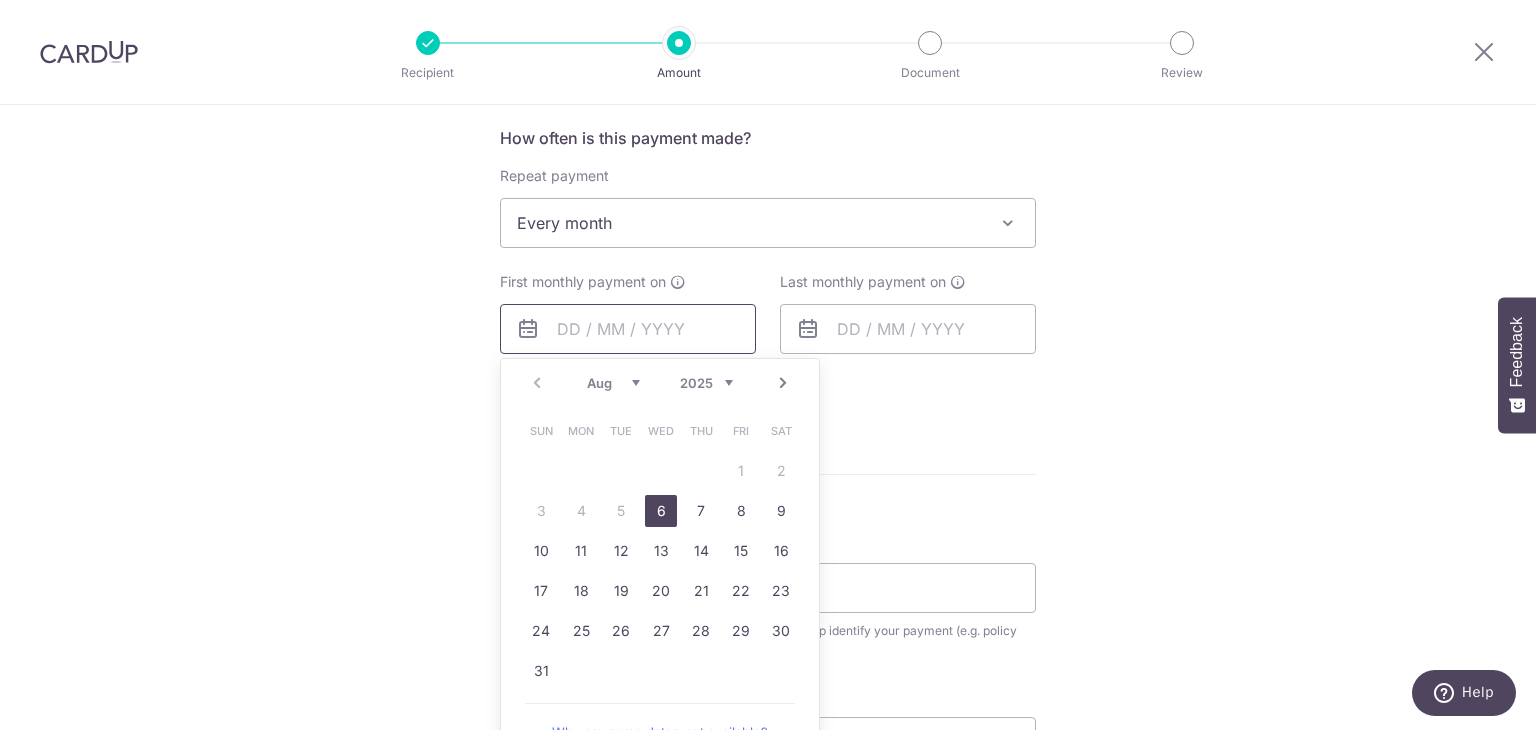 scroll, scrollTop: 800, scrollLeft: 0, axis: vertical 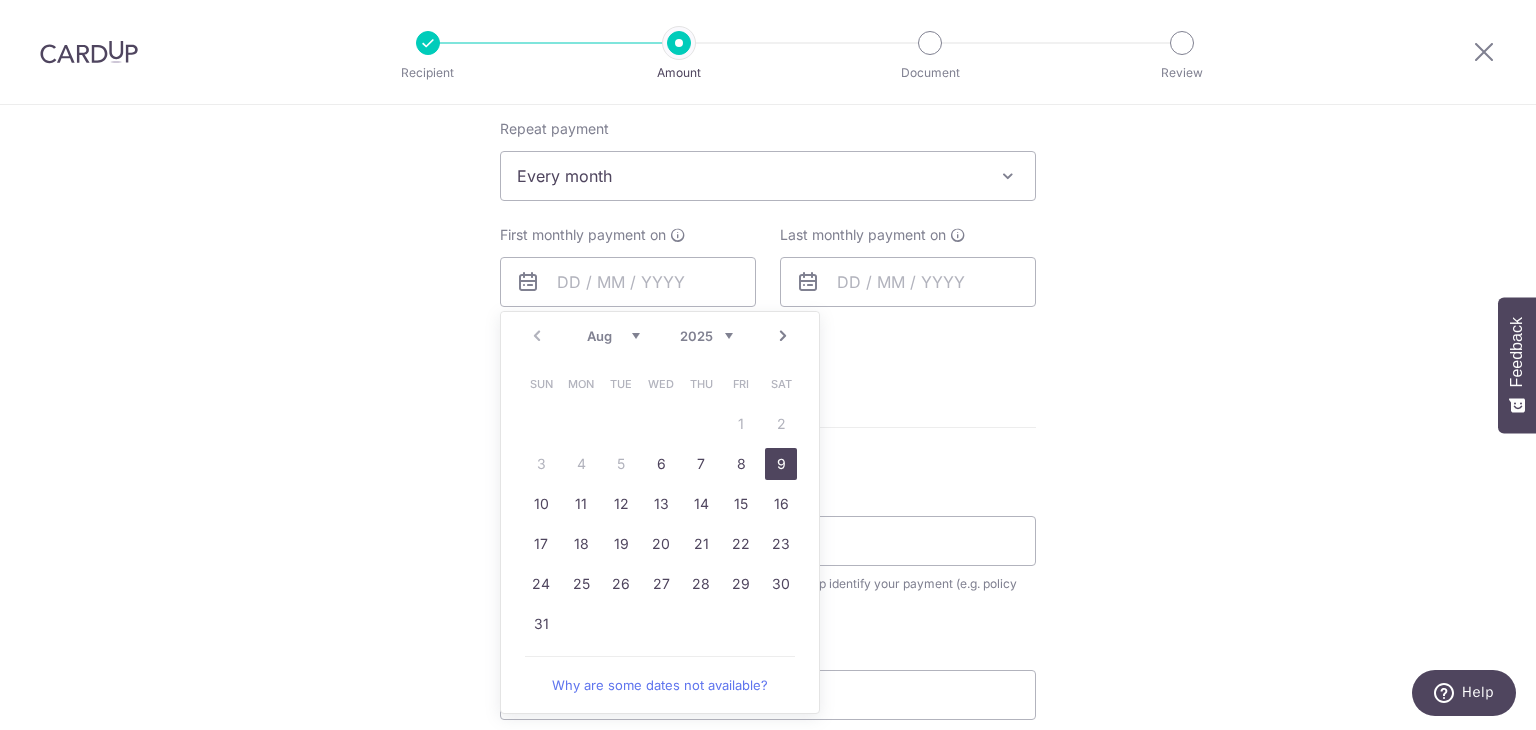 click on "9" at bounding box center [781, 464] 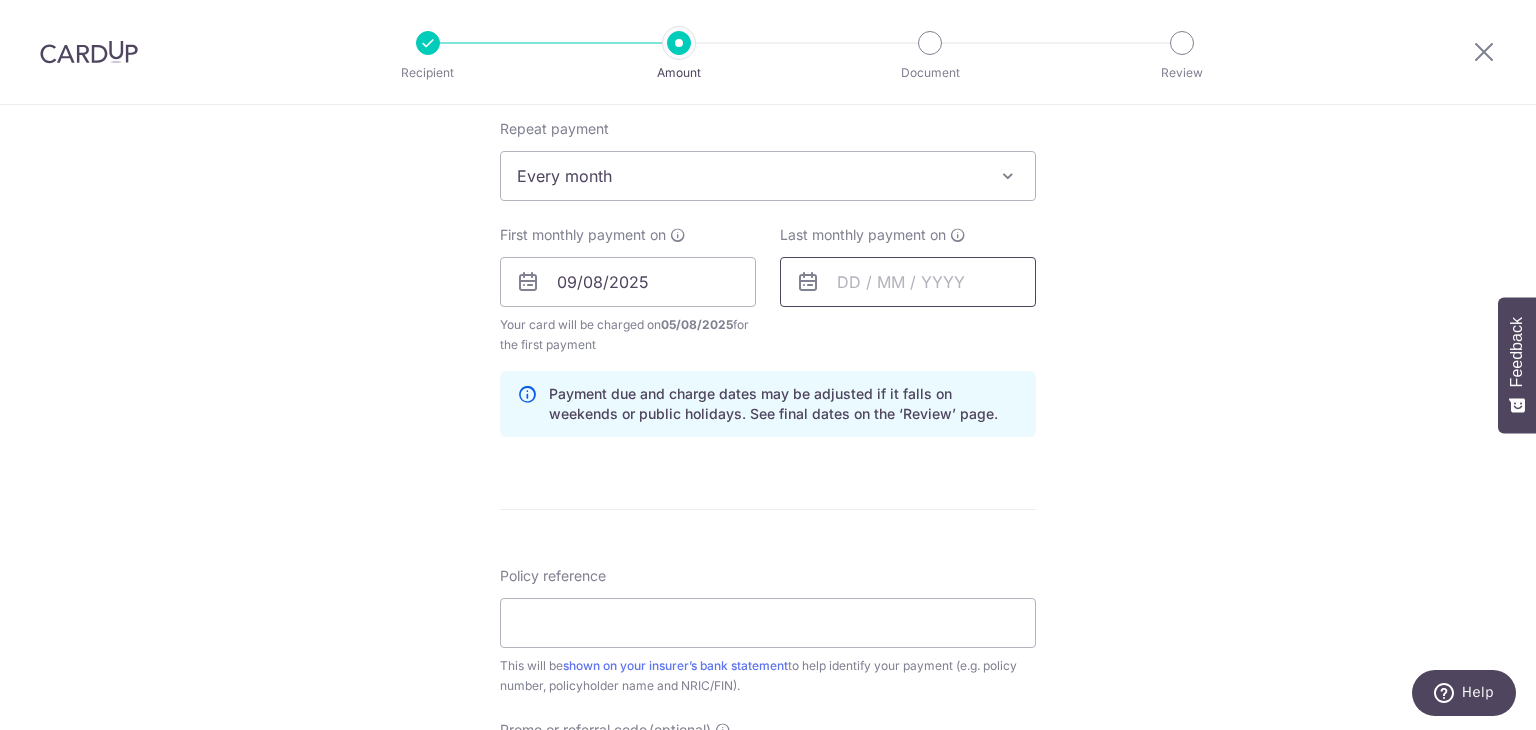 click at bounding box center [908, 282] 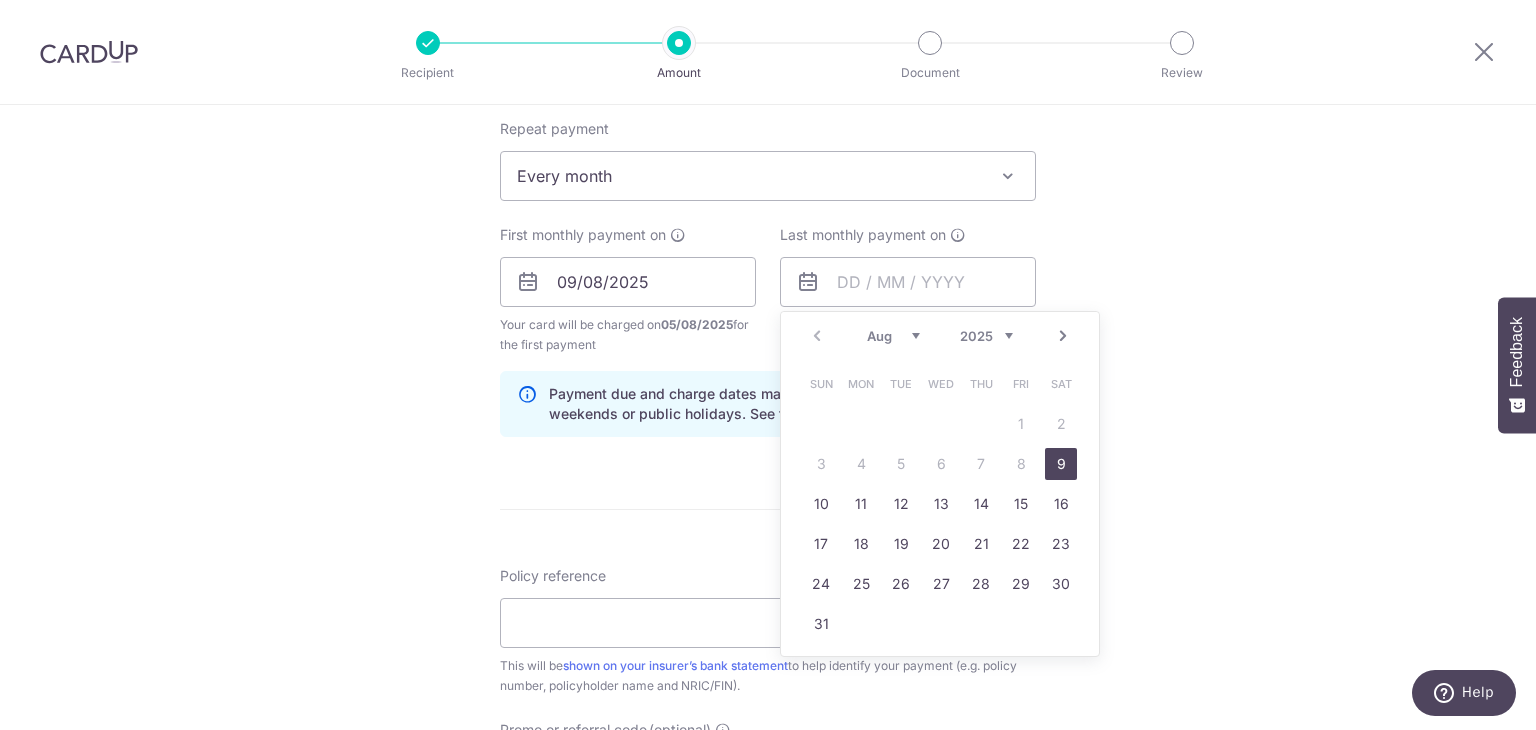 click on "Aug Sep Oct Nov Dec" at bounding box center [893, 336] 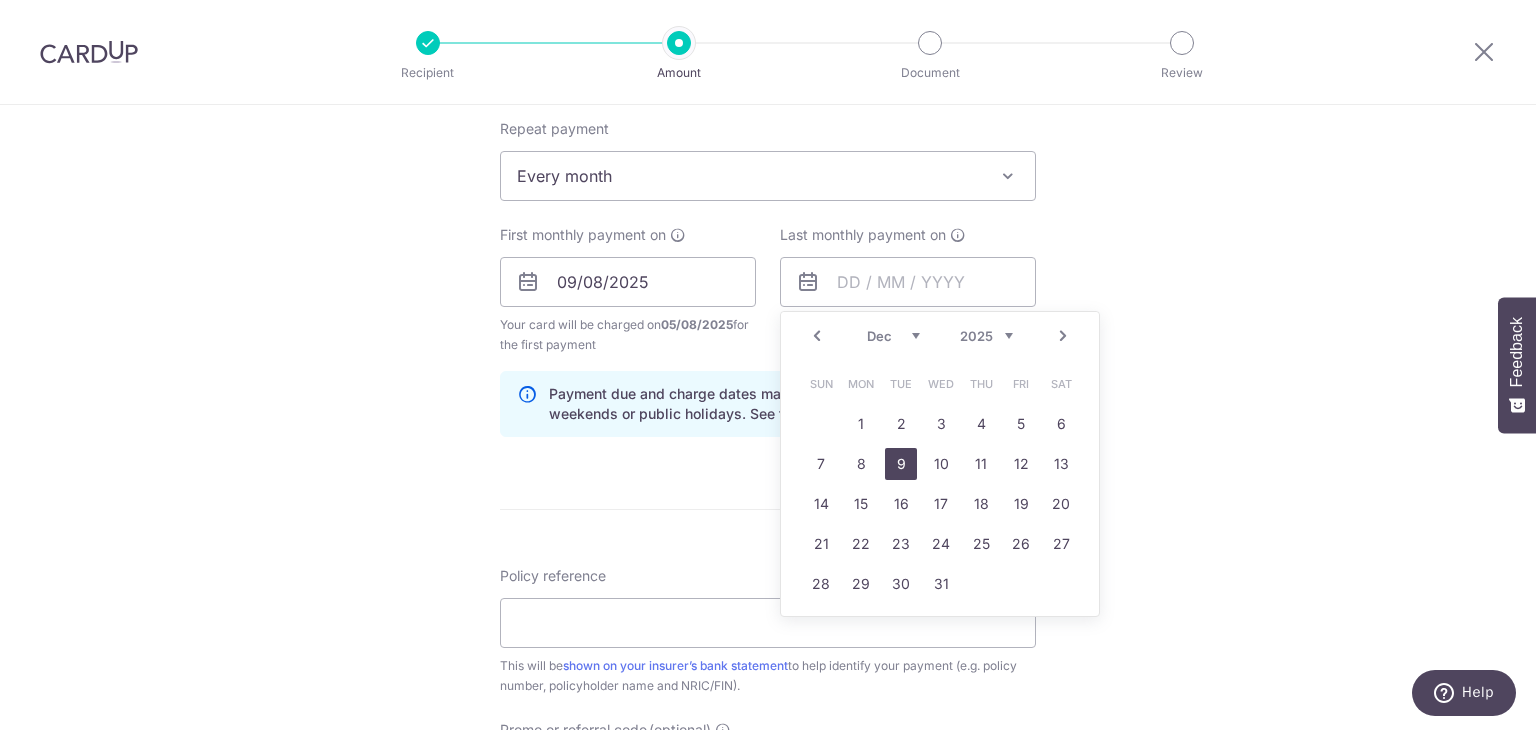 click on "9" at bounding box center (901, 464) 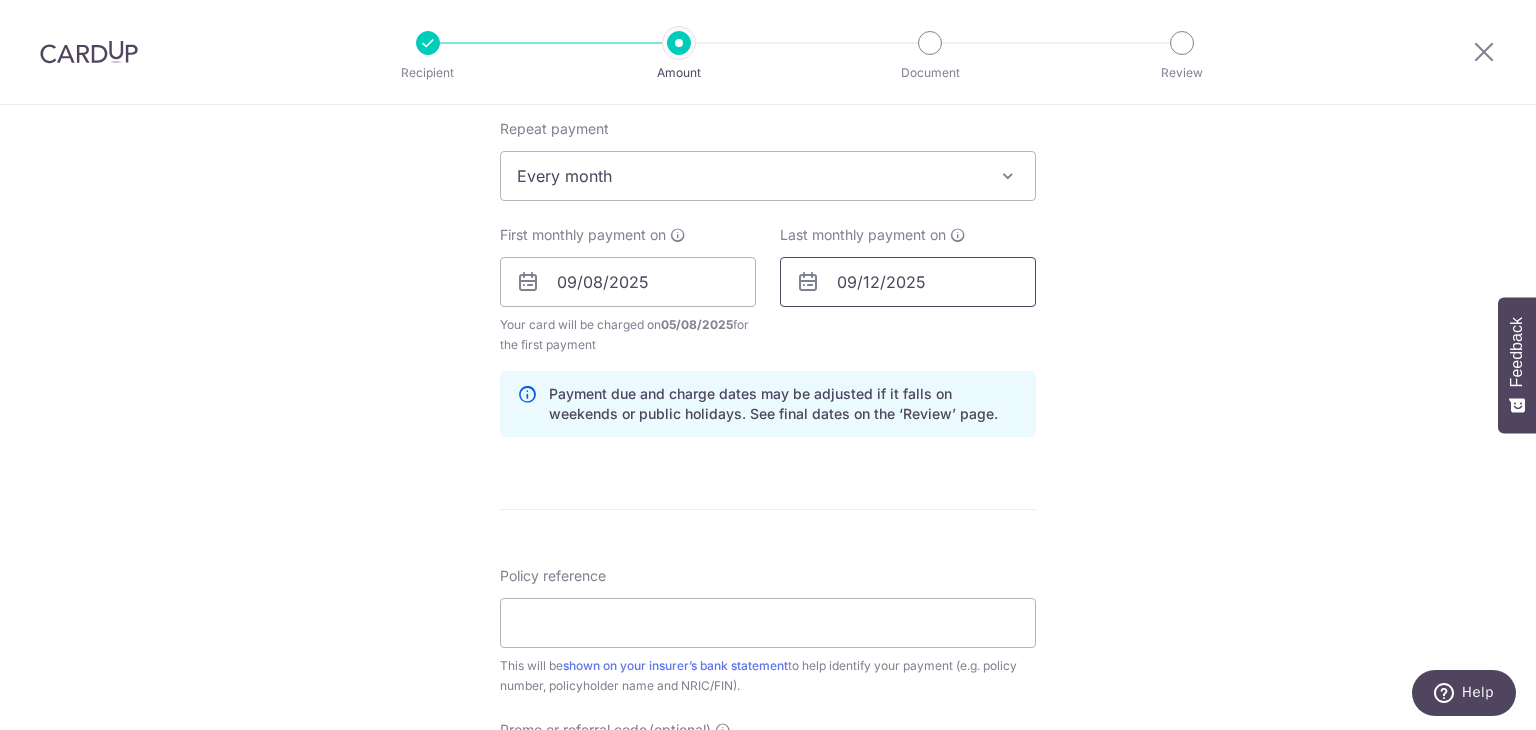 click on "09/12/2025" at bounding box center (908, 282) 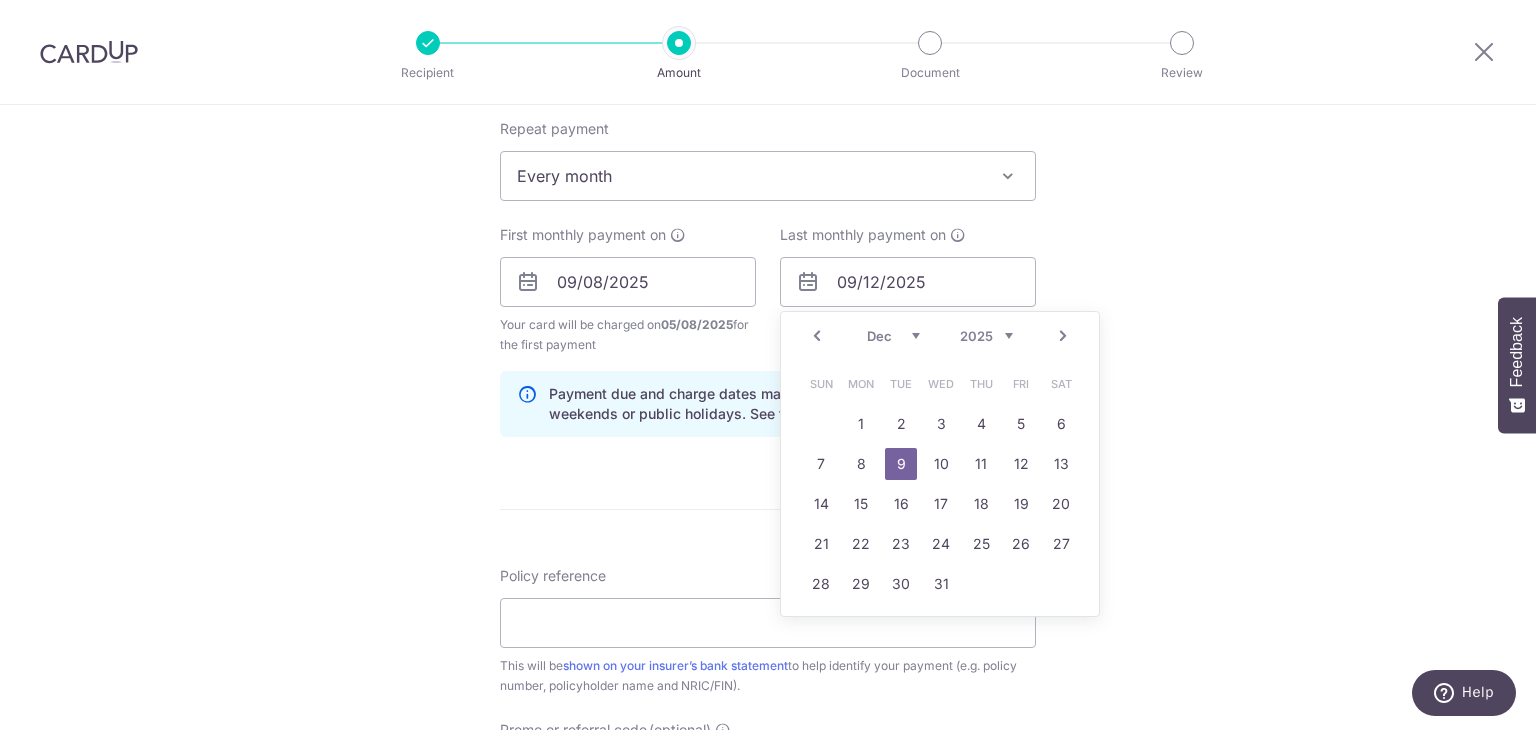 click on "Aug Sep Oct Nov Dec" at bounding box center (893, 336) 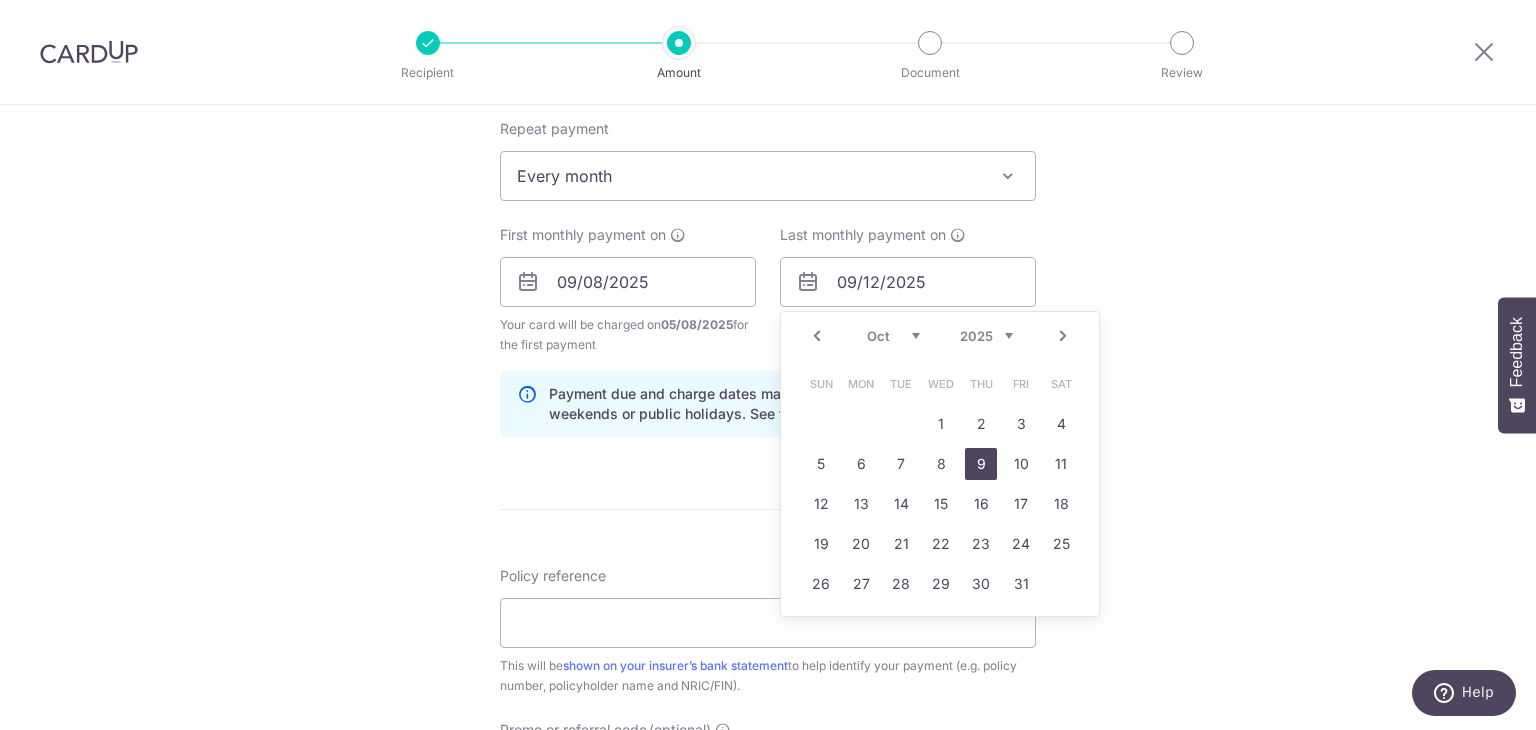 click on "9" at bounding box center [981, 464] 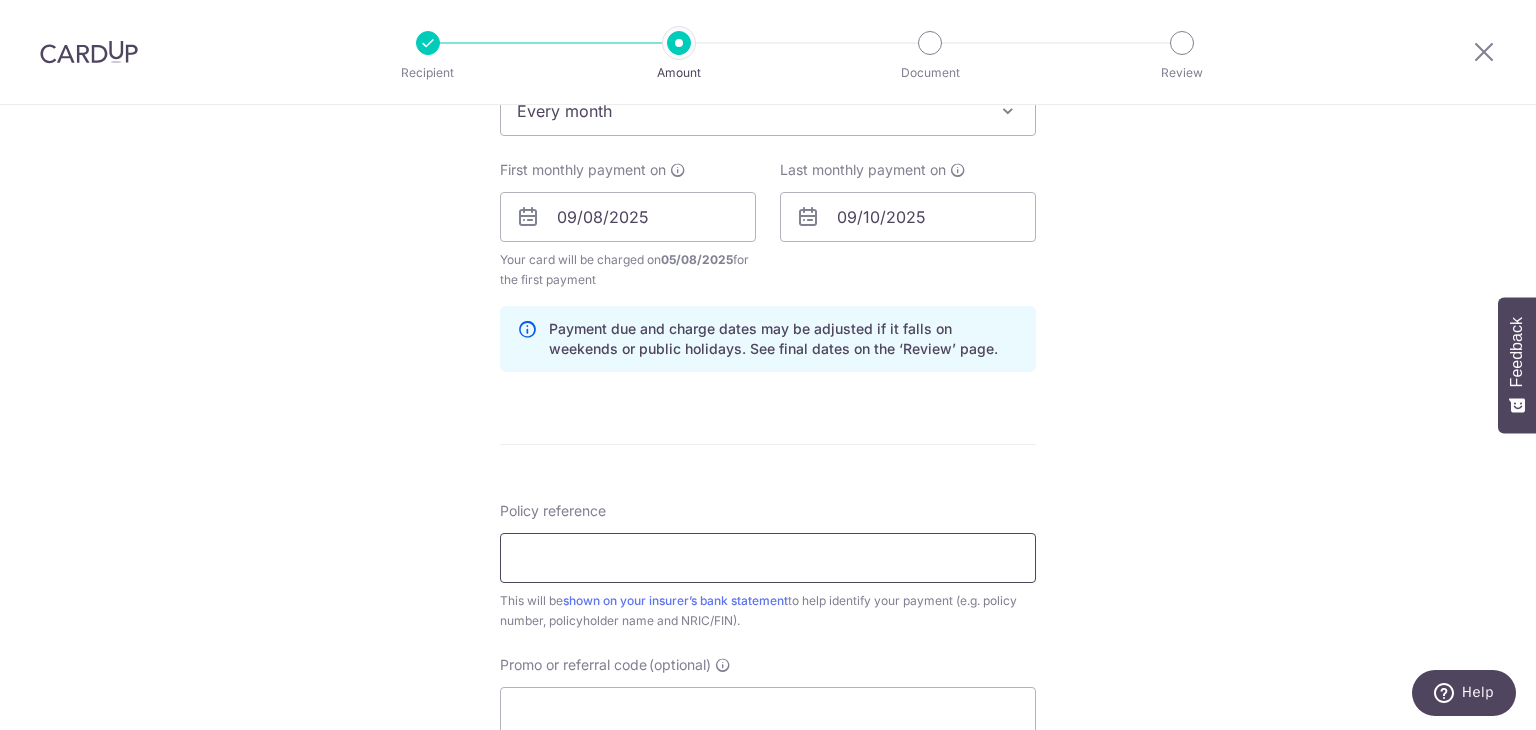 scroll, scrollTop: 900, scrollLeft: 0, axis: vertical 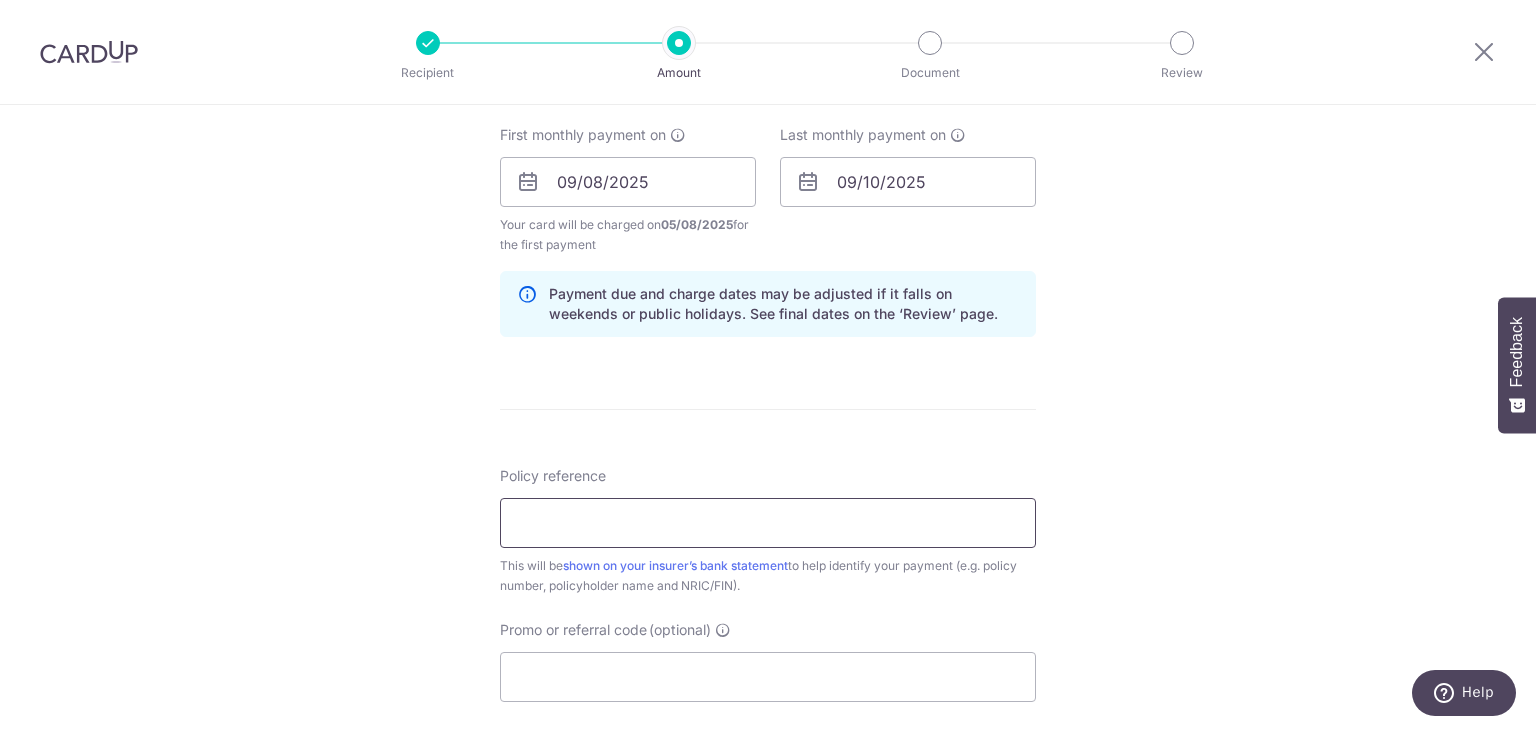 click on "Policy reference" at bounding box center (768, 523) 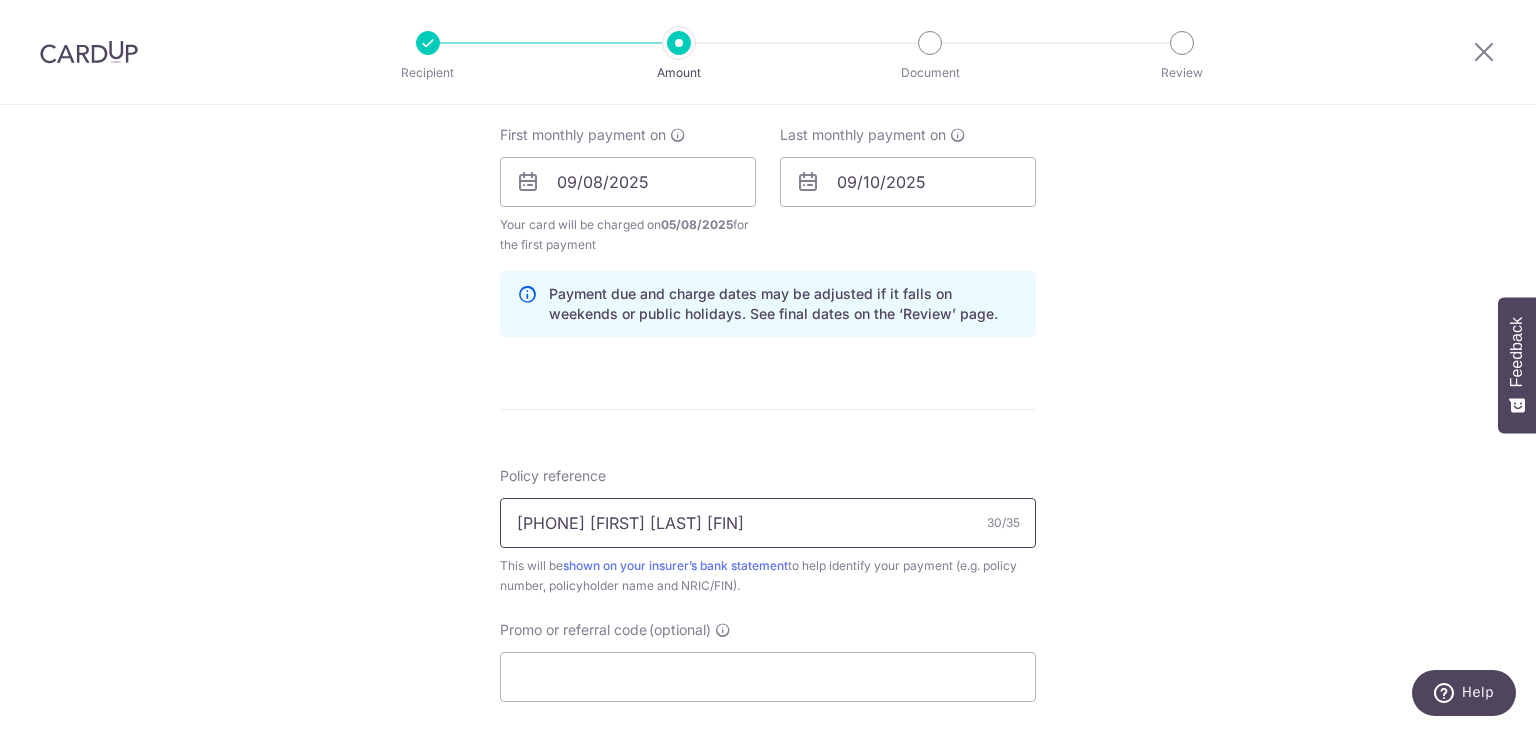 drag, startPoint x: 788, startPoint y: 517, endPoint x: 713, endPoint y: 521, distance: 75.10659 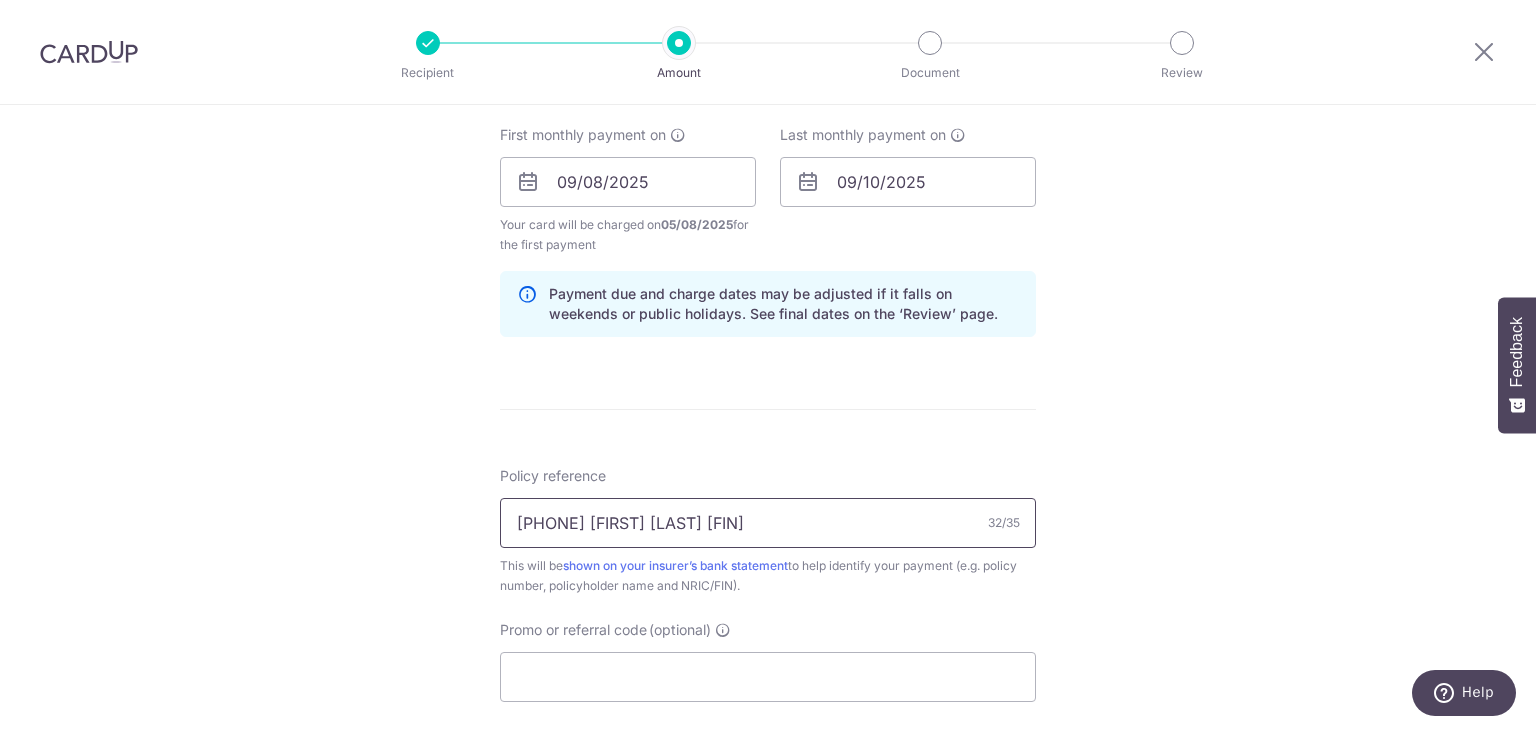 drag, startPoint x: 610, startPoint y: 522, endPoint x: 481, endPoint y: 514, distance: 129.24782 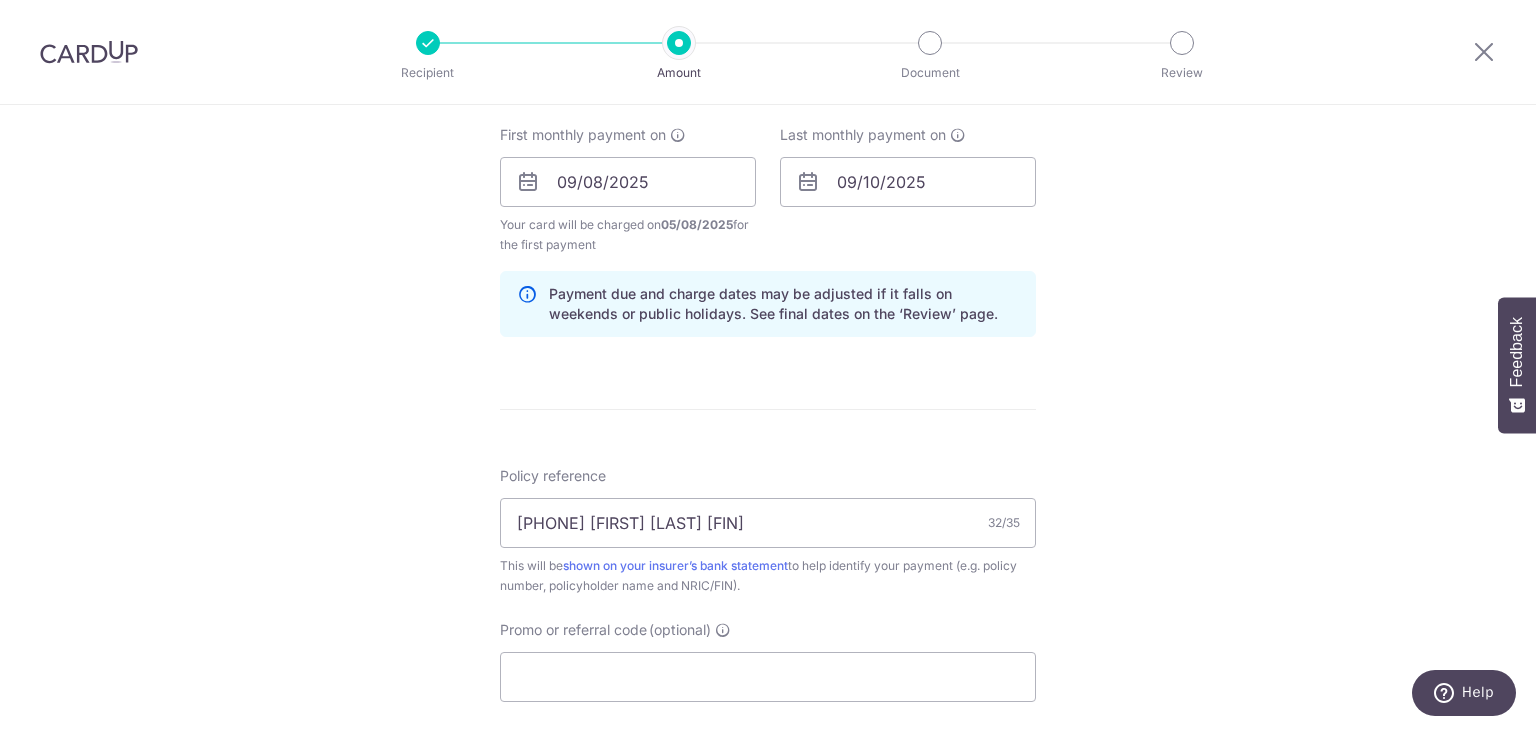 click on "Policy reference
0251708831 Lam Jin Jie T0011415J
32/35
This will be  shown on your insurer’s bank statement  to help identify your payment (e.g. policy number, policyholder name and NRIC/FIN).
Promo or referral code
(optional)
The discounted fee will be shown on the review step, right before you create your payments.
Add" at bounding box center (768, 584) 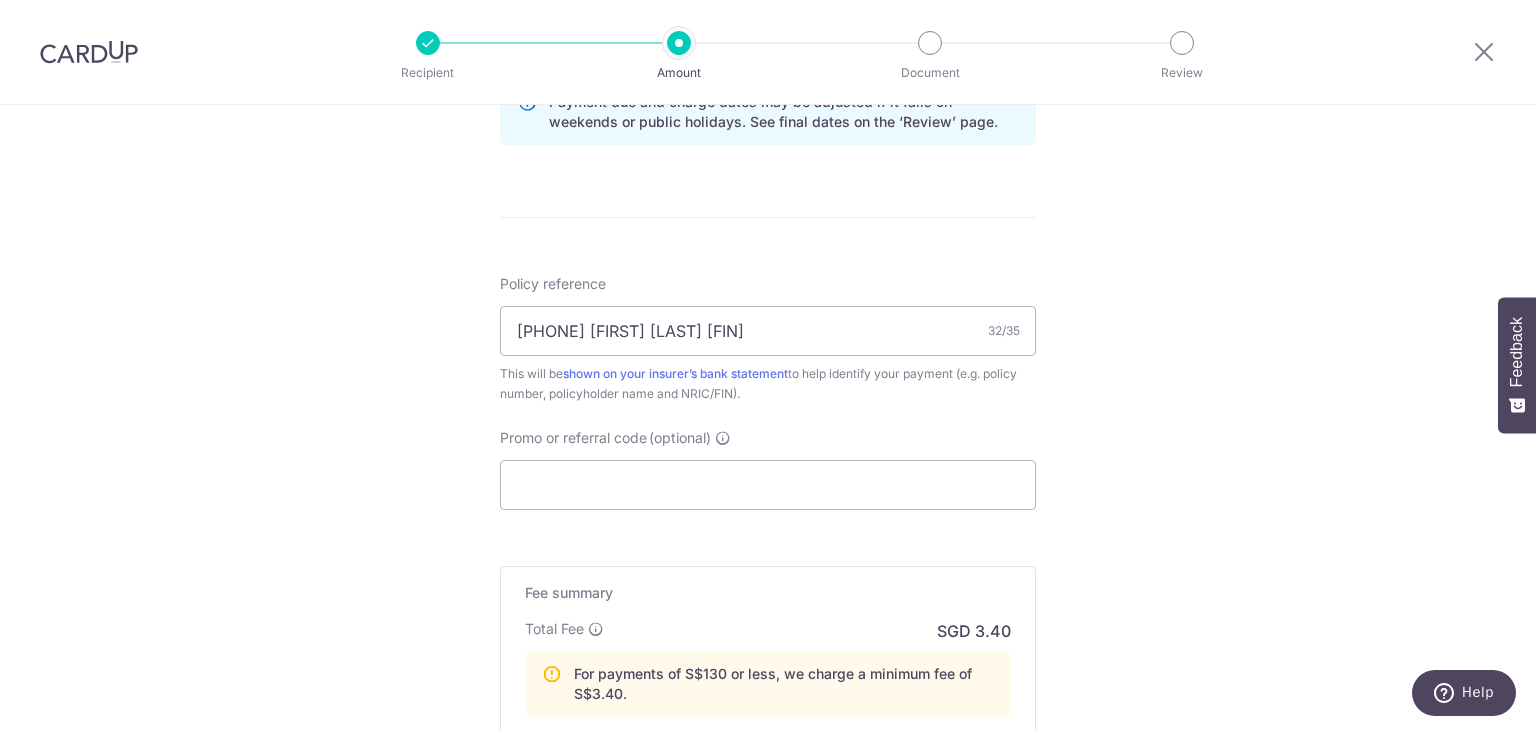 scroll, scrollTop: 1200, scrollLeft: 0, axis: vertical 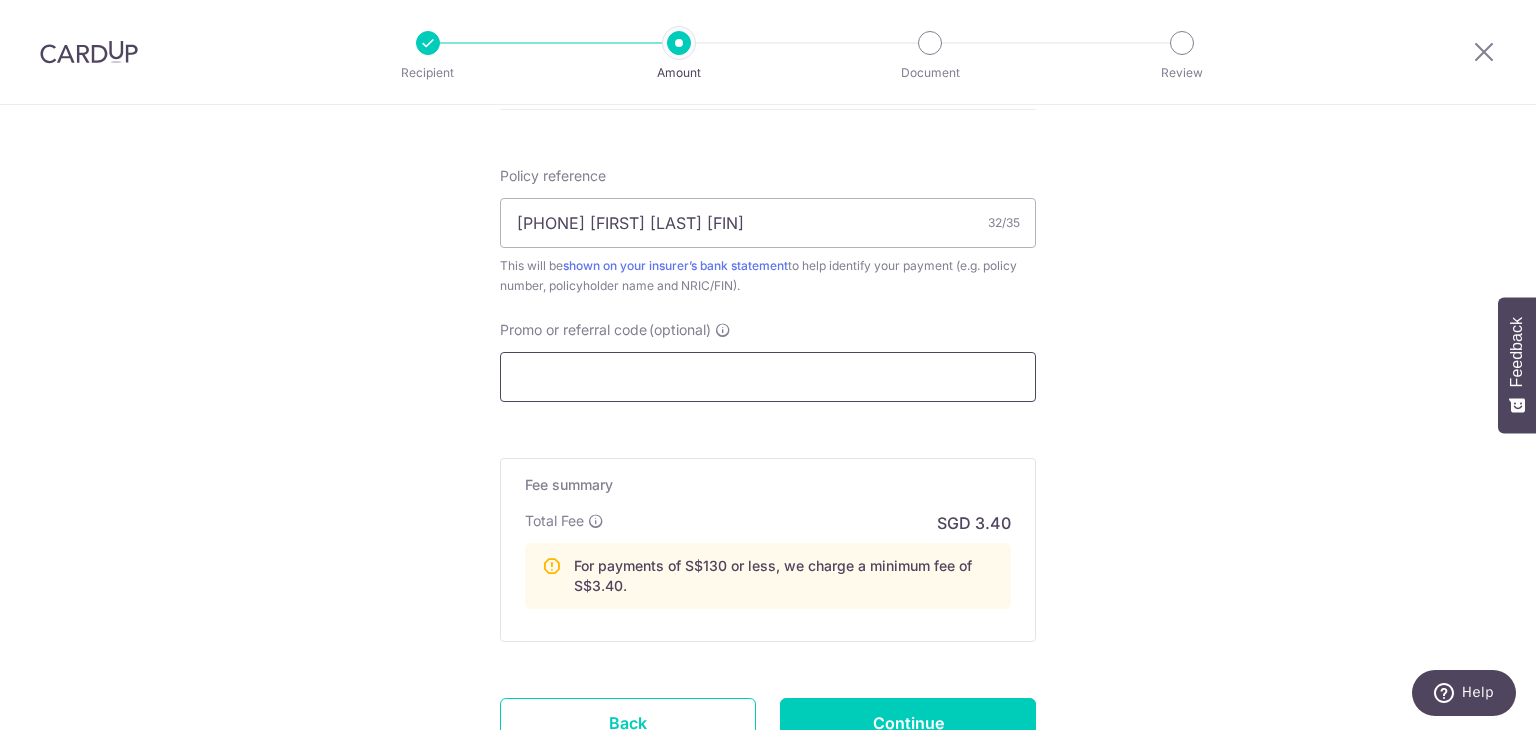 click on "Promo or referral code
(optional)" at bounding box center (768, 377) 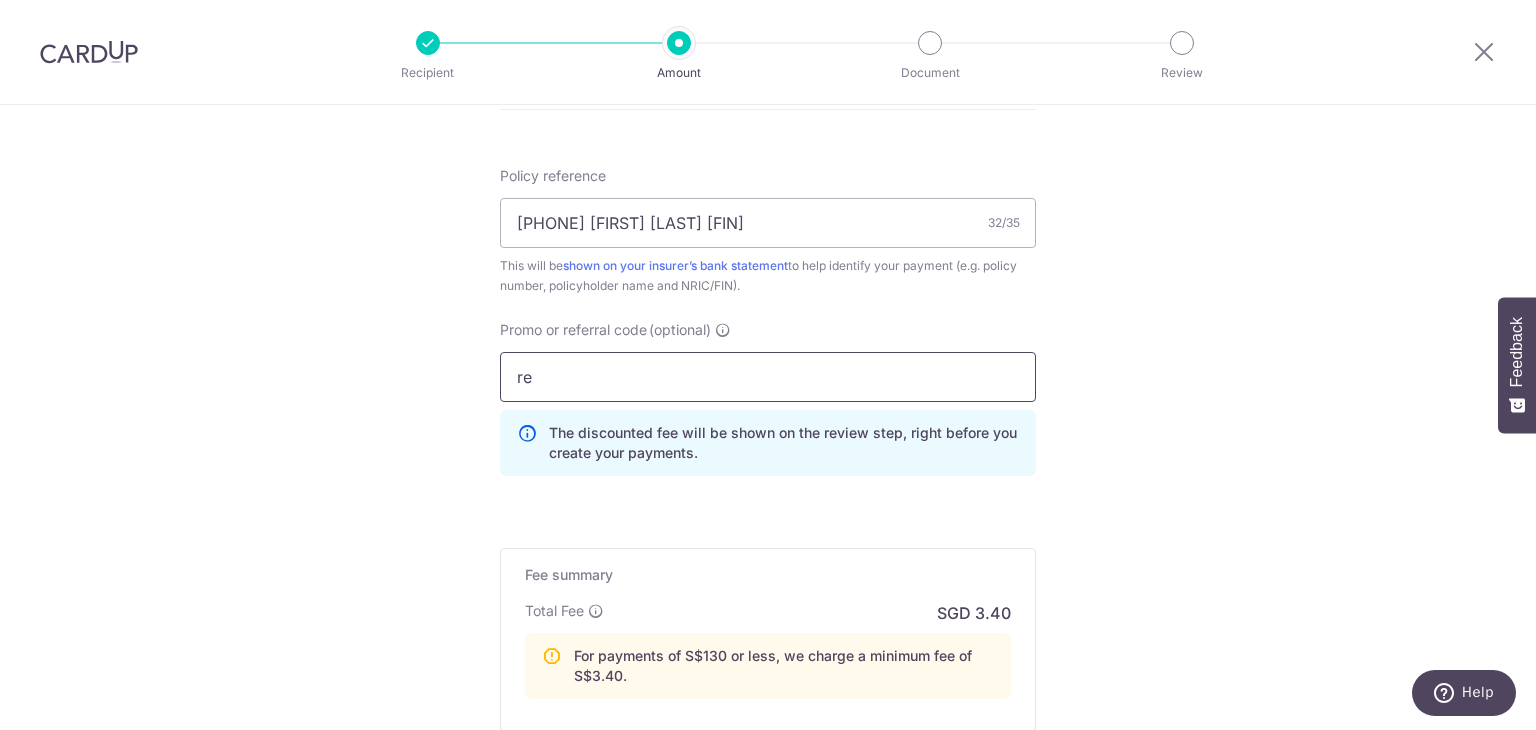 type on "r" 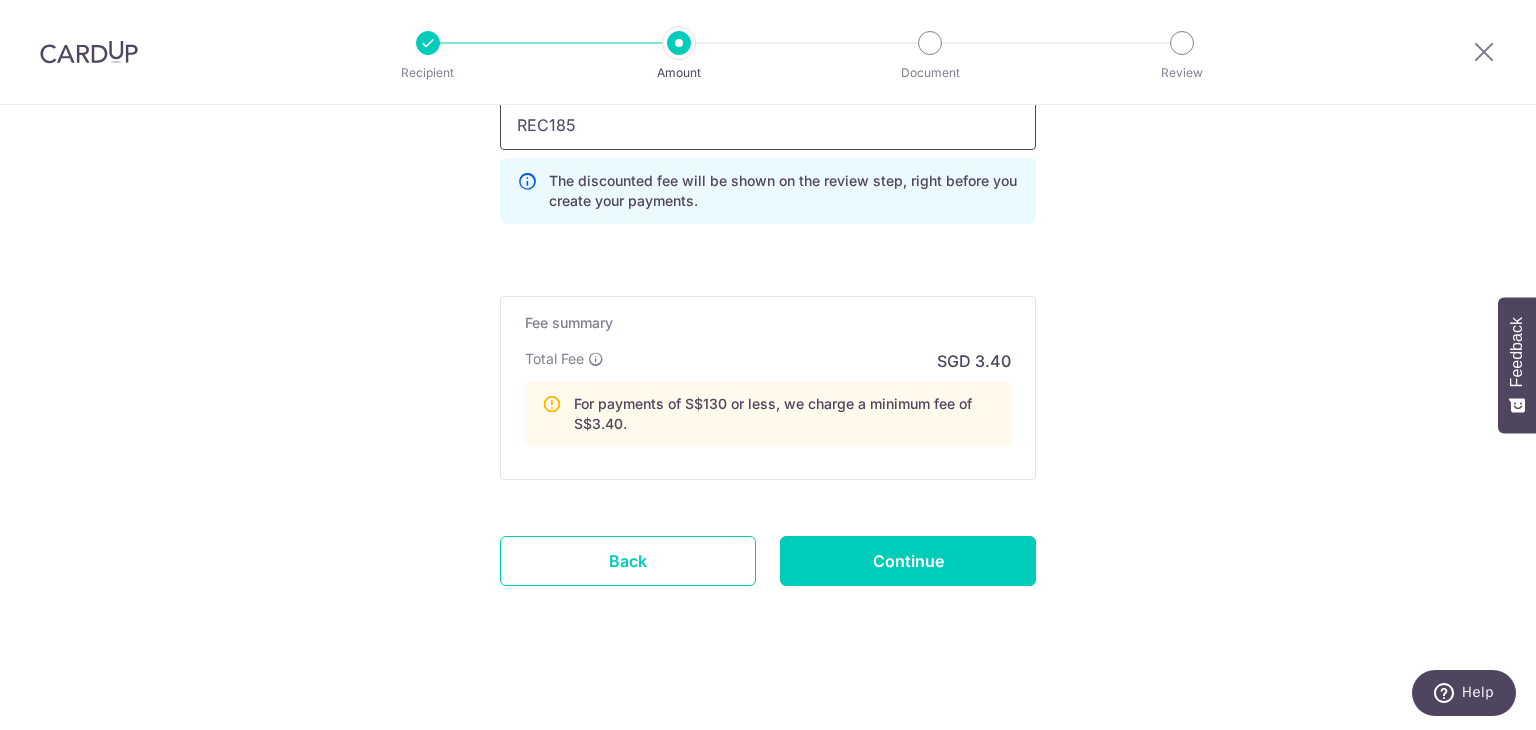 scroll, scrollTop: 1455, scrollLeft: 0, axis: vertical 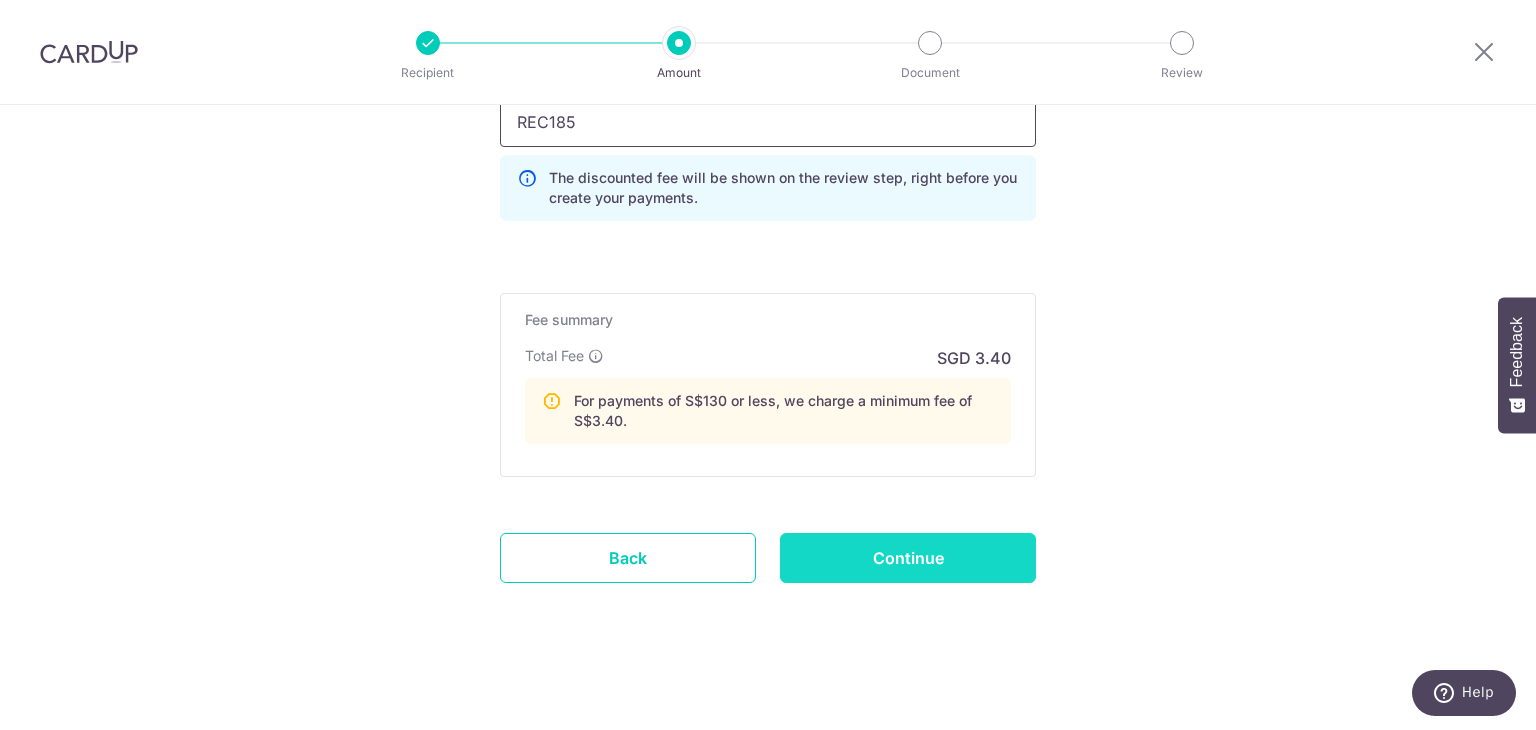 type on "REC185" 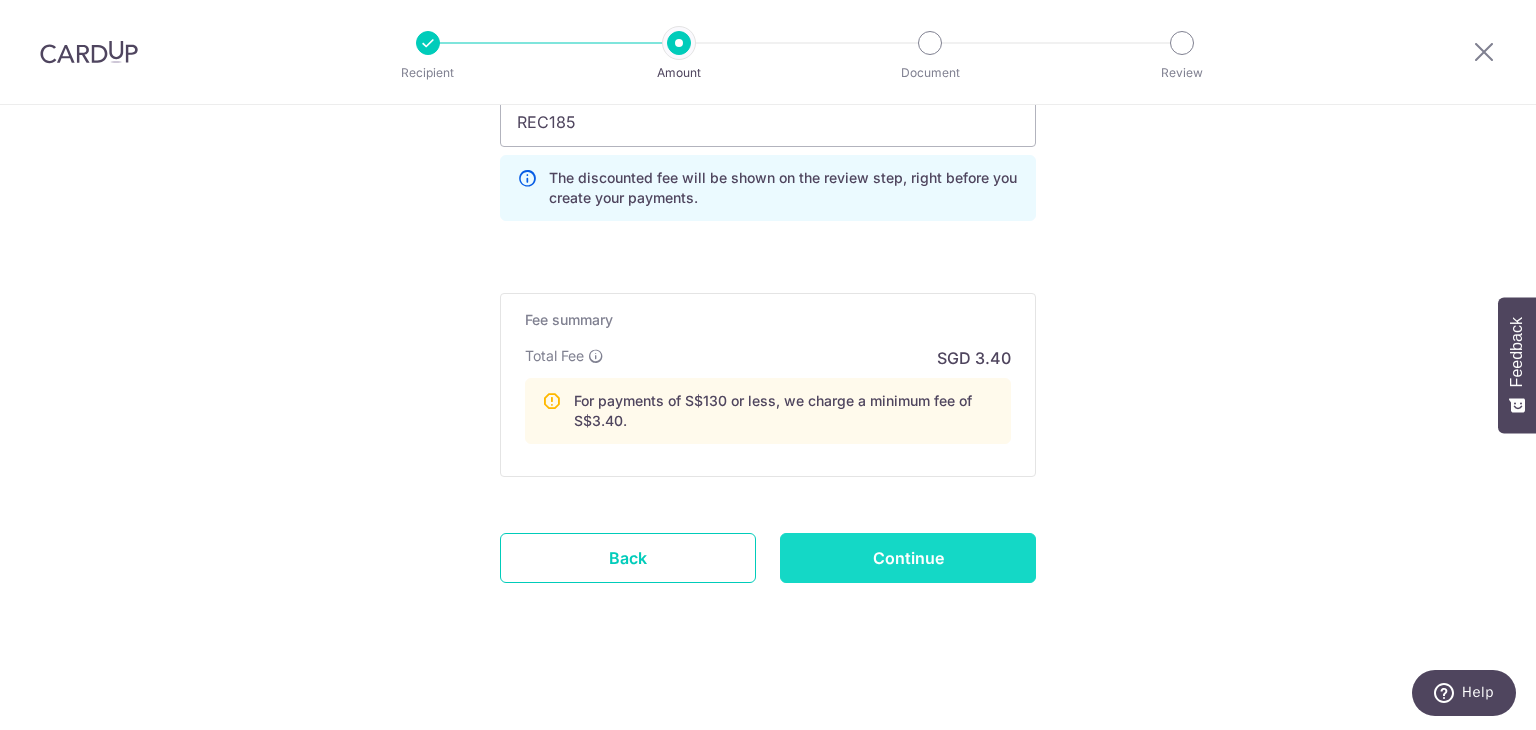 click on "Continue" at bounding box center (908, 558) 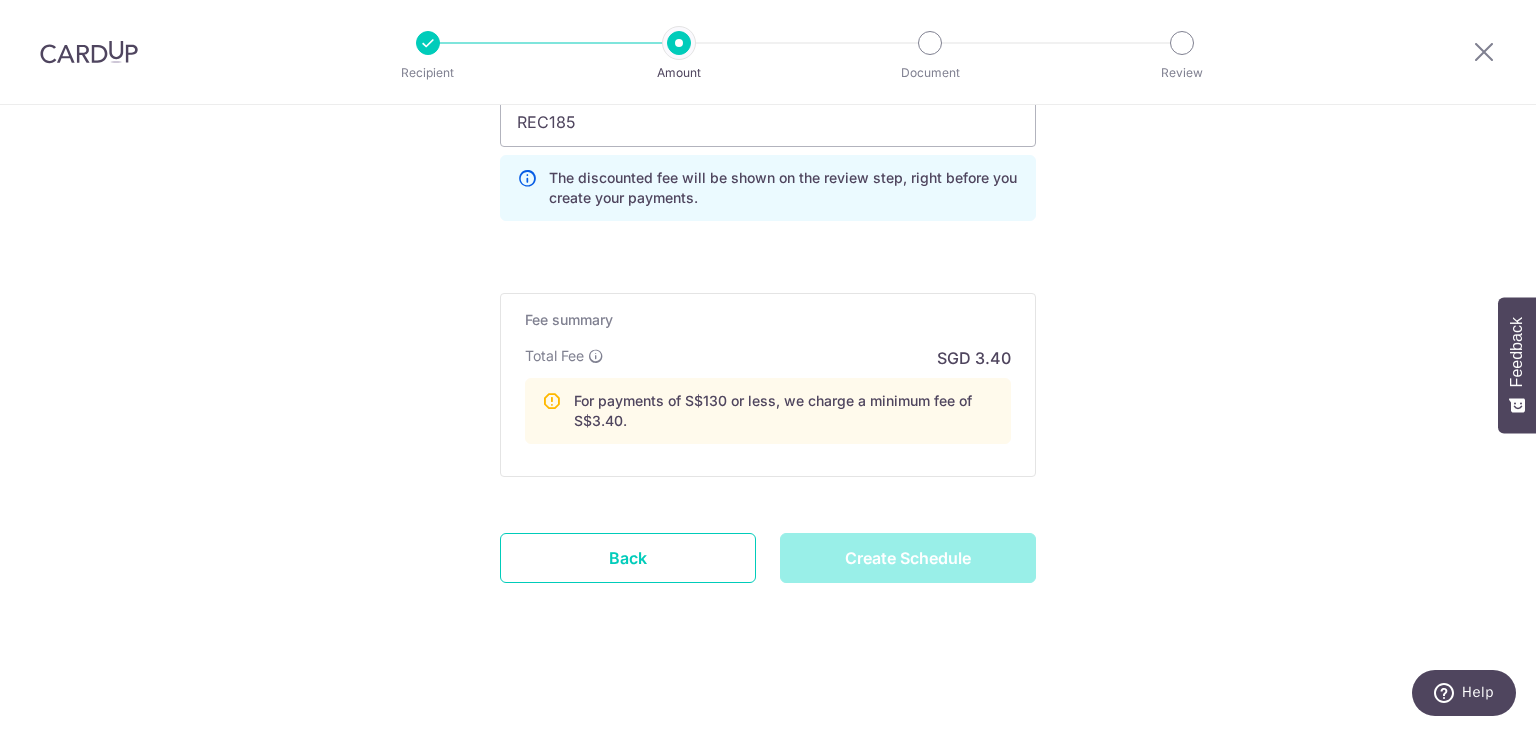 type on "Create Schedule" 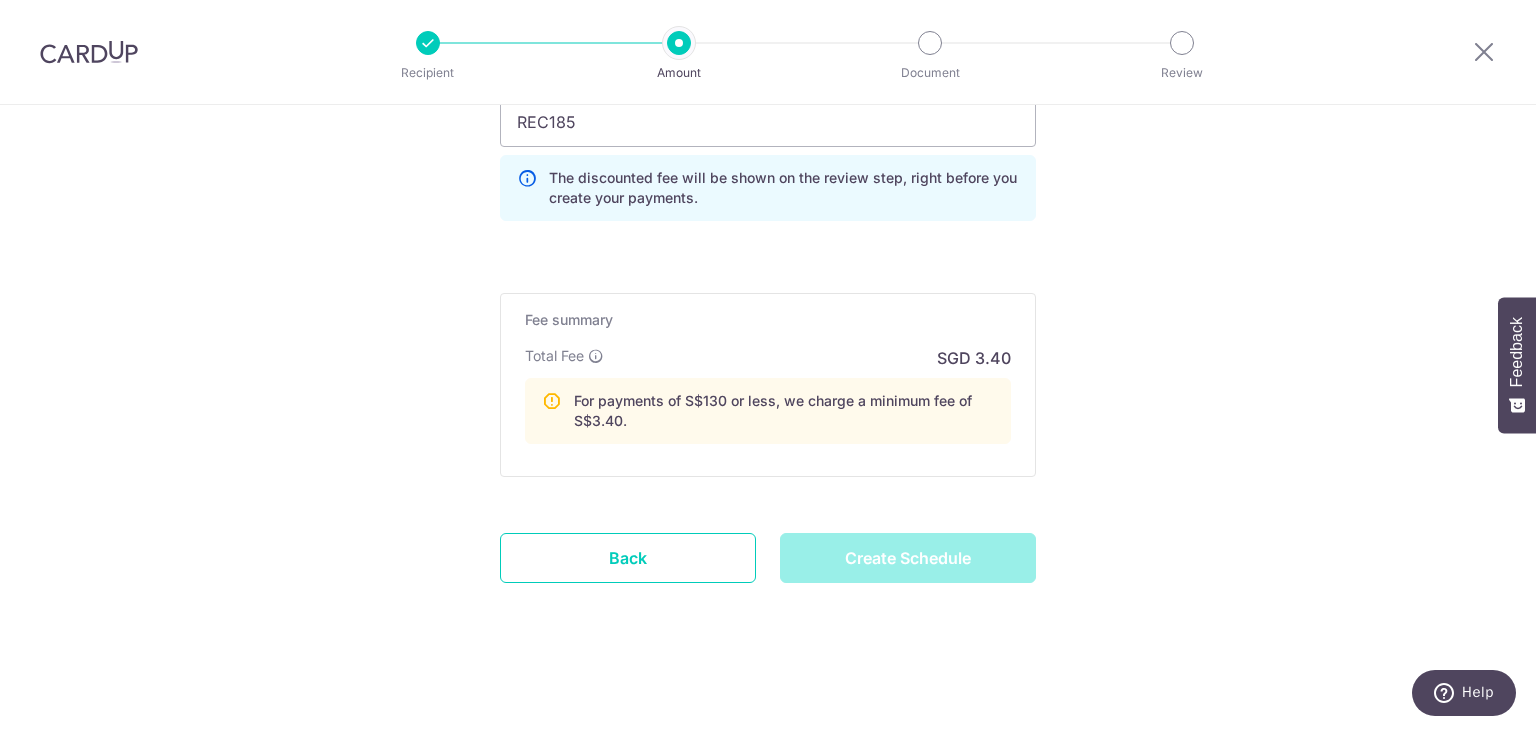 scroll, scrollTop: 1355, scrollLeft: 0, axis: vertical 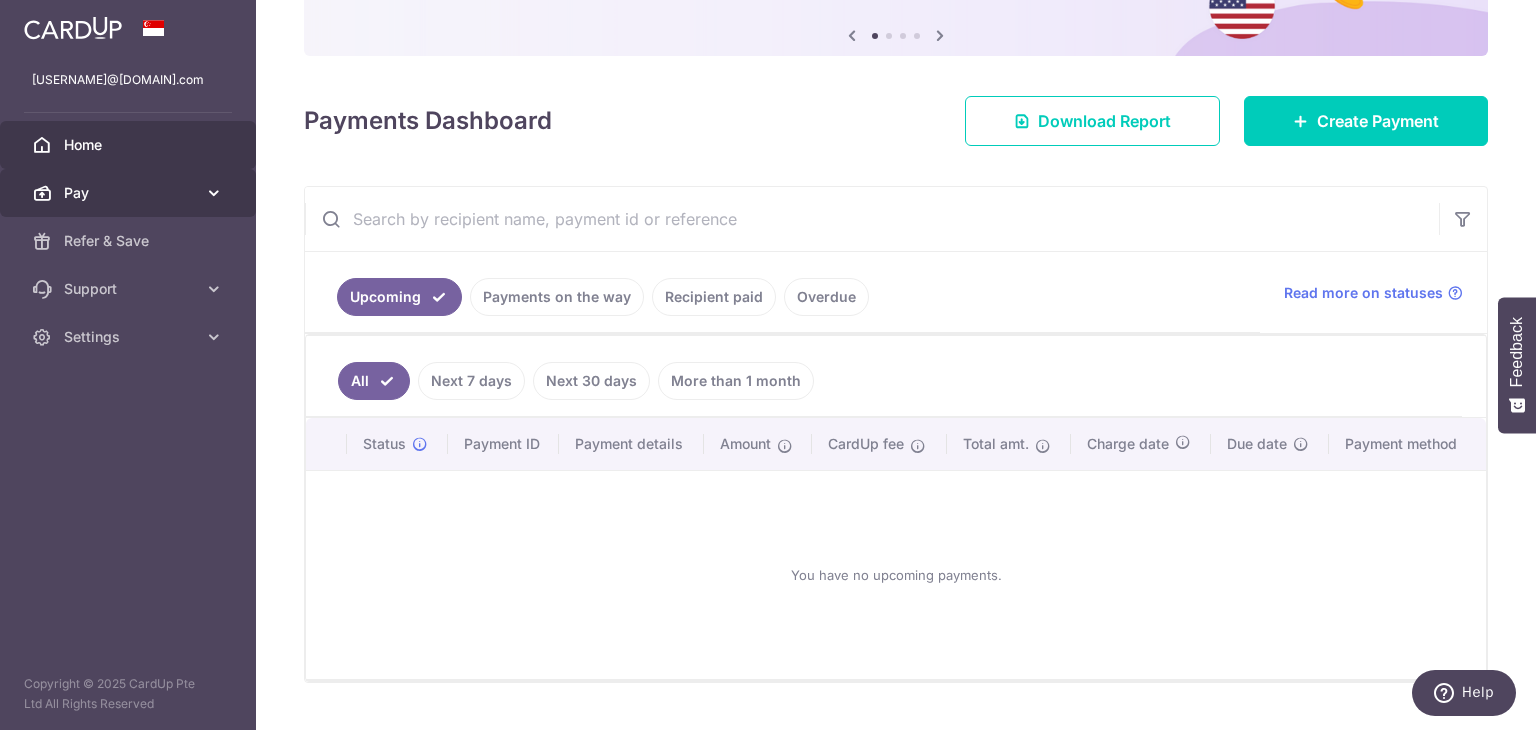 click at bounding box center [214, 193] 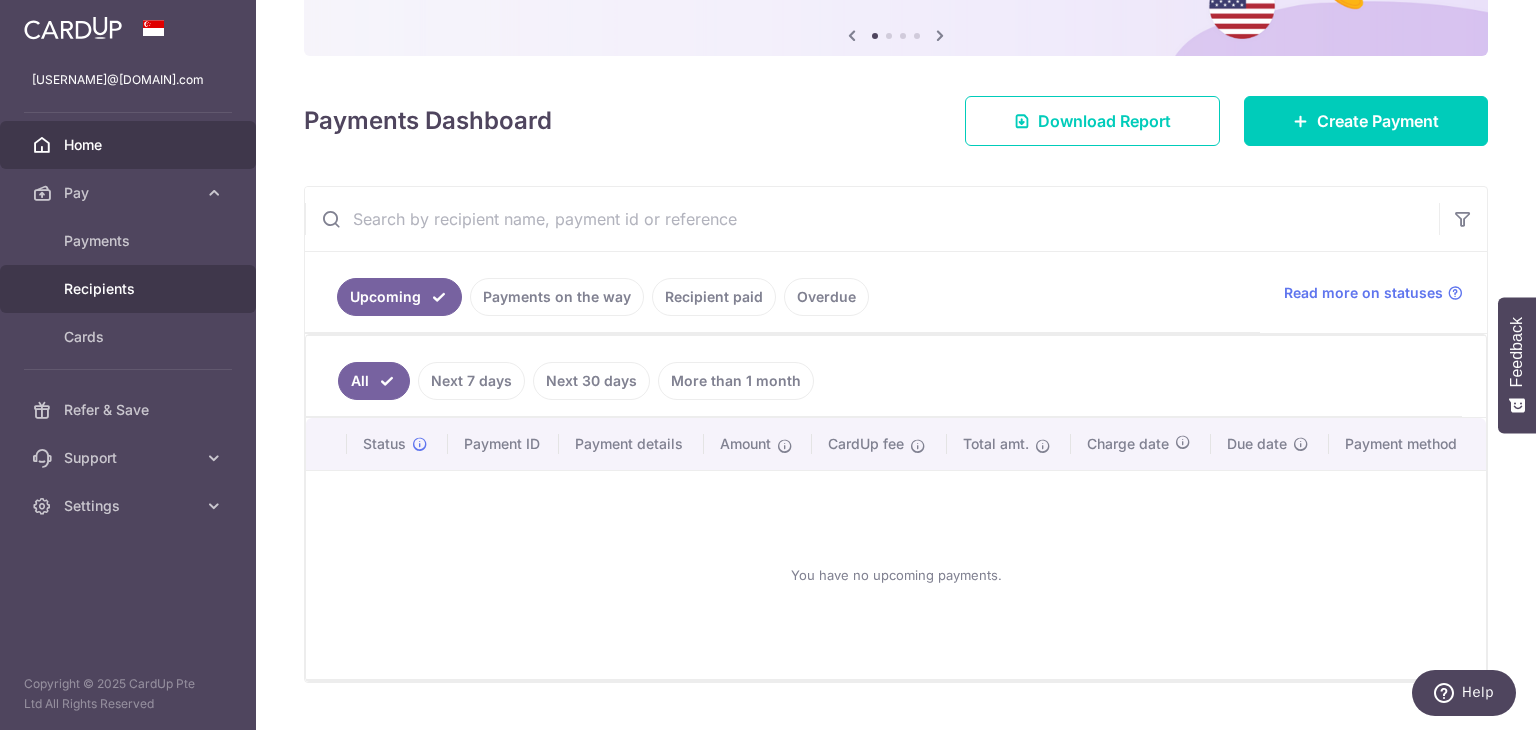 click on "Recipients" at bounding box center [130, 289] 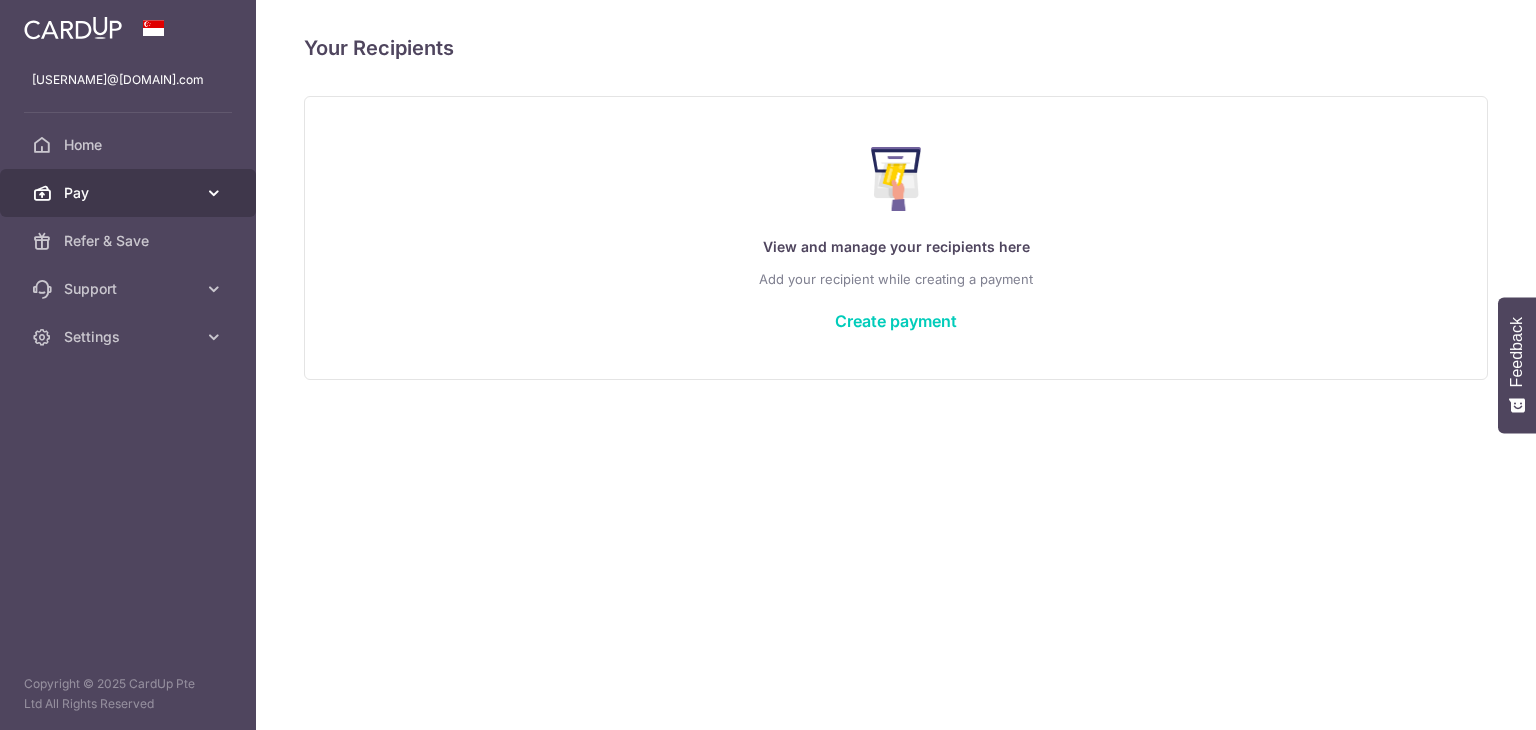 scroll, scrollTop: 0, scrollLeft: 0, axis: both 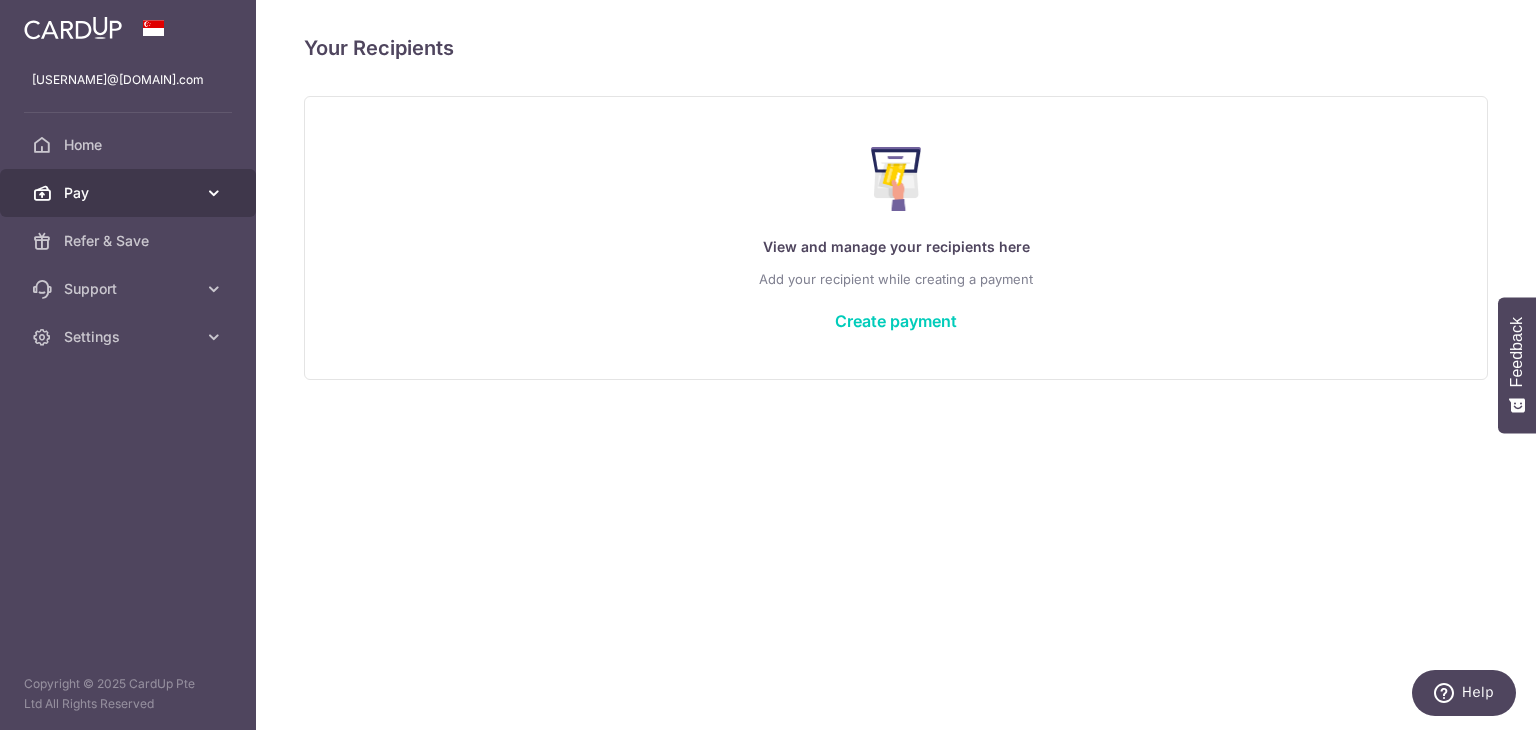 click at bounding box center (214, 193) 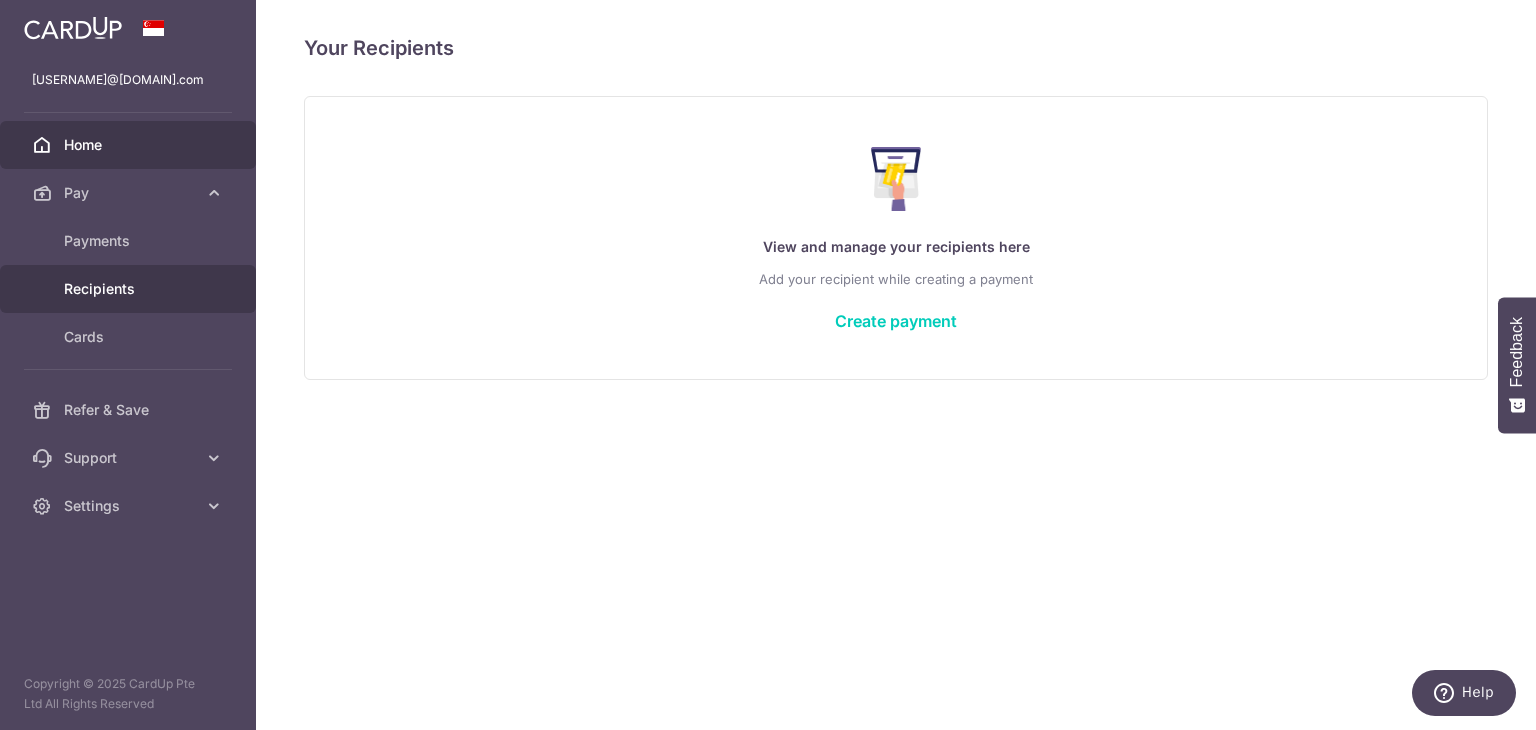 click on "Home" at bounding box center [128, 145] 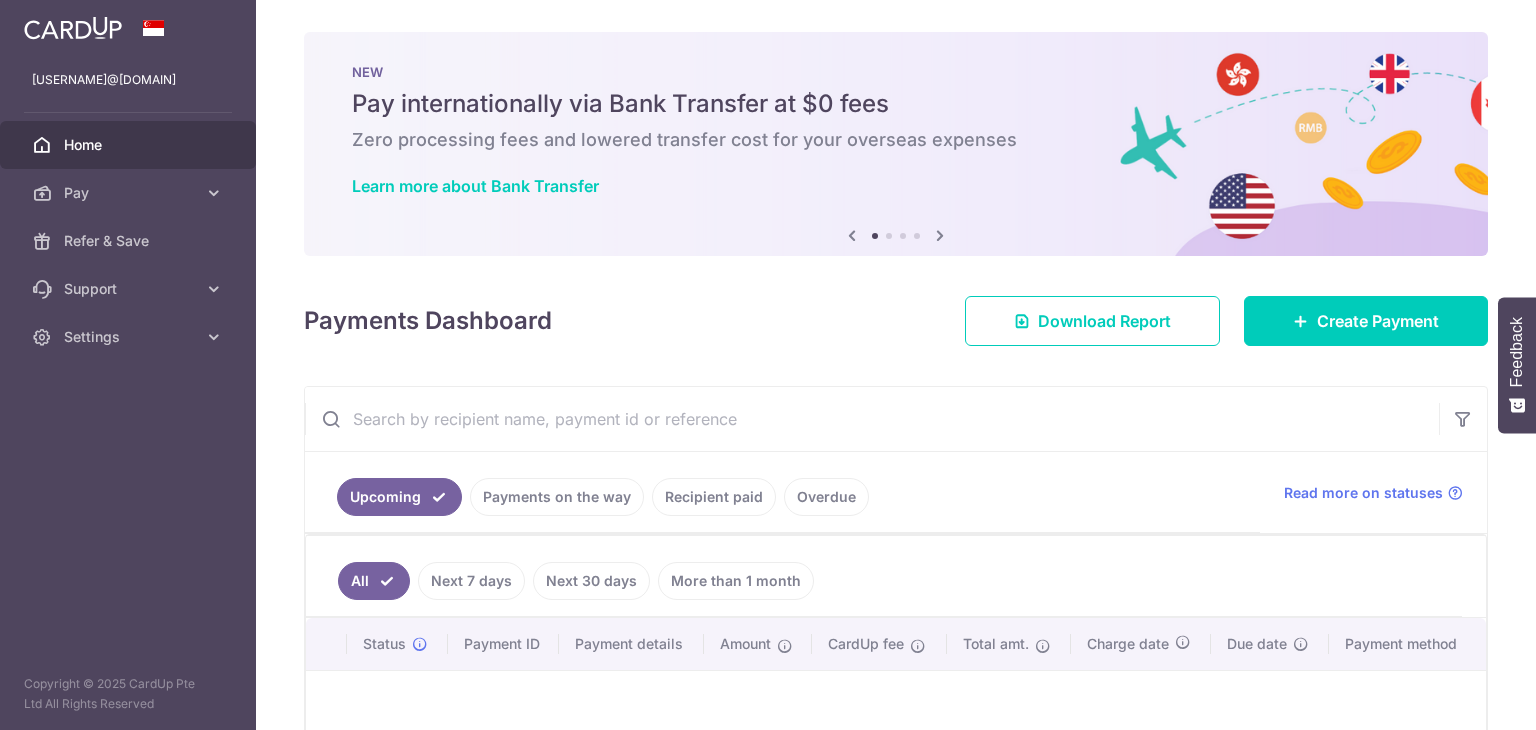 scroll, scrollTop: 0, scrollLeft: 0, axis: both 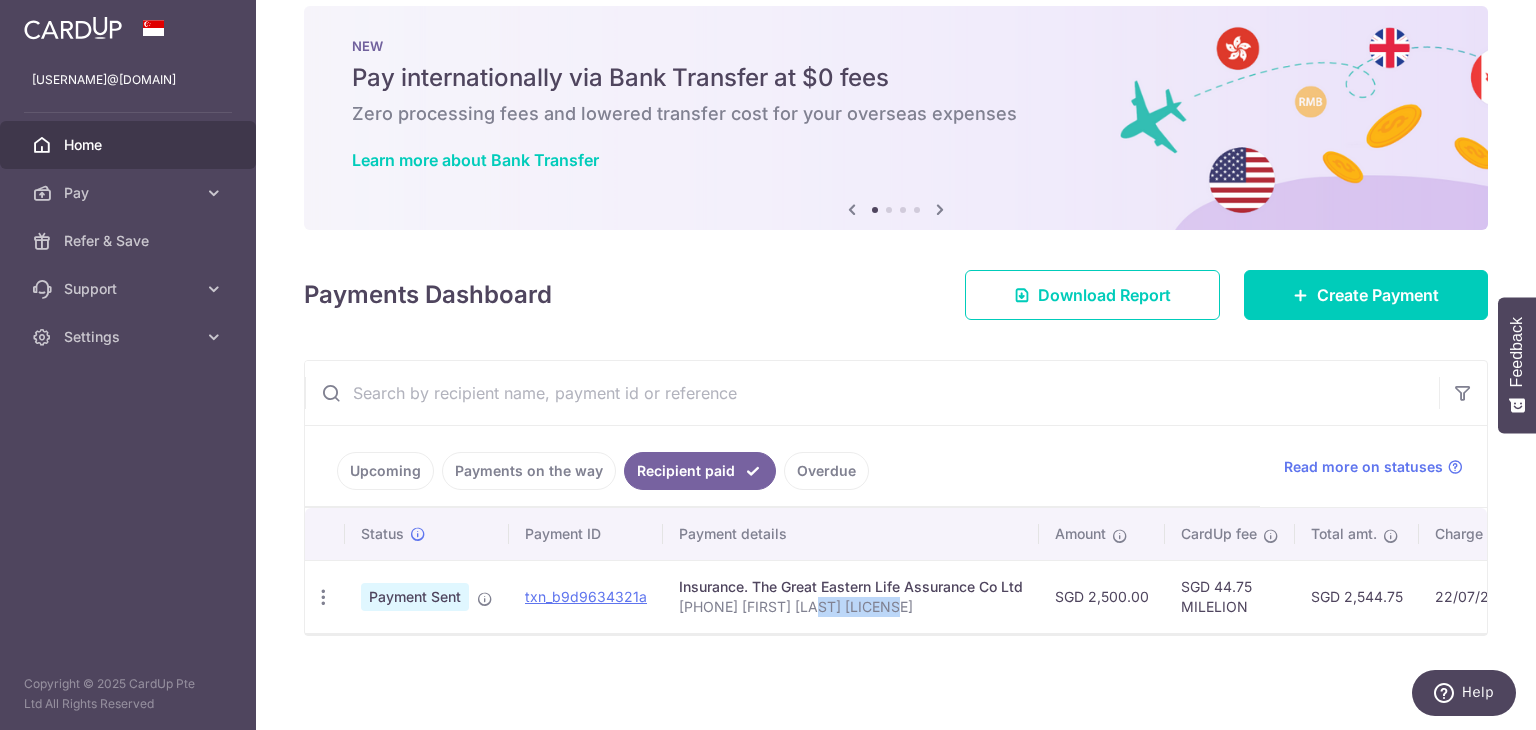drag, startPoint x: 818, startPoint y: 618, endPoint x: 924, endPoint y: 620, distance: 106.01887 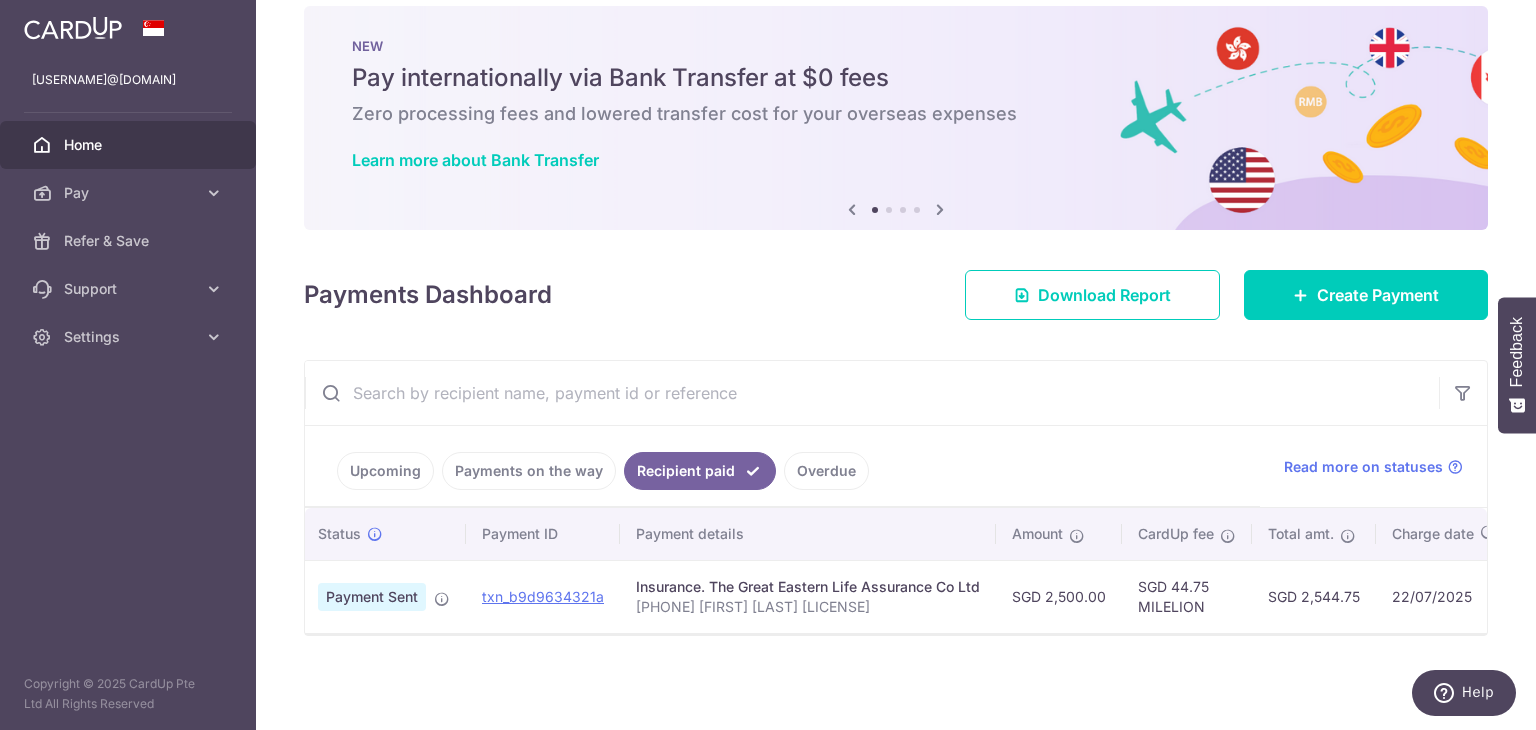 click on "Insurance. The Great Eastern Life Assurance Co Ltd
[PHONE] [FIRST] [LAST] [LICENSE]" at bounding box center (808, 596) 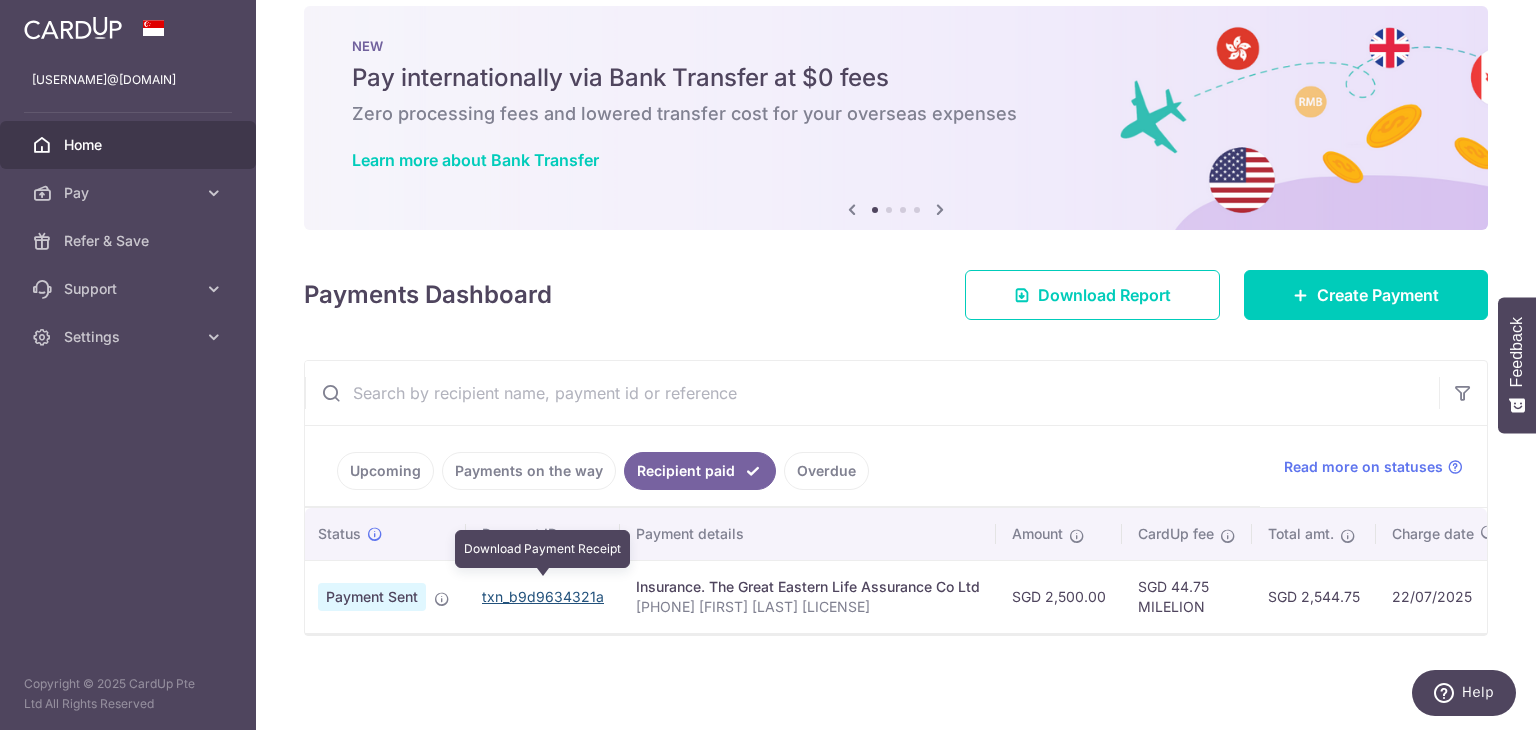 click on "txn_b9d9634321a" at bounding box center (543, 596) 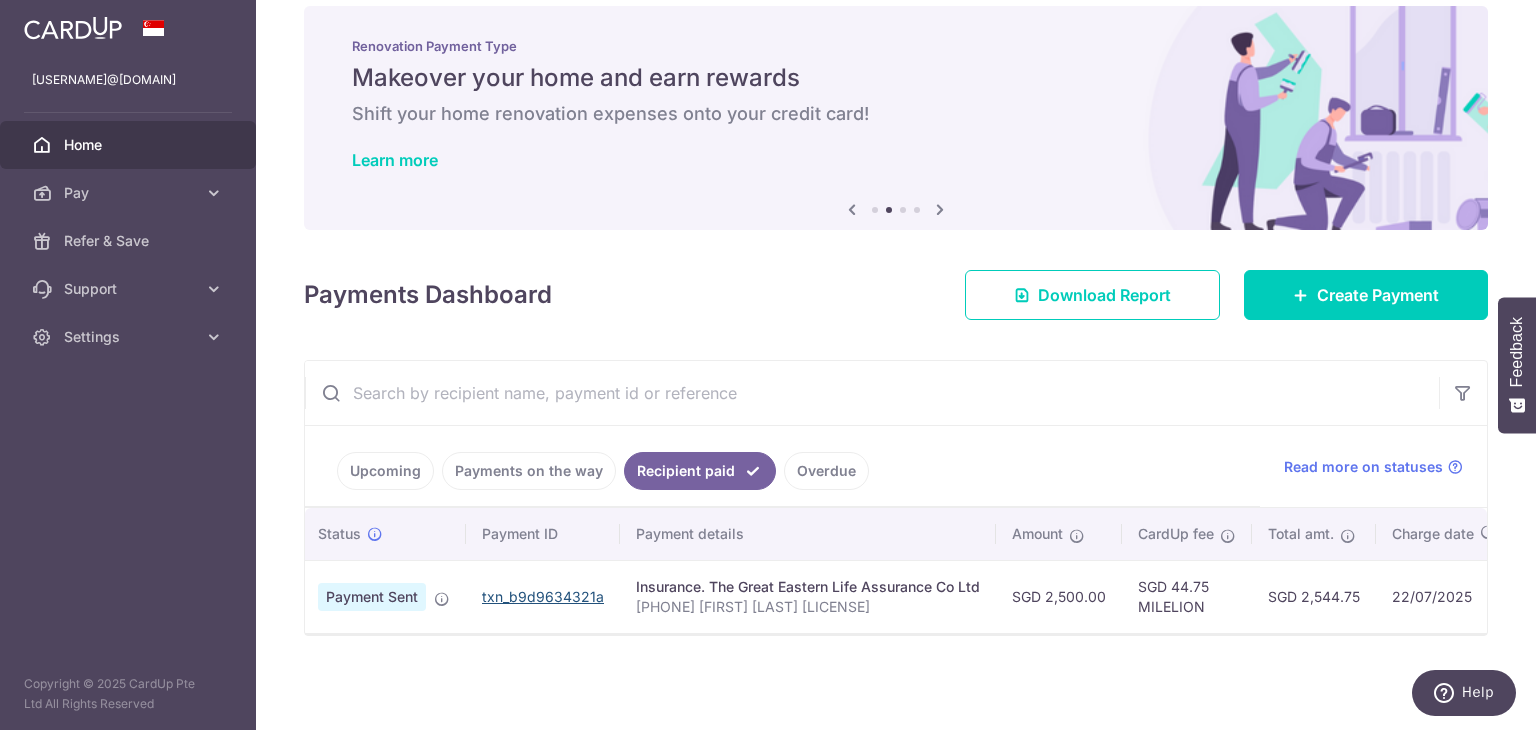 scroll, scrollTop: 0, scrollLeft: 338, axis: horizontal 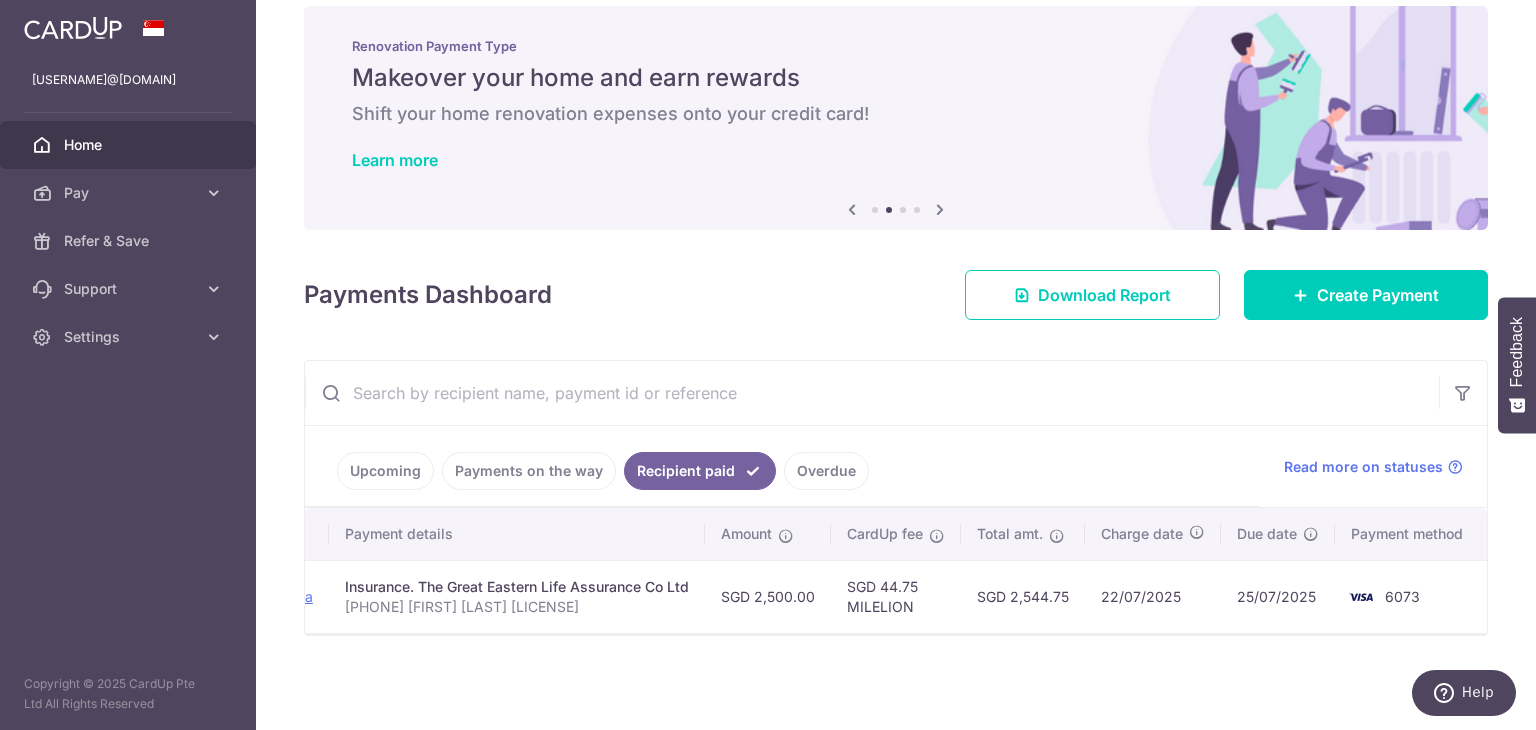 click on "×
Pause Schedule
Pause all future payments in this series
Pause just this one payment
By clicking below, you confirm you are pausing this payment to   on  . Payments can be unpaused at anytime prior to payment taken date.
Confirm
Cancel Schedule
Cancel all future payments in this series
Cancel just this one payment
Confirm
Approve Payment
Recipient Bank Details" at bounding box center (896, 365) 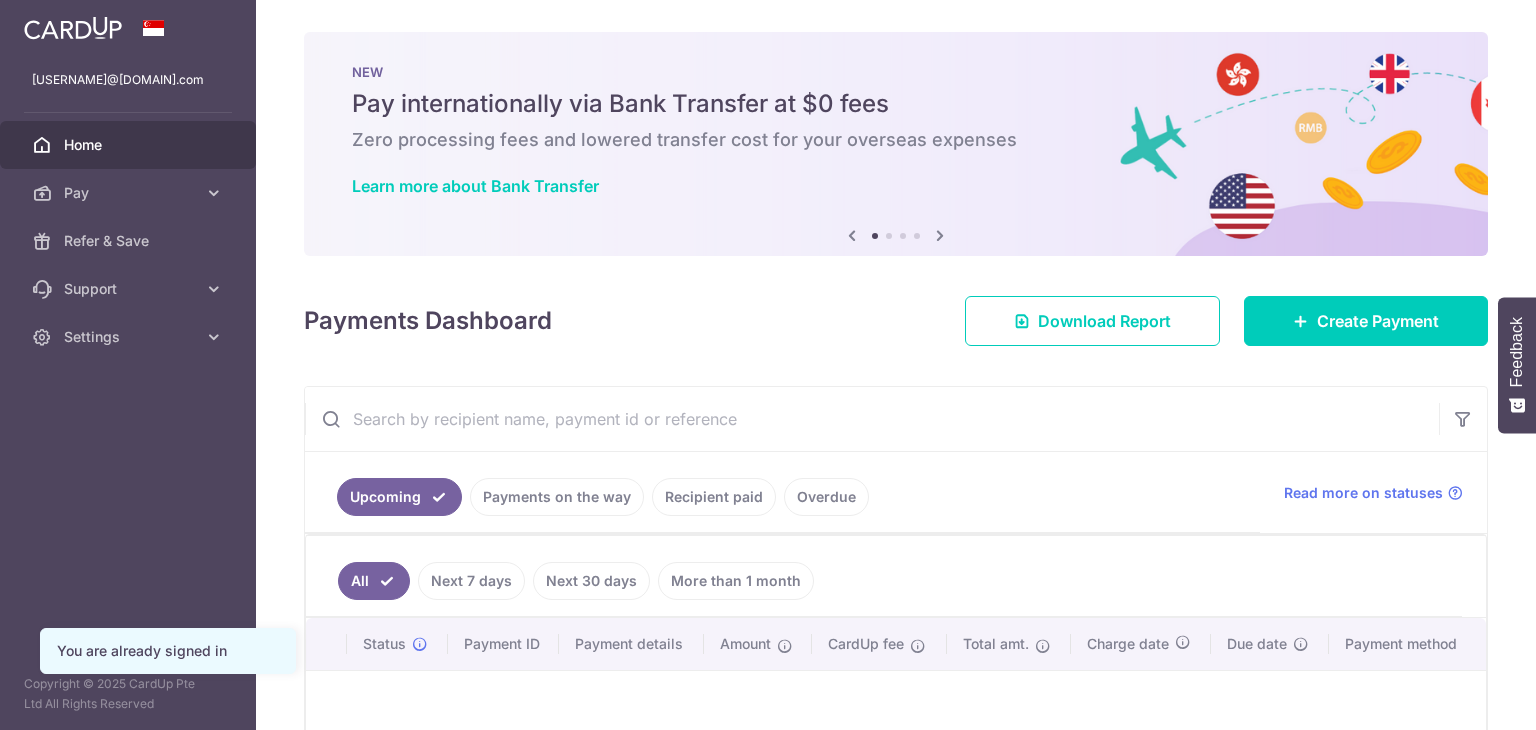 scroll, scrollTop: 0, scrollLeft: 0, axis: both 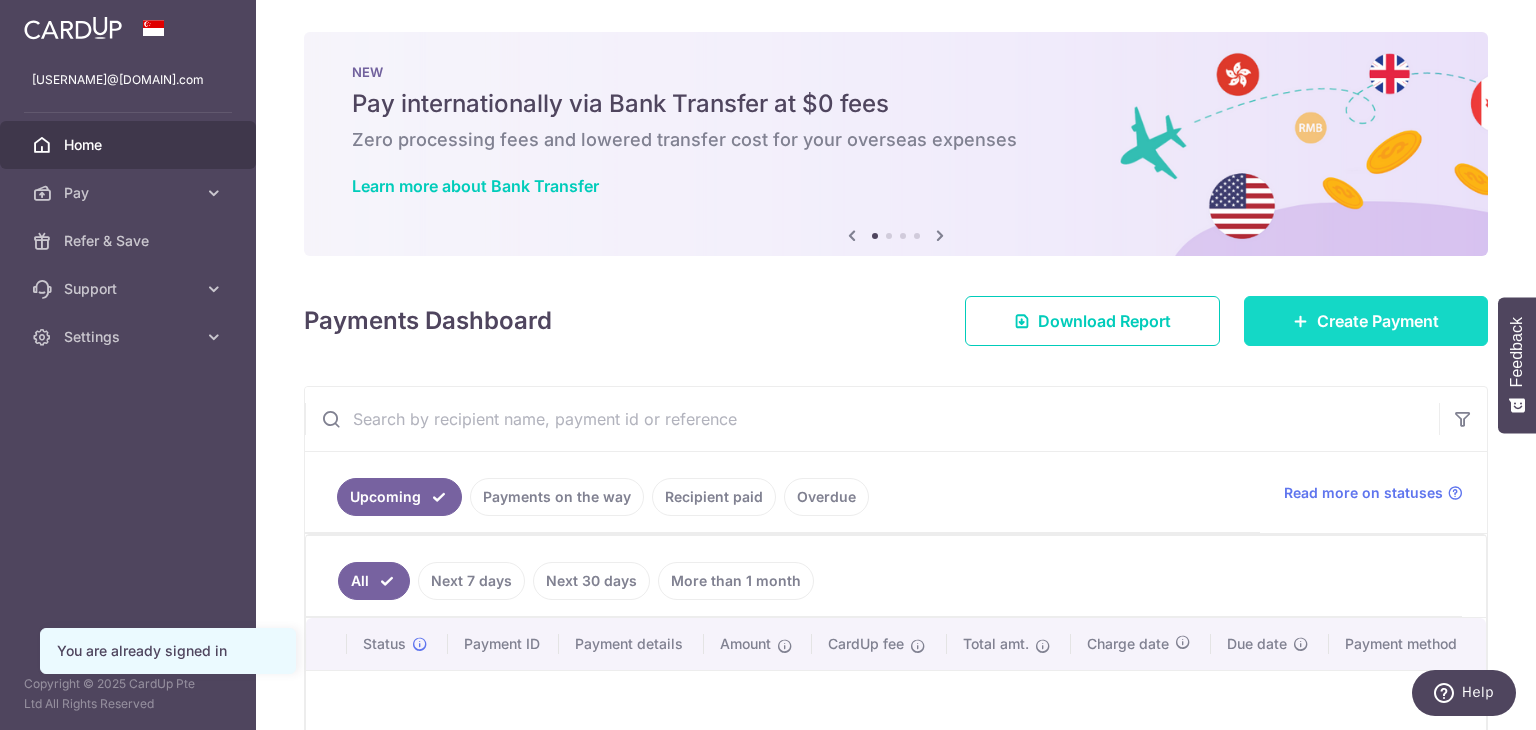 click at bounding box center [1301, 321] 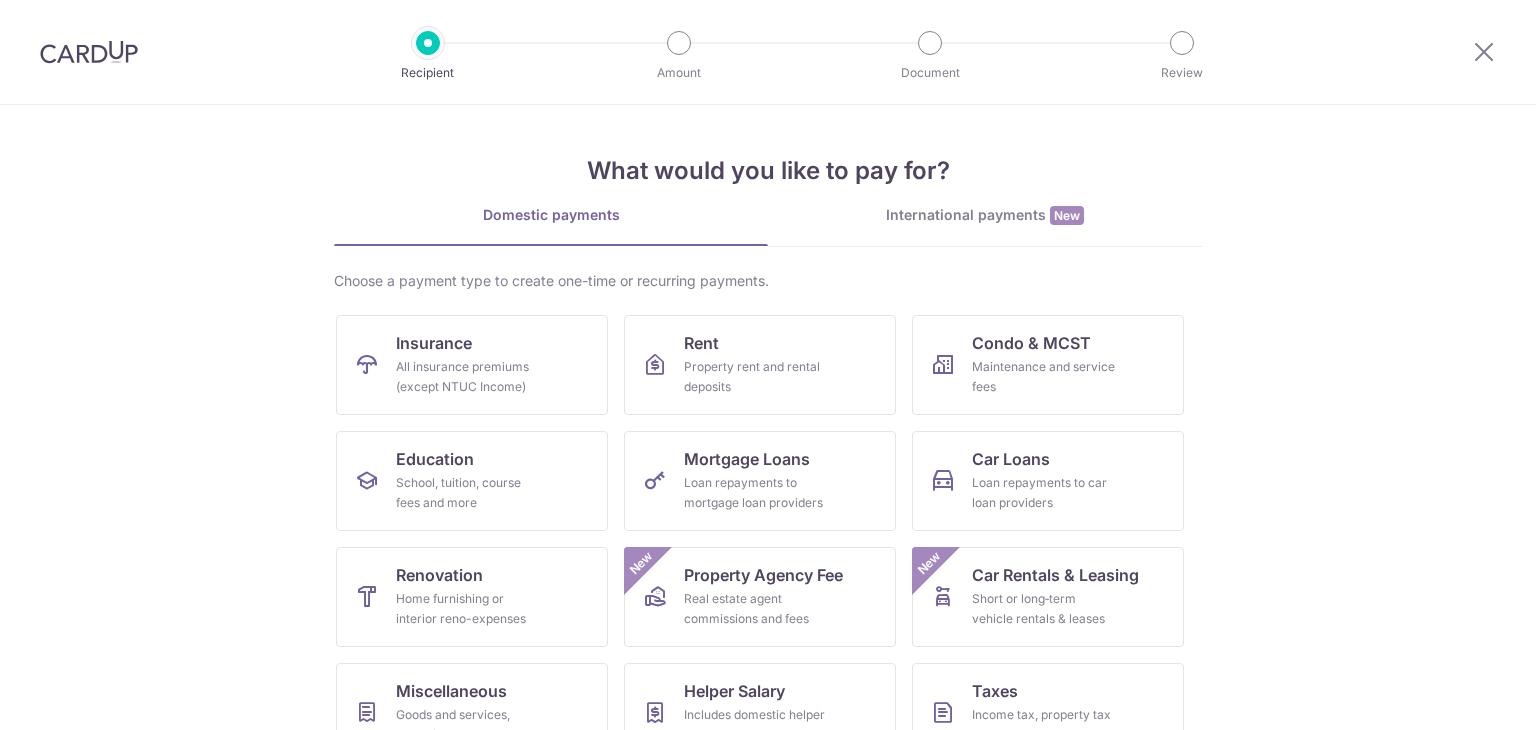 scroll, scrollTop: 0, scrollLeft: 0, axis: both 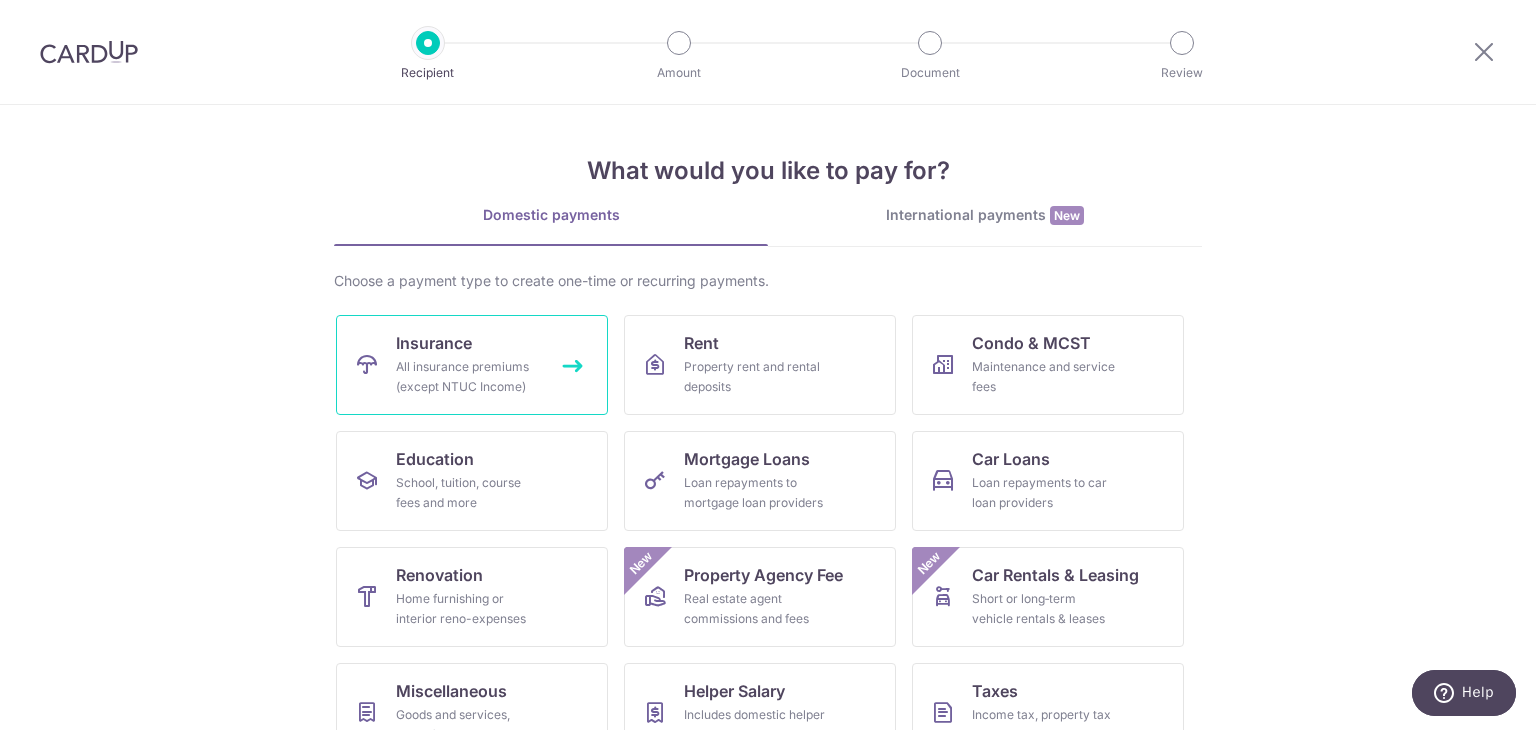 click on "Insurance All insurance premiums (except NTUC Income)" at bounding box center [472, 365] 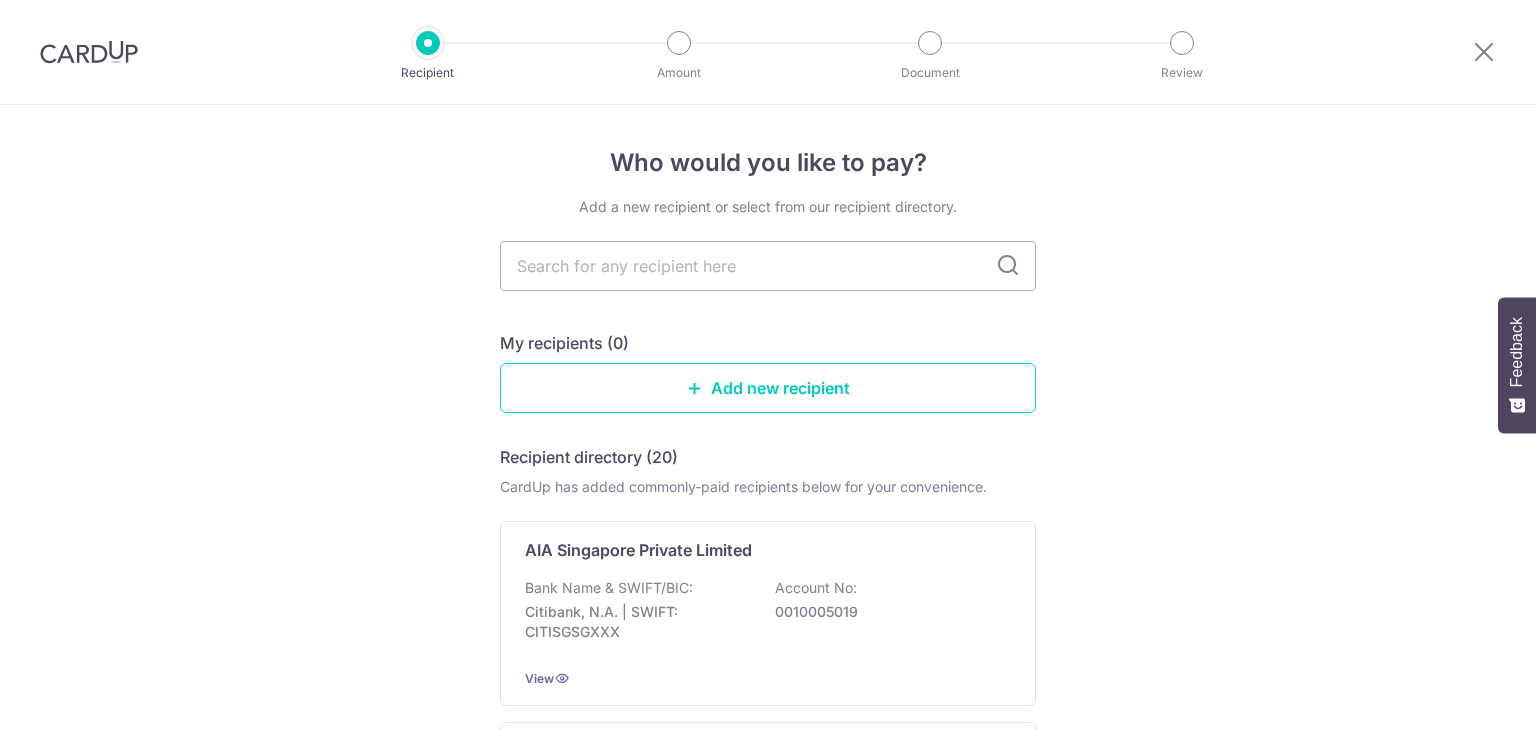 scroll, scrollTop: 0, scrollLeft: 0, axis: both 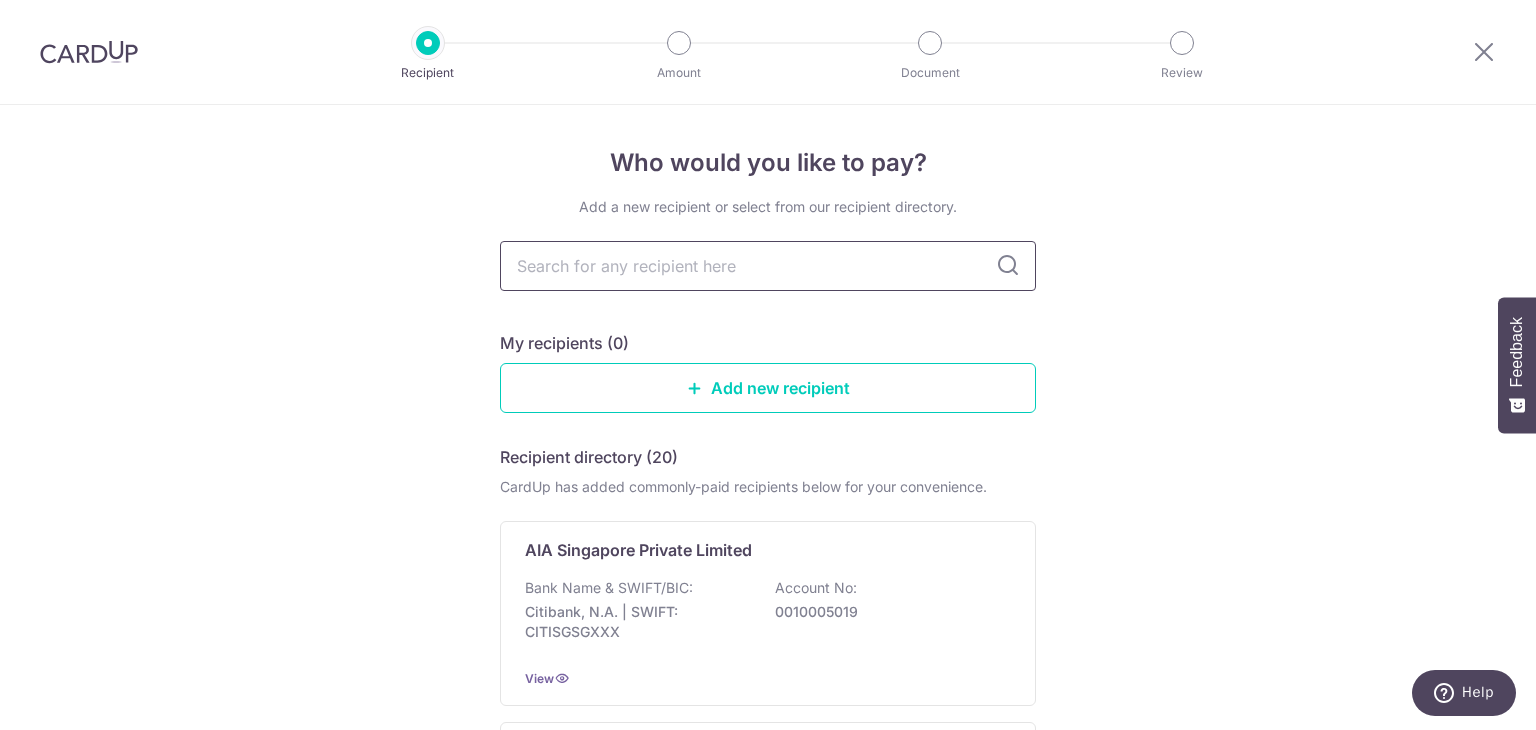 click at bounding box center (768, 266) 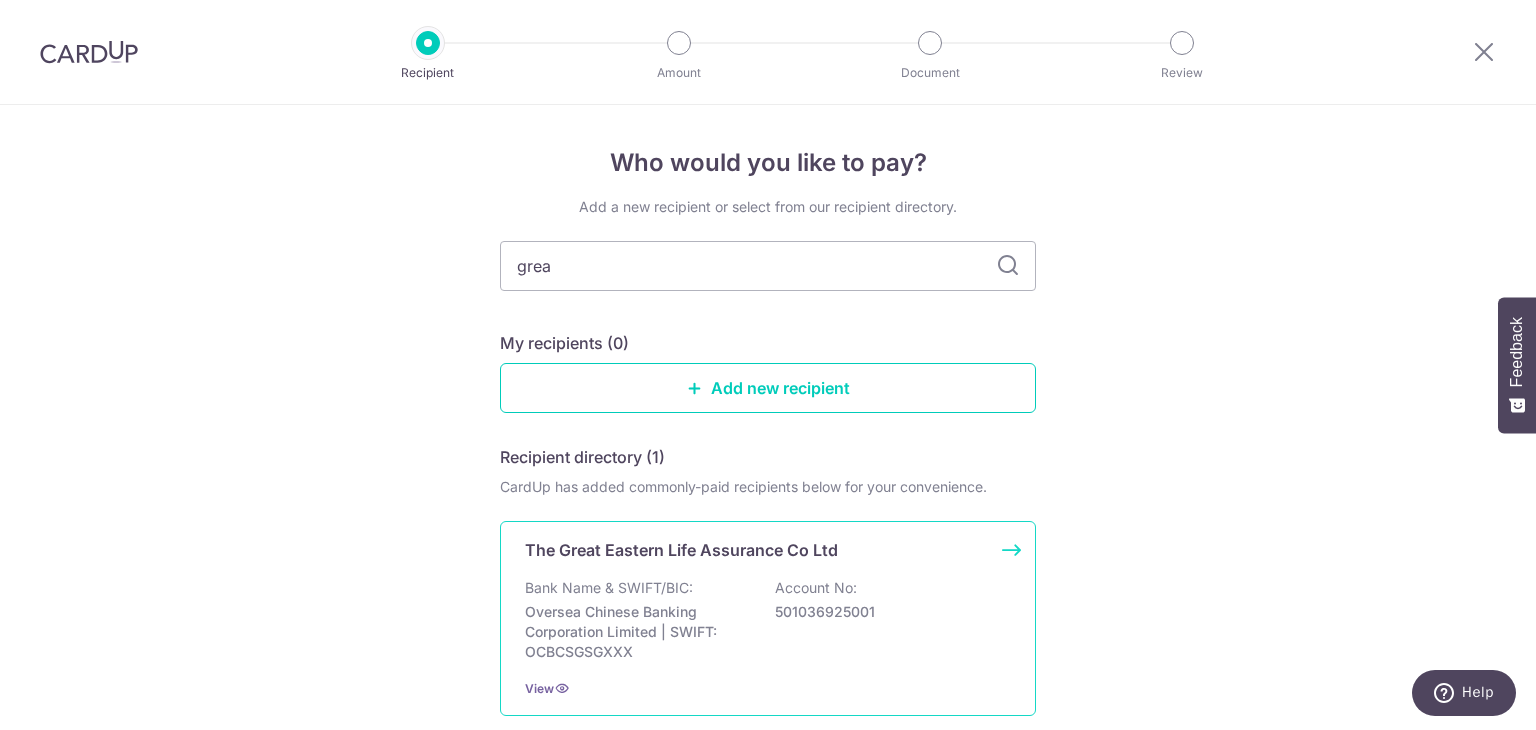 click on "The Great Eastern Life Assurance Co Ltd" at bounding box center [681, 550] 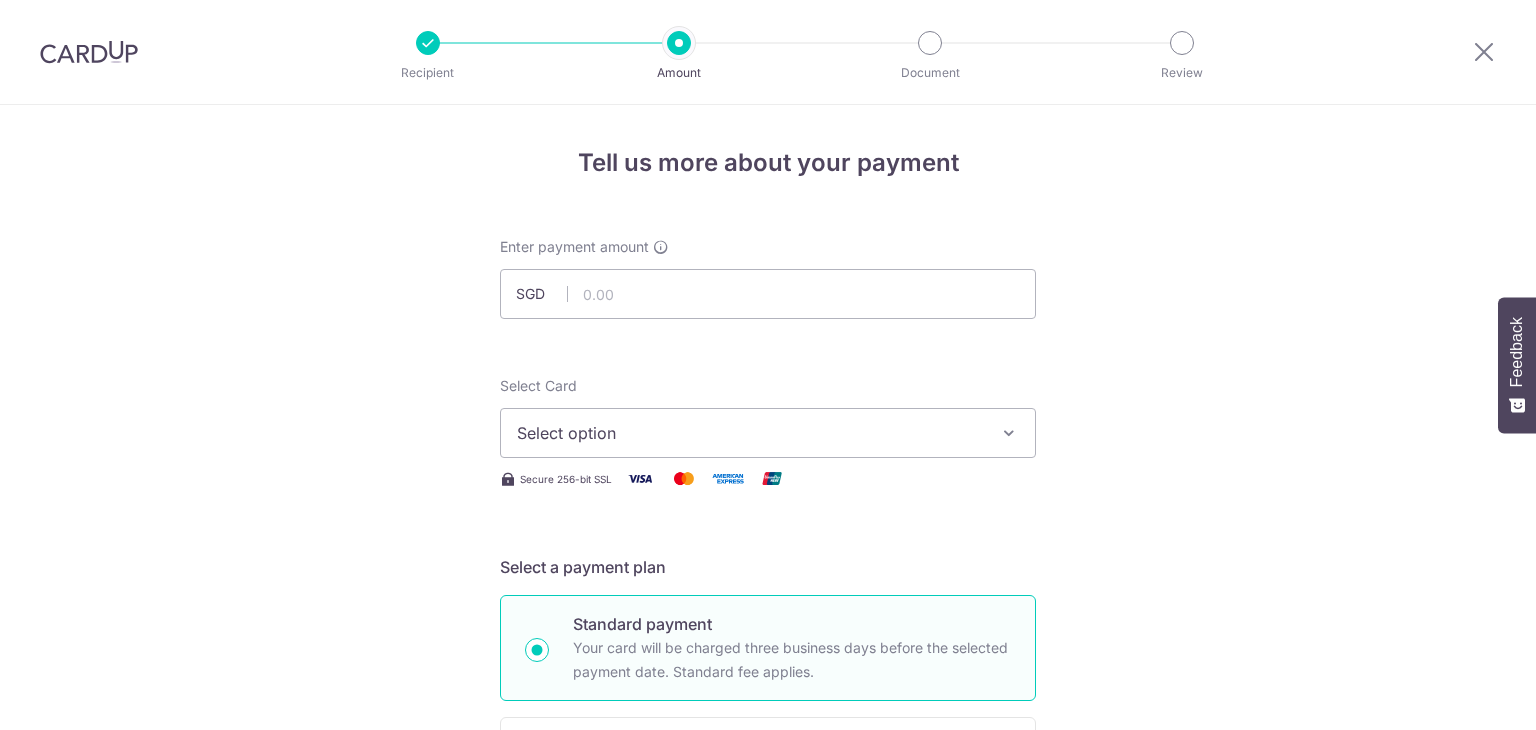 scroll, scrollTop: 0, scrollLeft: 0, axis: both 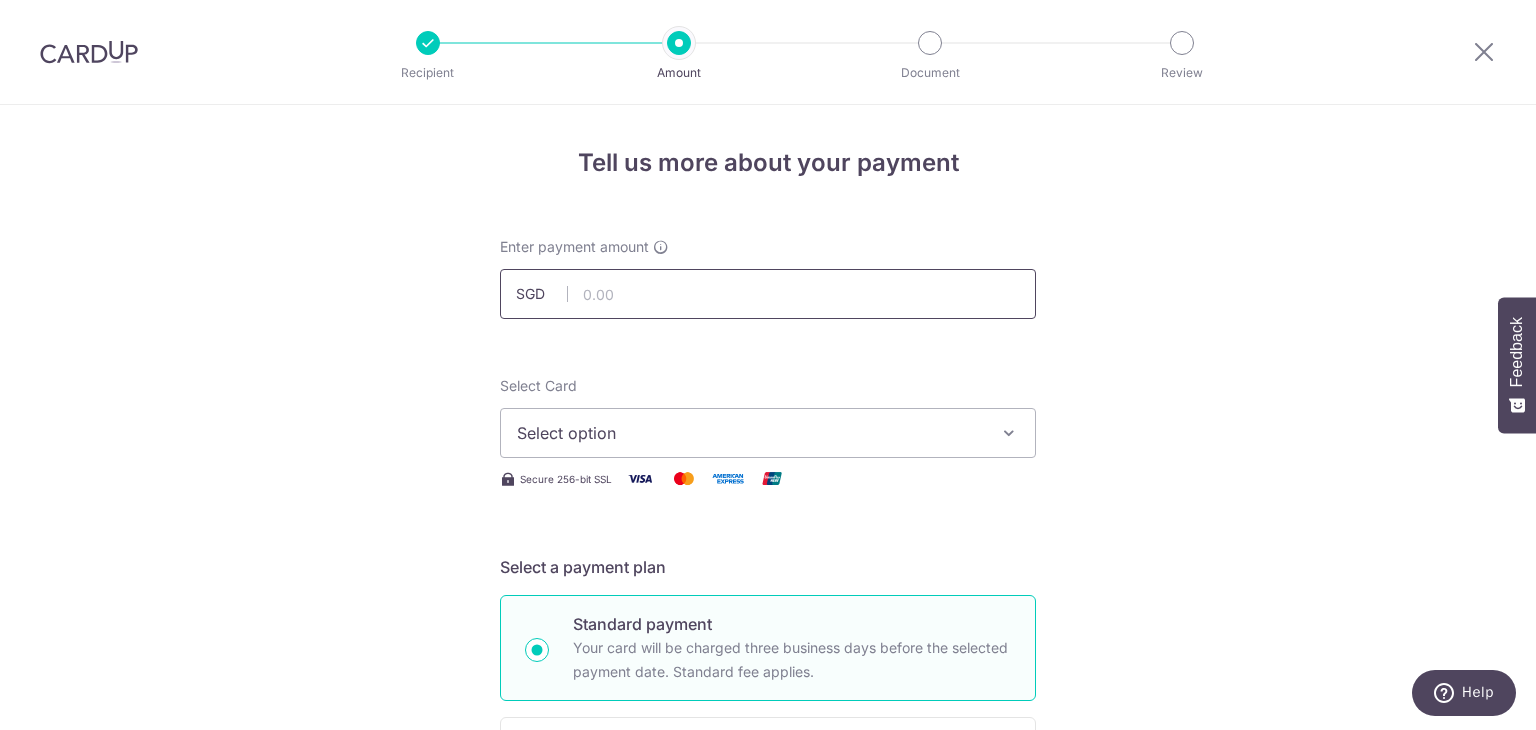 click at bounding box center (768, 294) 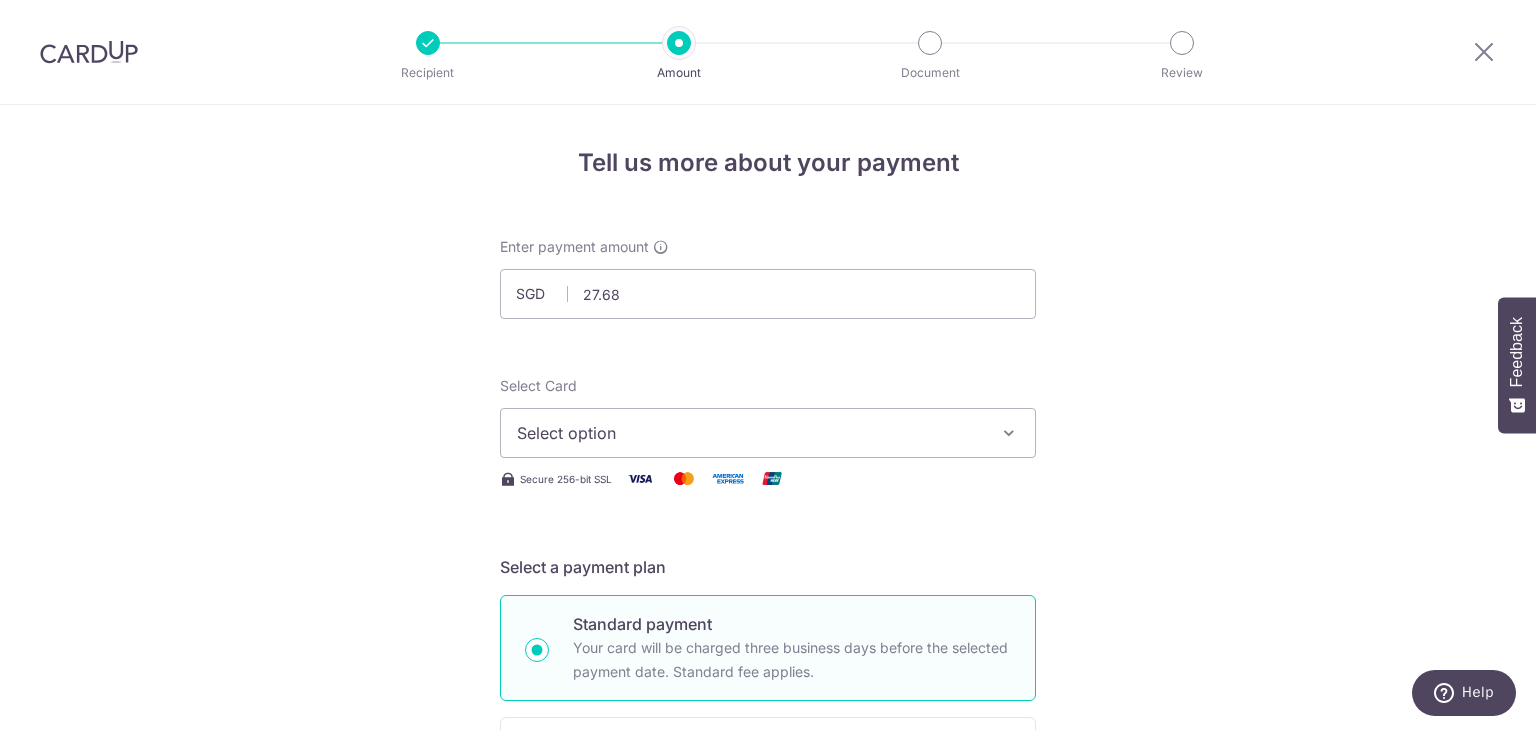 click on "Select option" at bounding box center (750, 433) 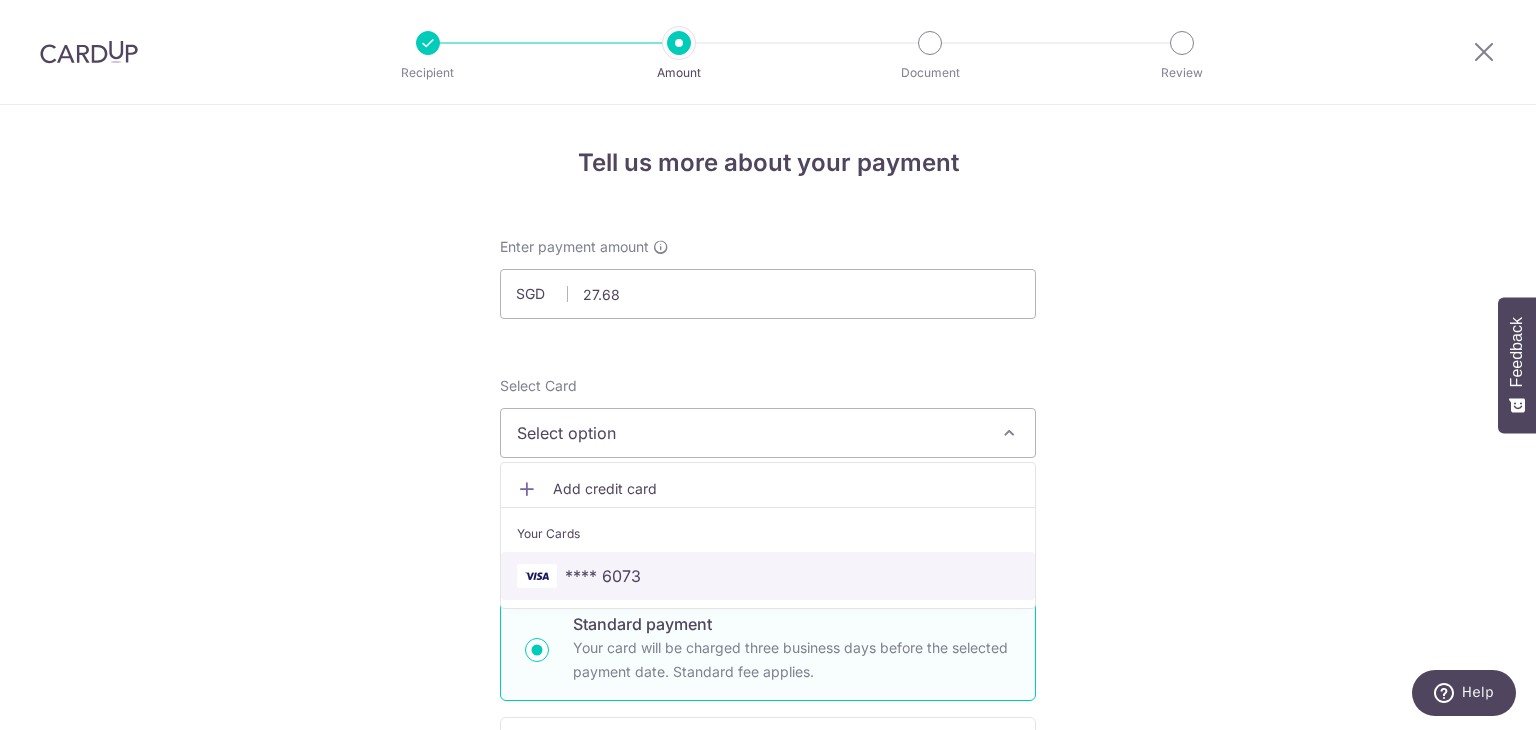 click on "**** 6073" at bounding box center (603, 576) 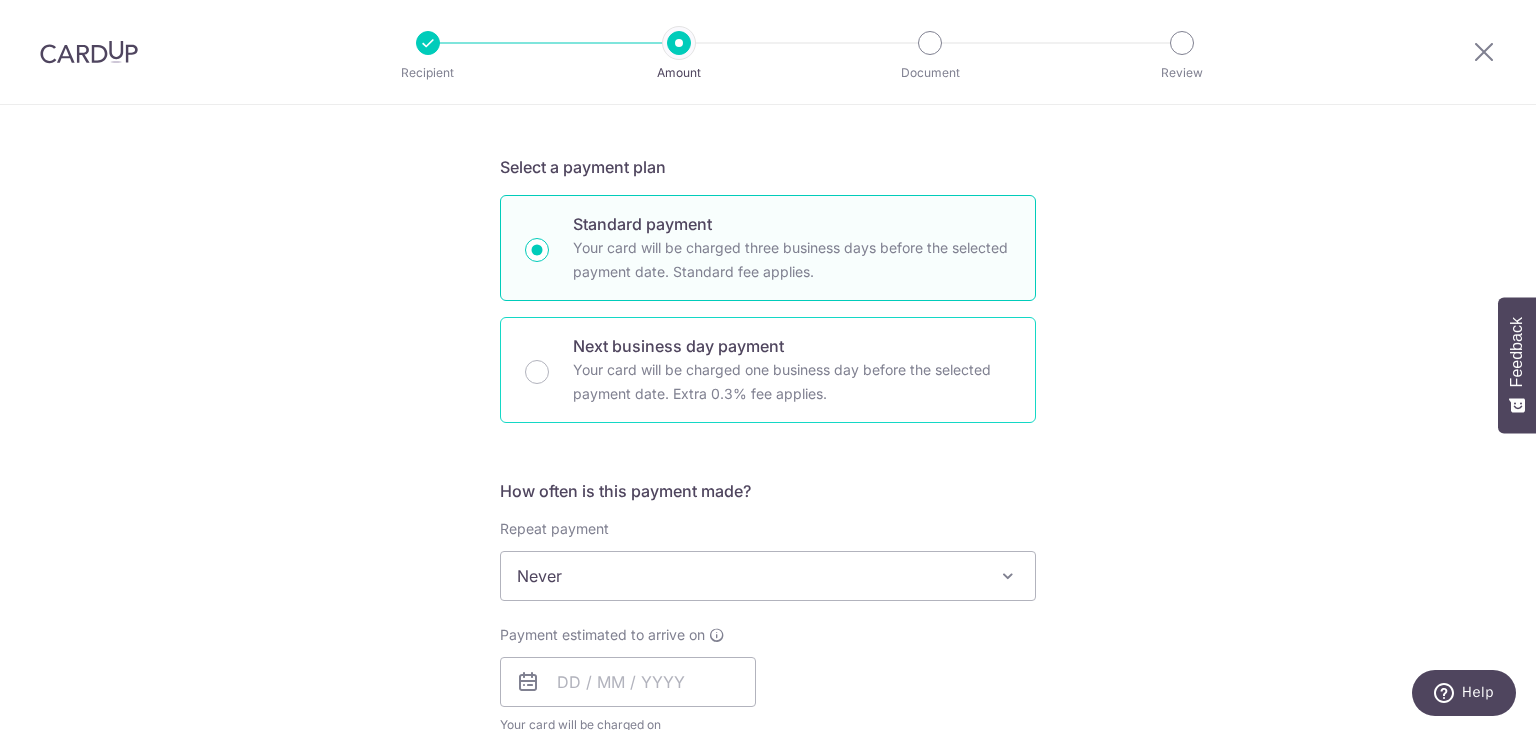 scroll, scrollTop: 600, scrollLeft: 0, axis: vertical 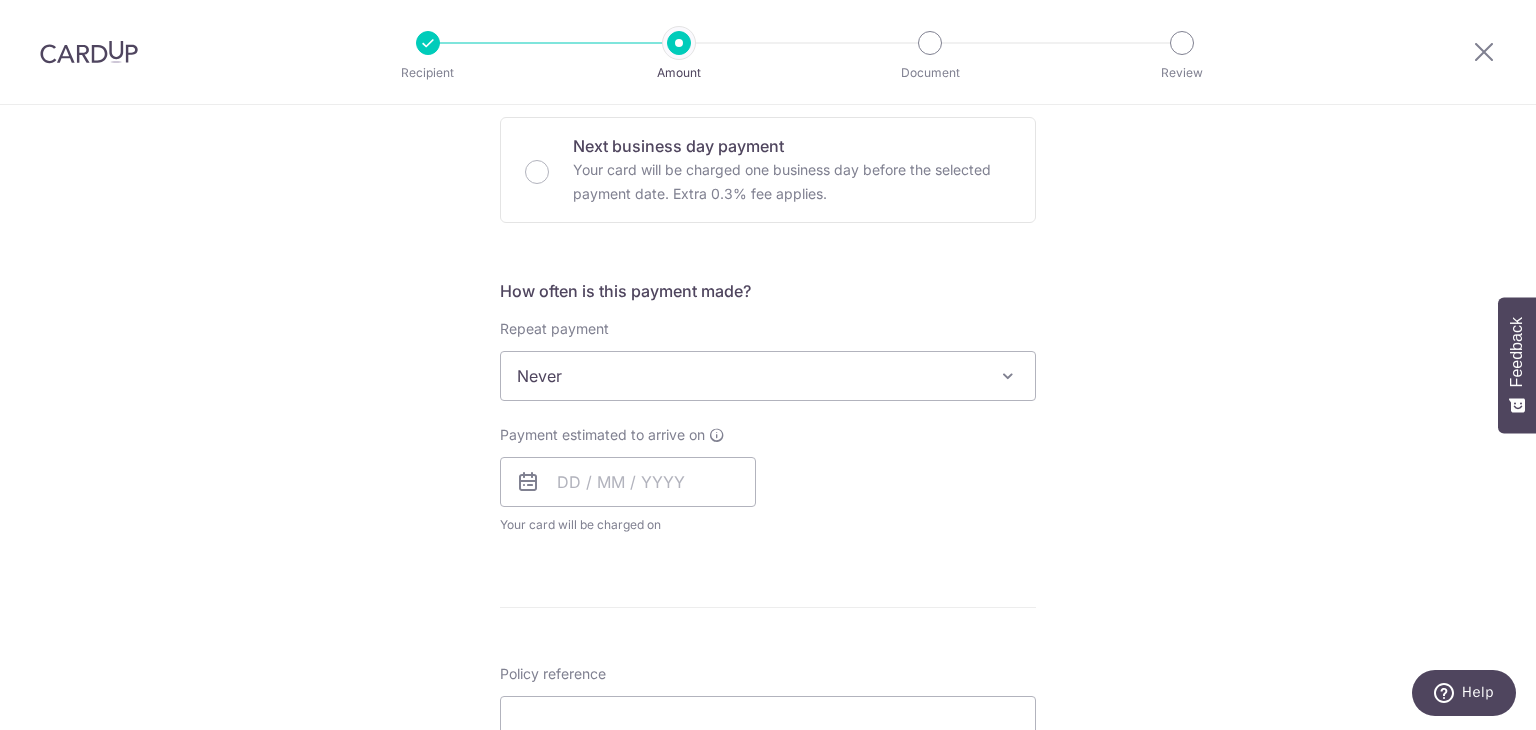 click on "Never" at bounding box center [768, 376] 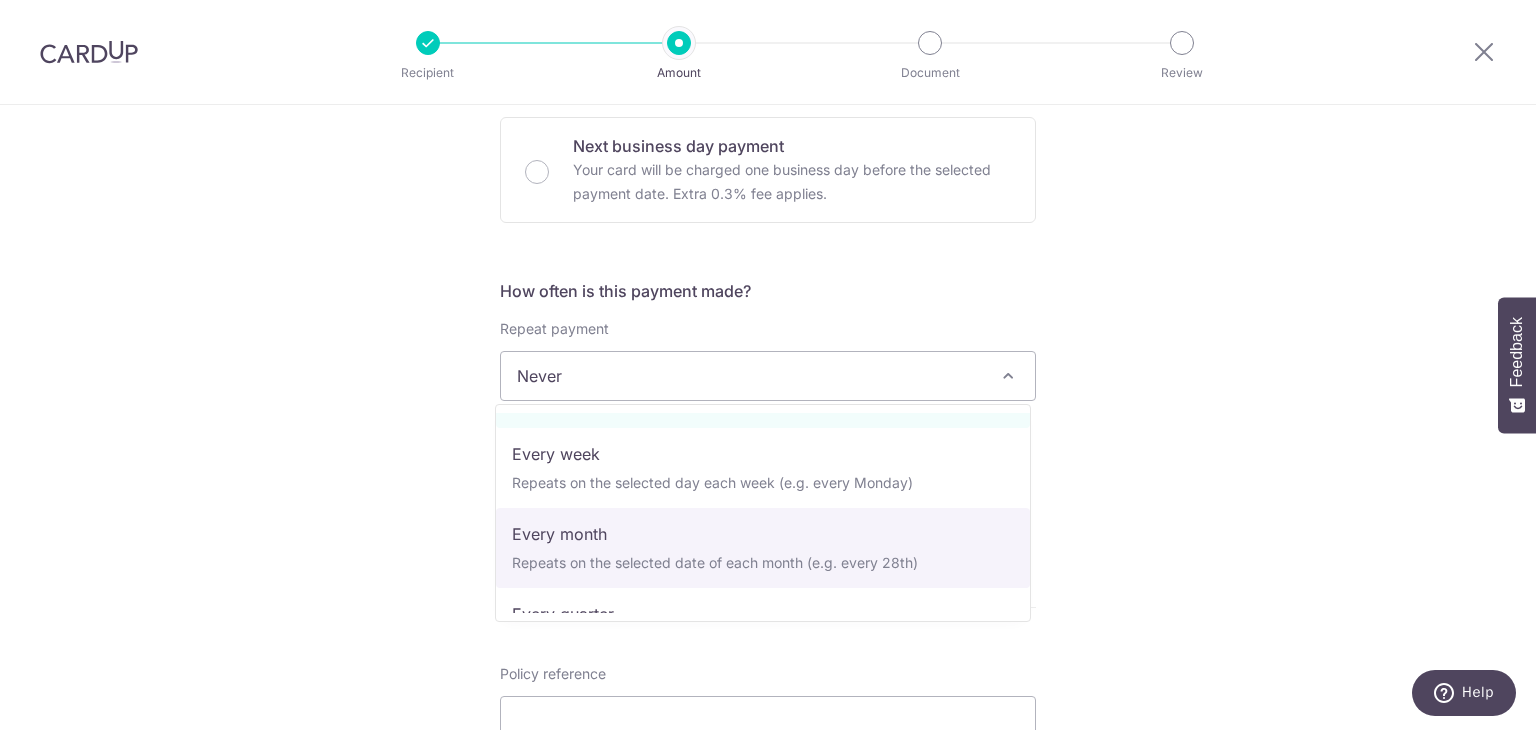 scroll, scrollTop: 100, scrollLeft: 0, axis: vertical 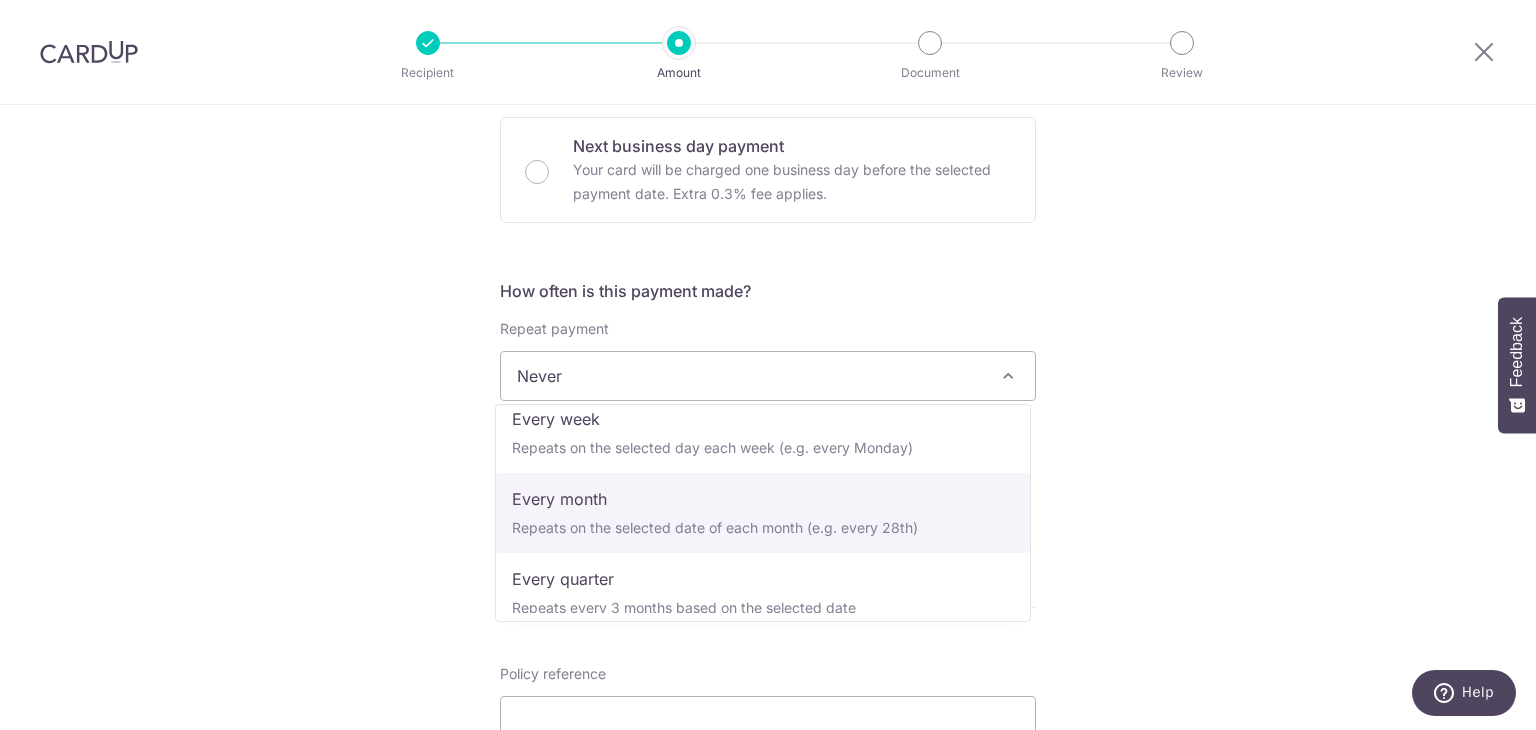 select on "3" 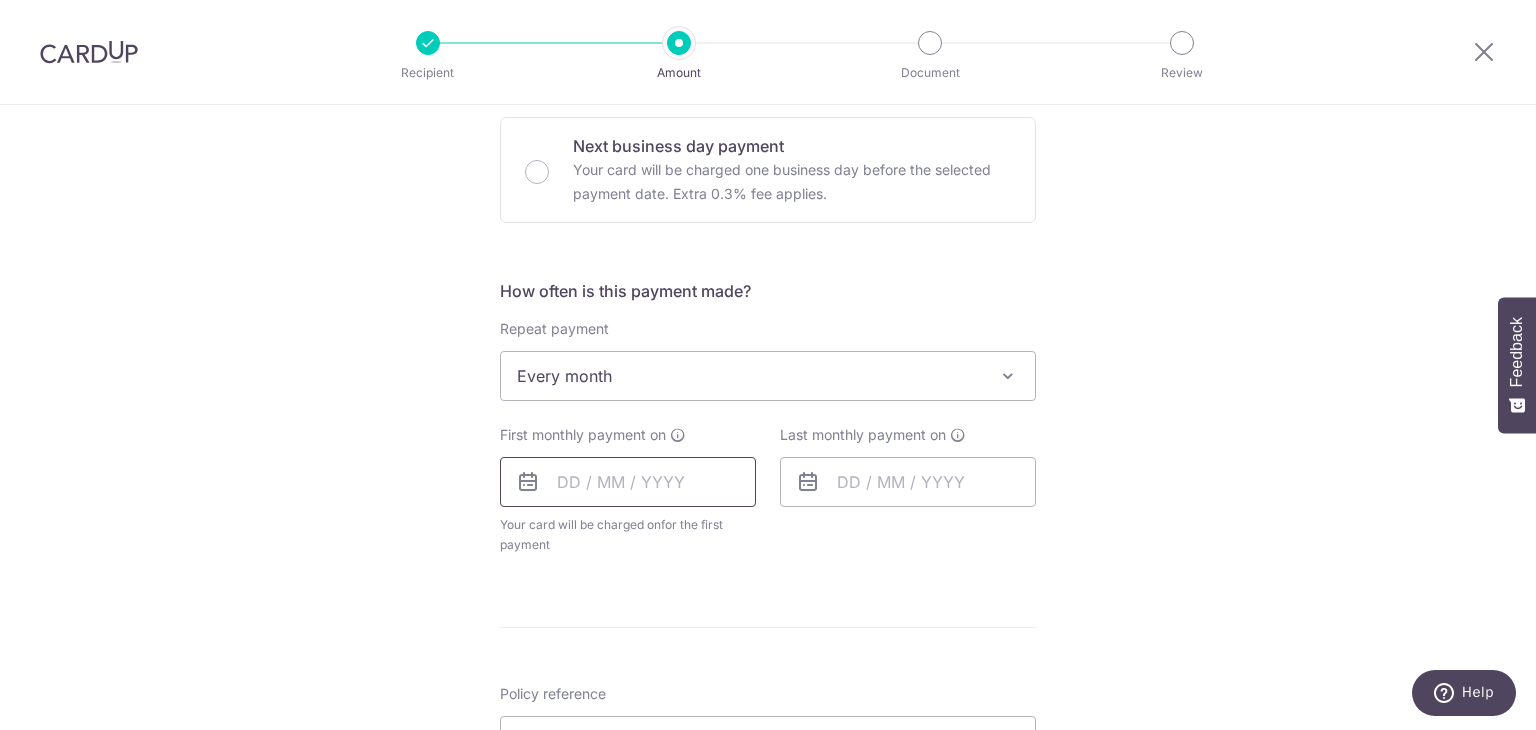 click at bounding box center (628, 482) 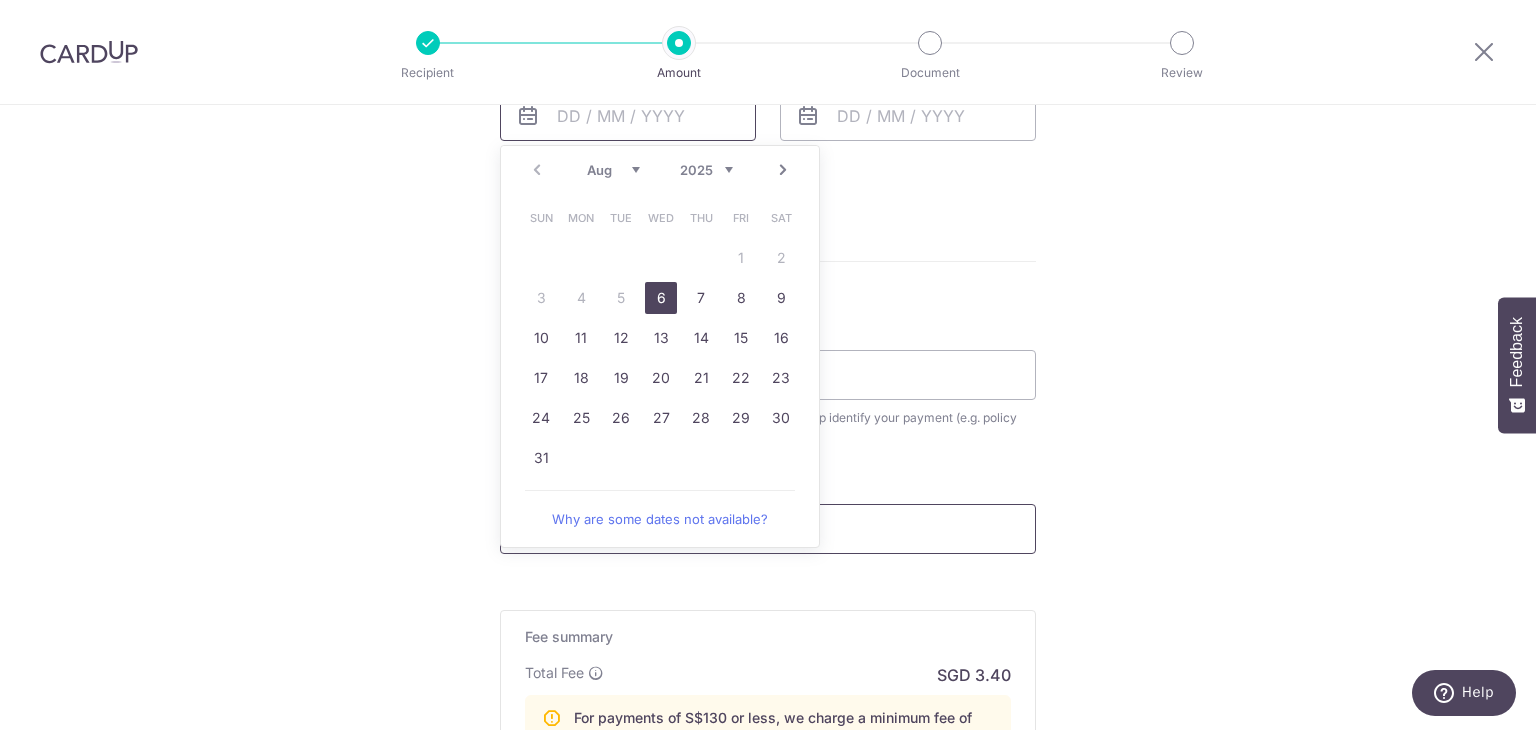 scroll, scrollTop: 1000, scrollLeft: 0, axis: vertical 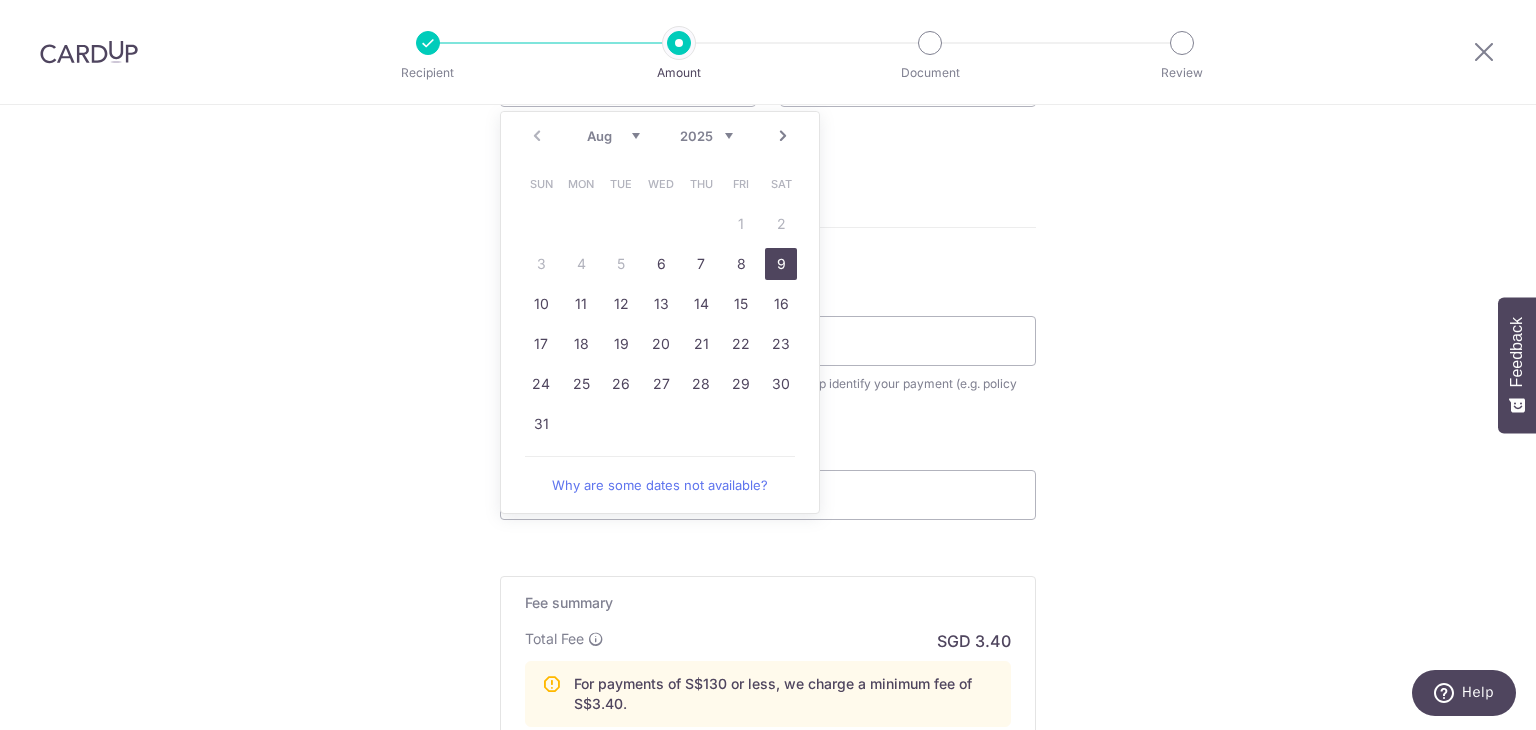 click on "9" at bounding box center [781, 264] 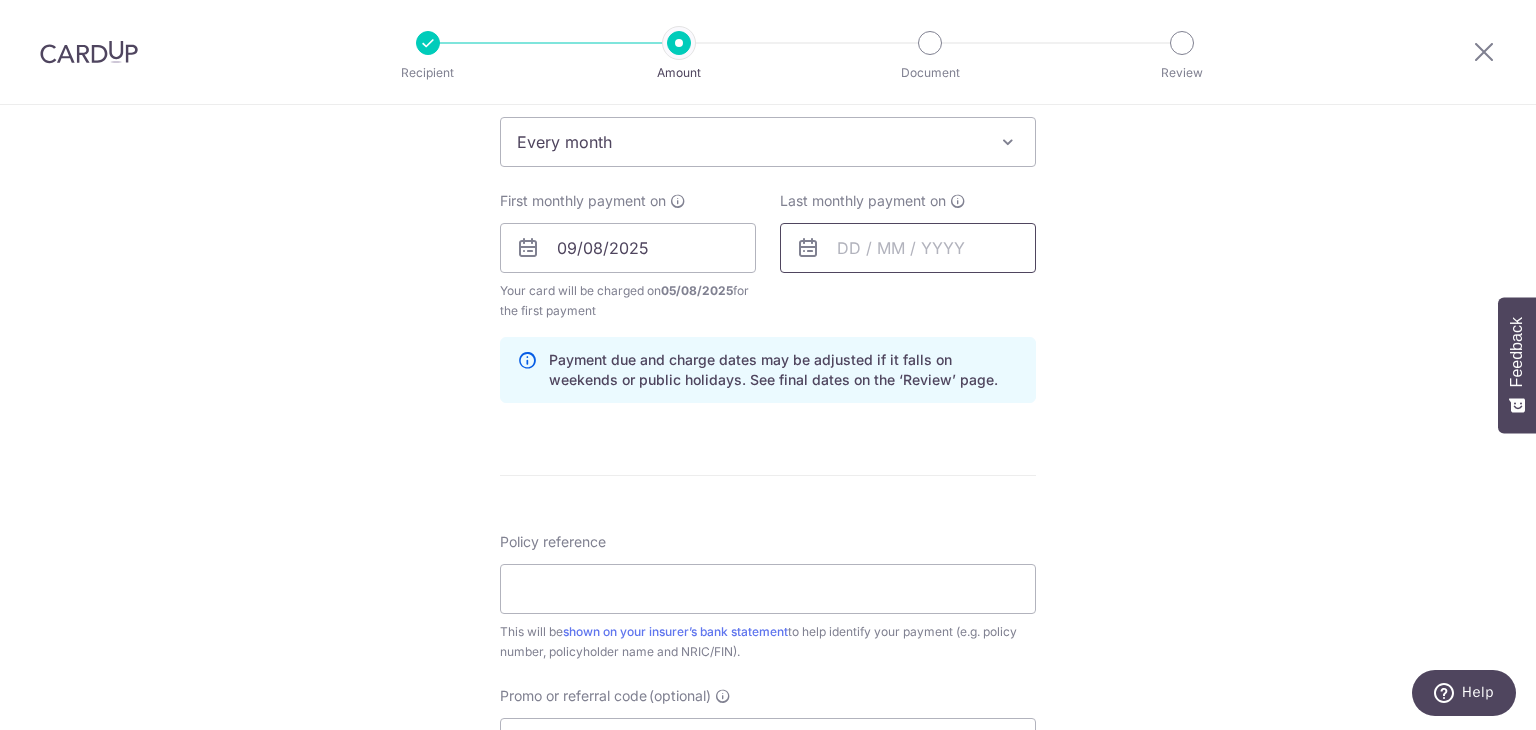 scroll, scrollTop: 800, scrollLeft: 0, axis: vertical 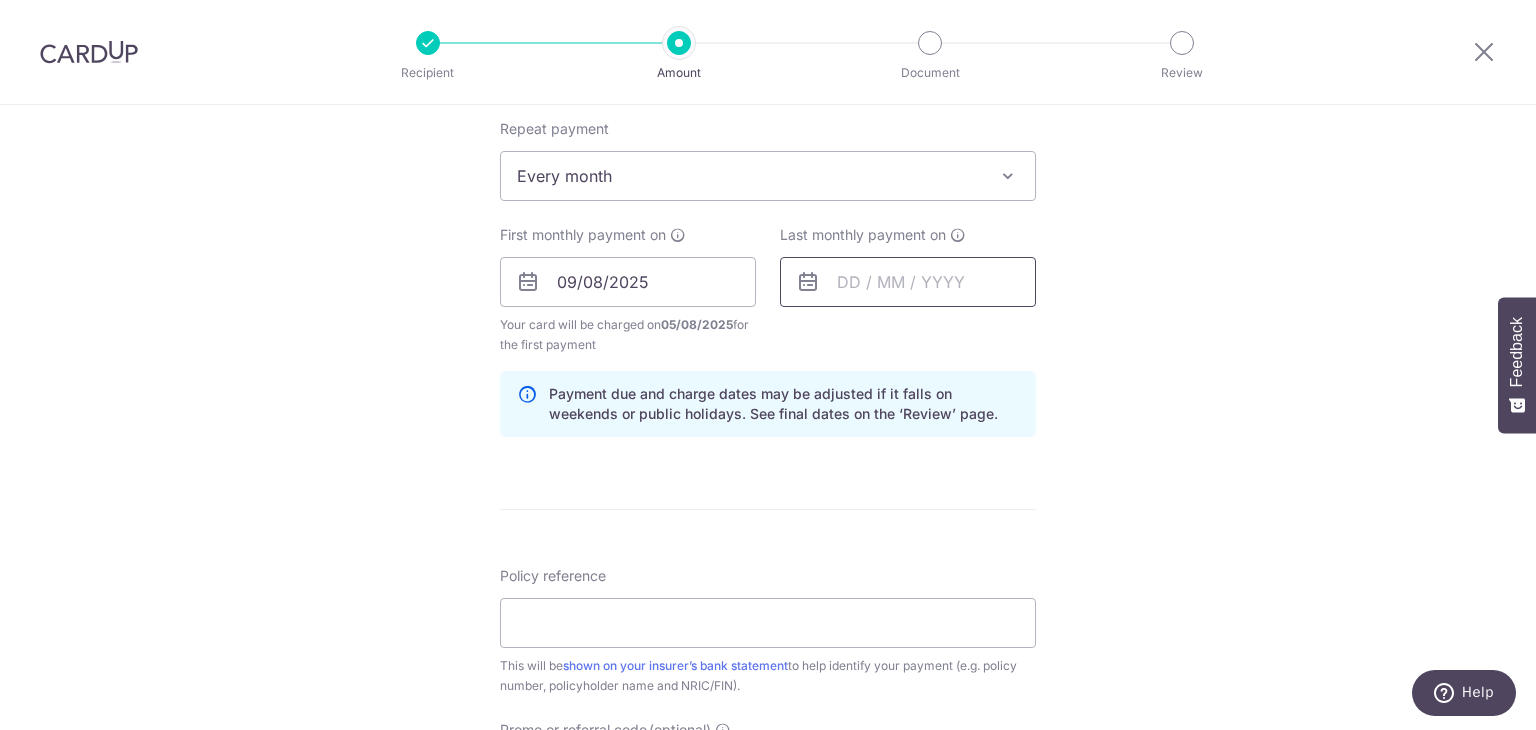 click at bounding box center (908, 282) 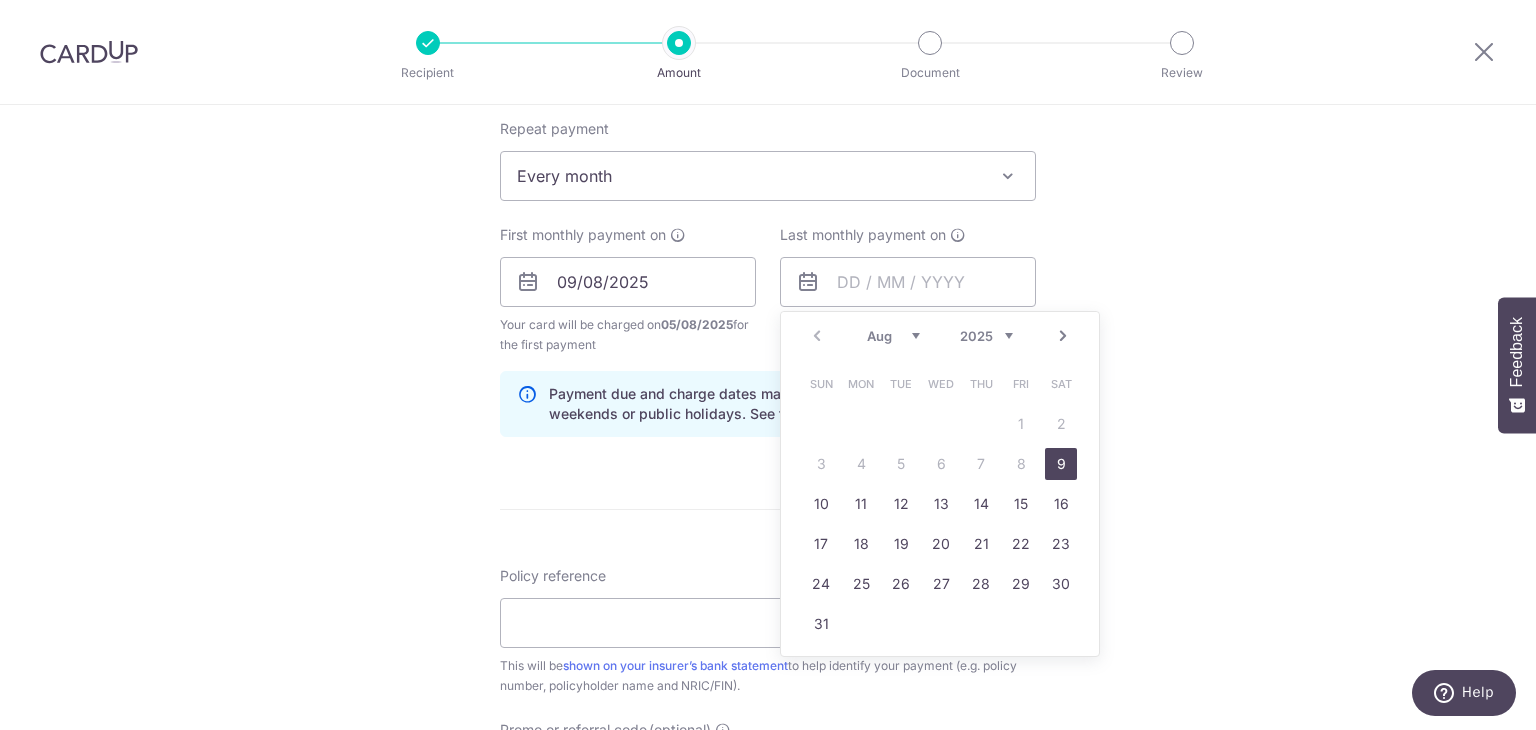 click on "Aug Sep Oct Nov Dec" at bounding box center (893, 336) 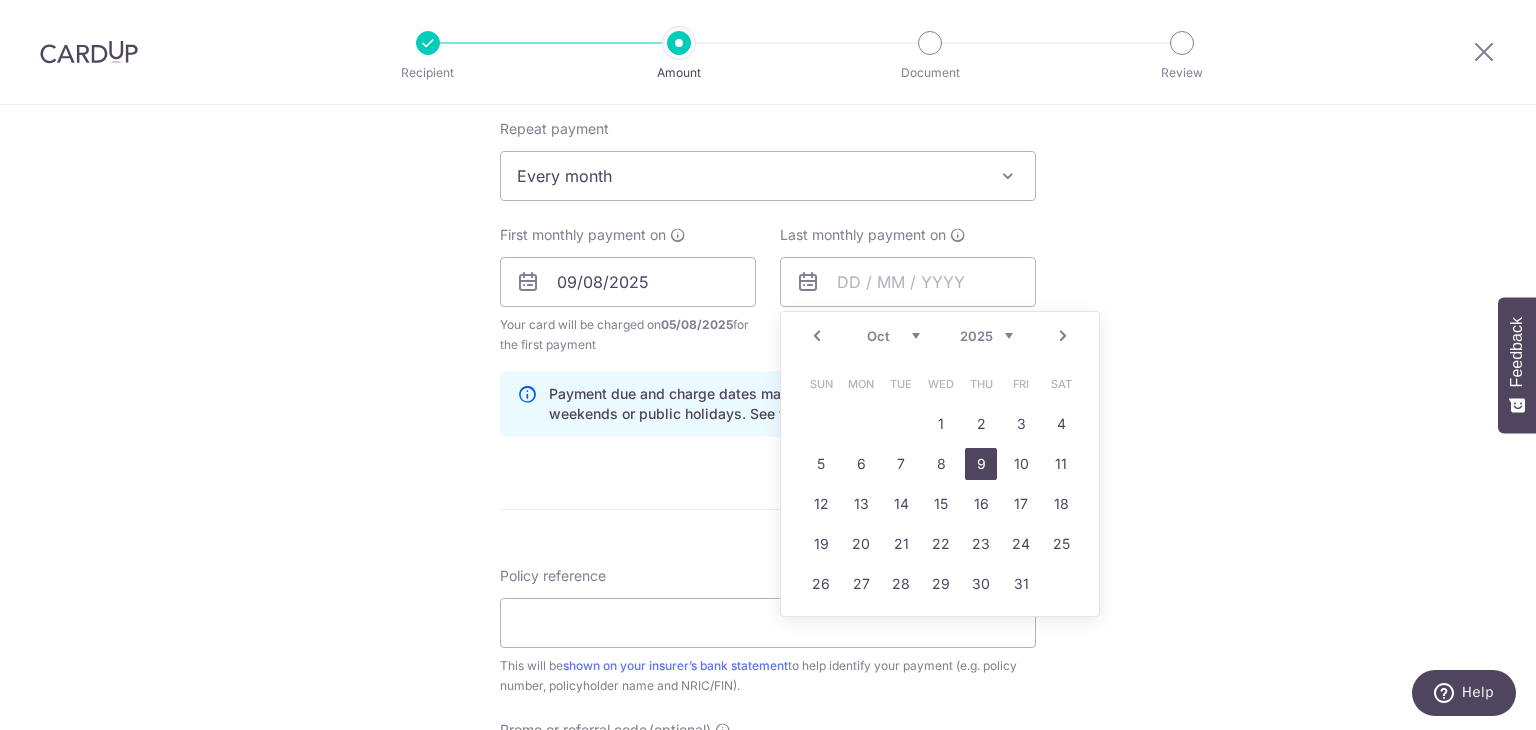 click on "9" at bounding box center [981, 464] 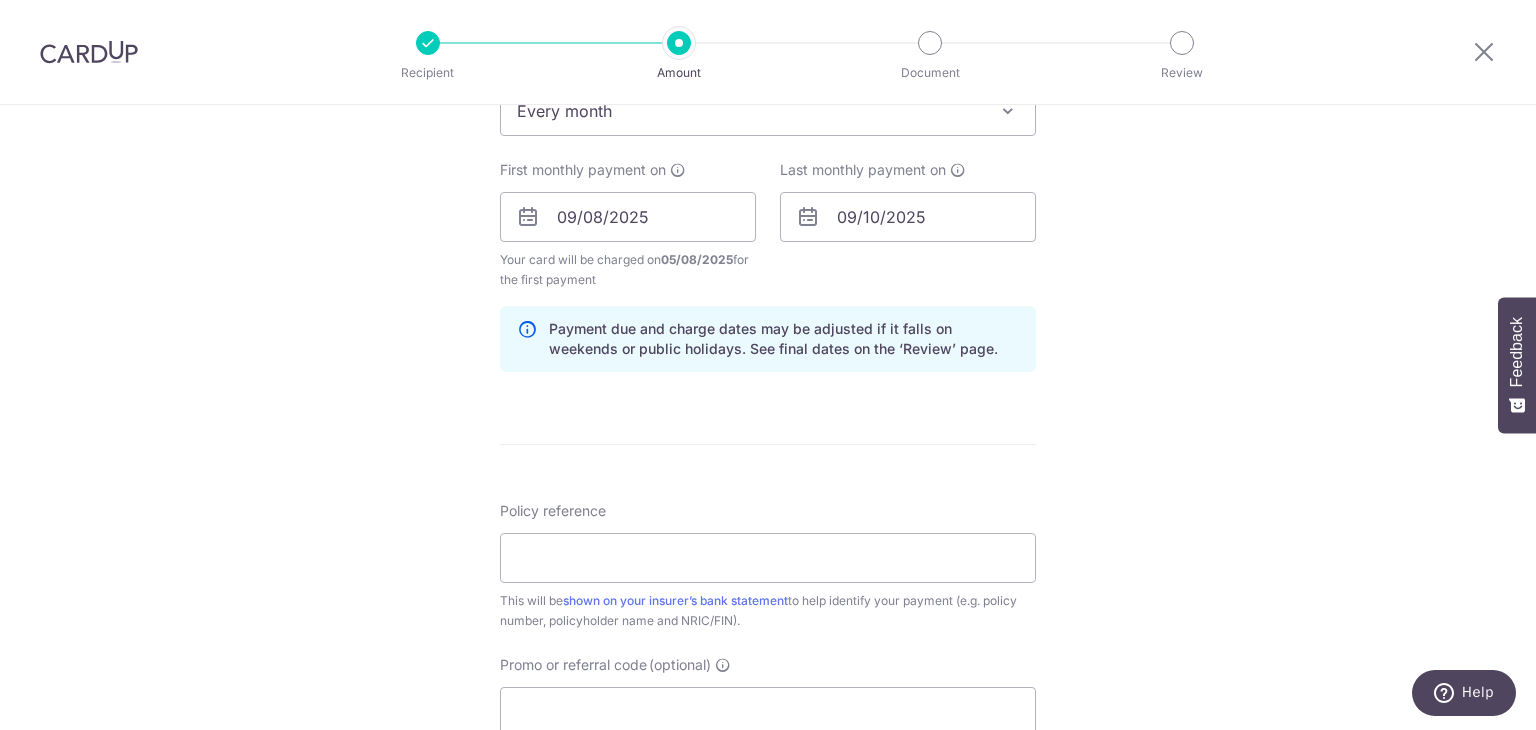scroll, scrollTop: 900, scrollLeft: 0, axis: vertical 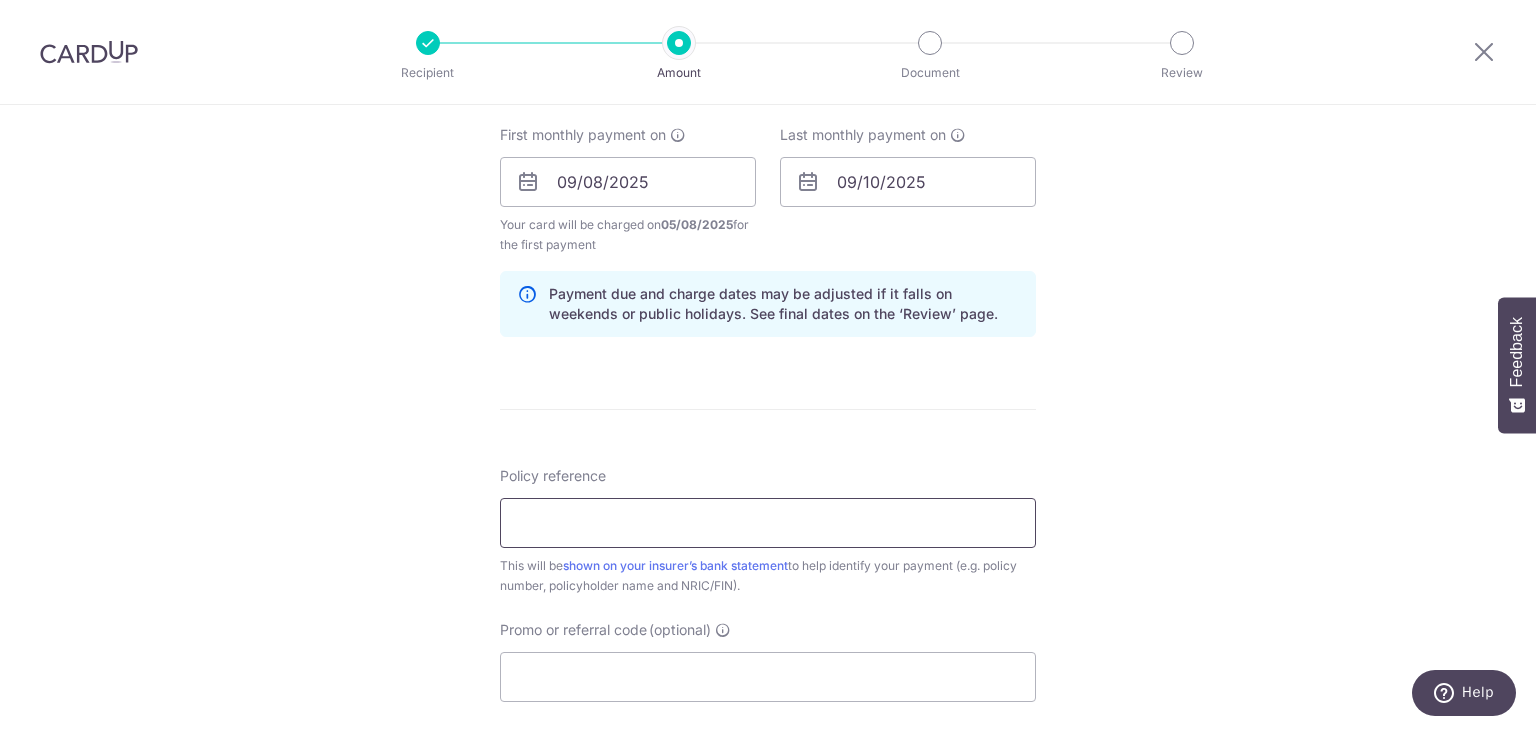 click on "Policy reference" at bounding box center (768, 523) 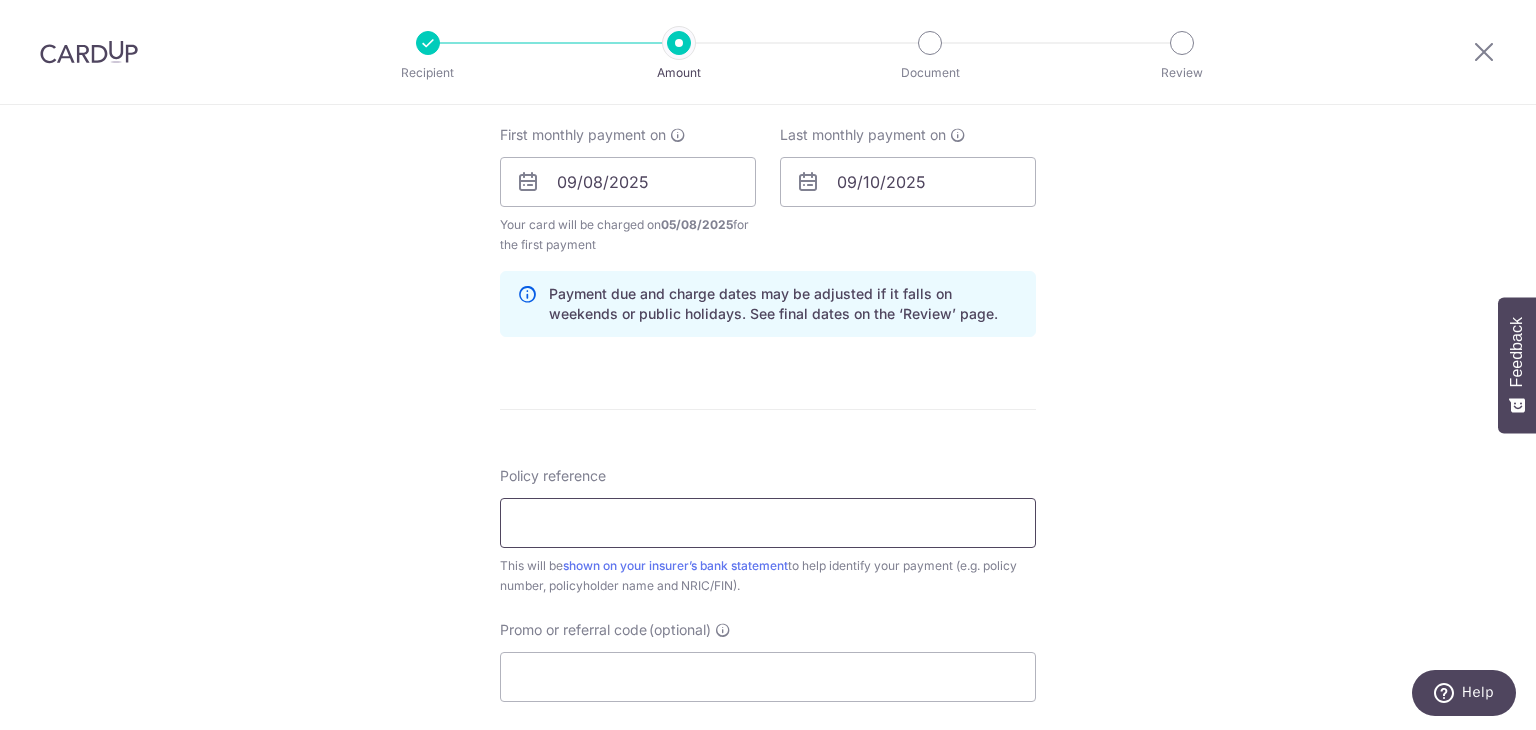 type on "0251708831 Lam Jin Jie T0011415J" 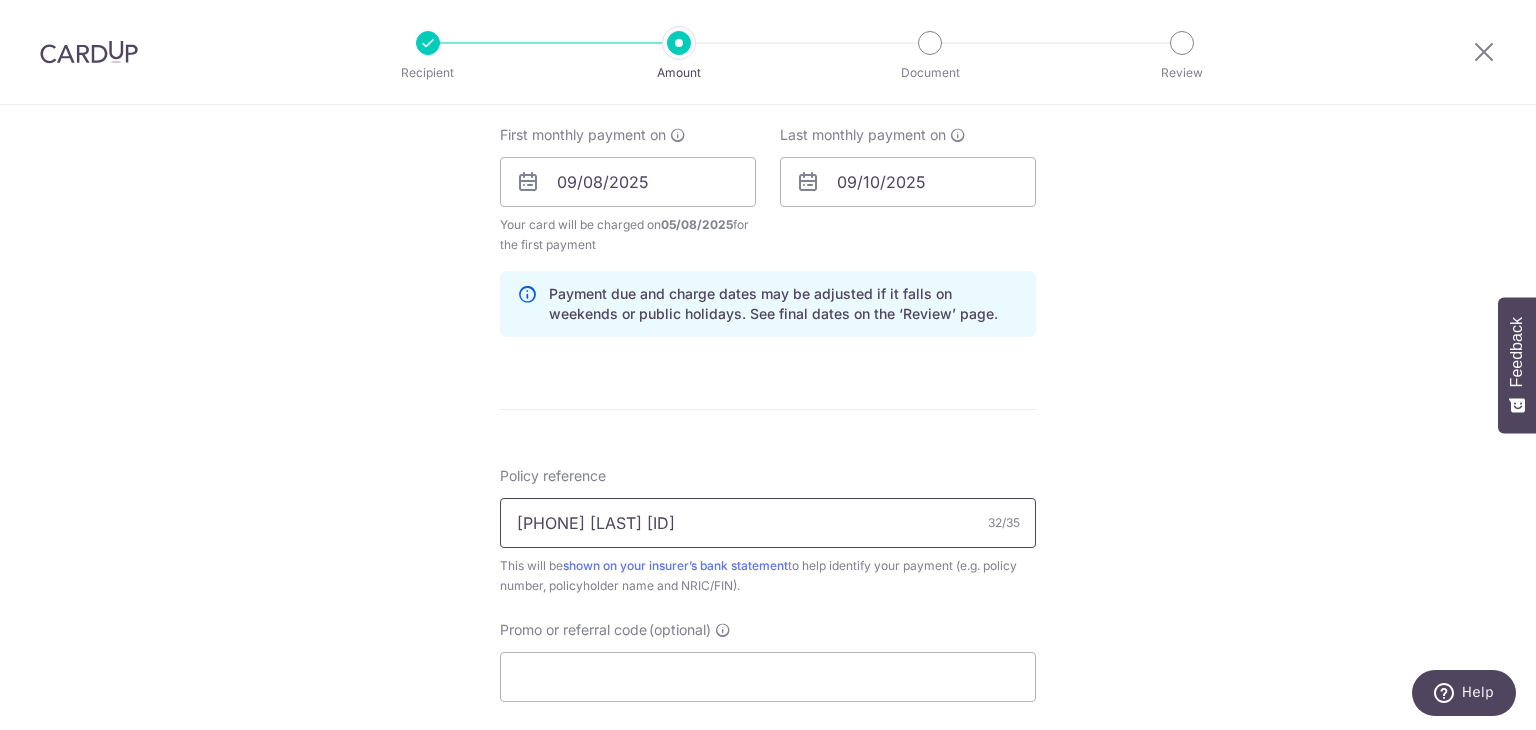scroll, scrollTop: 1200, scrollLeft: 0, axis: vertical 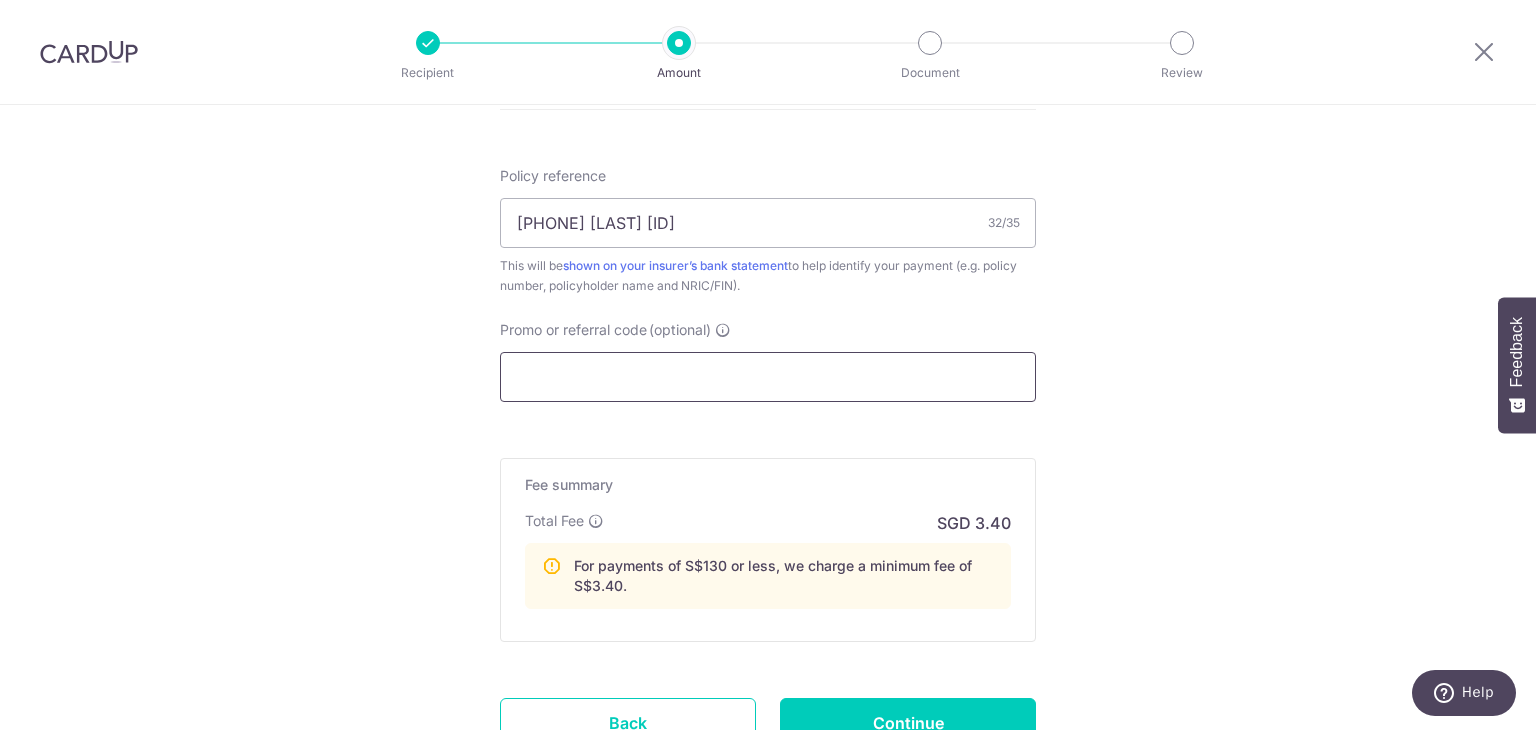 click on "Promo or referral code
(optional)" at bounding box center (768, 377) 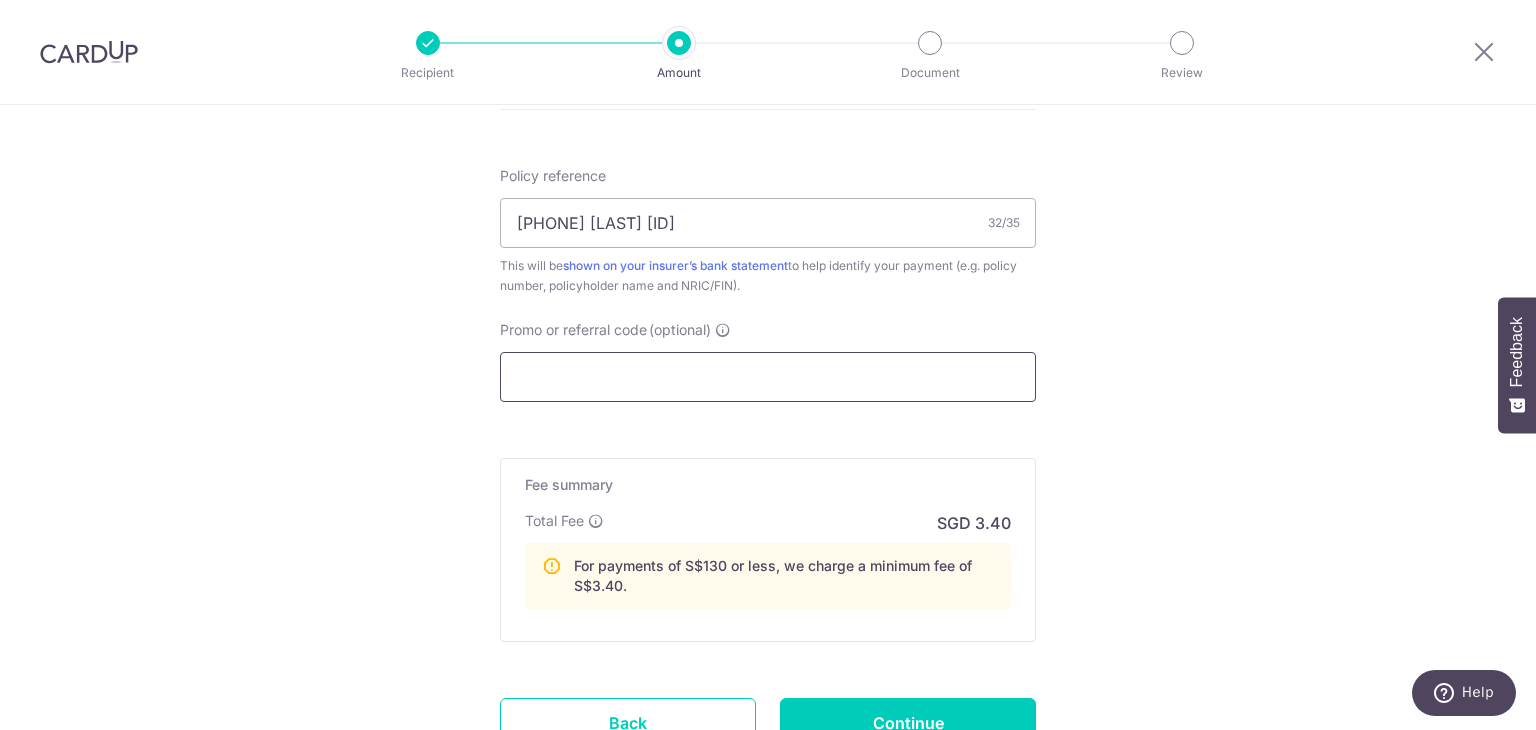 drag, startPoint x: 700, startPoint y: 408, endPoint x: 702, endPoint y: 397, distance: 11.18034 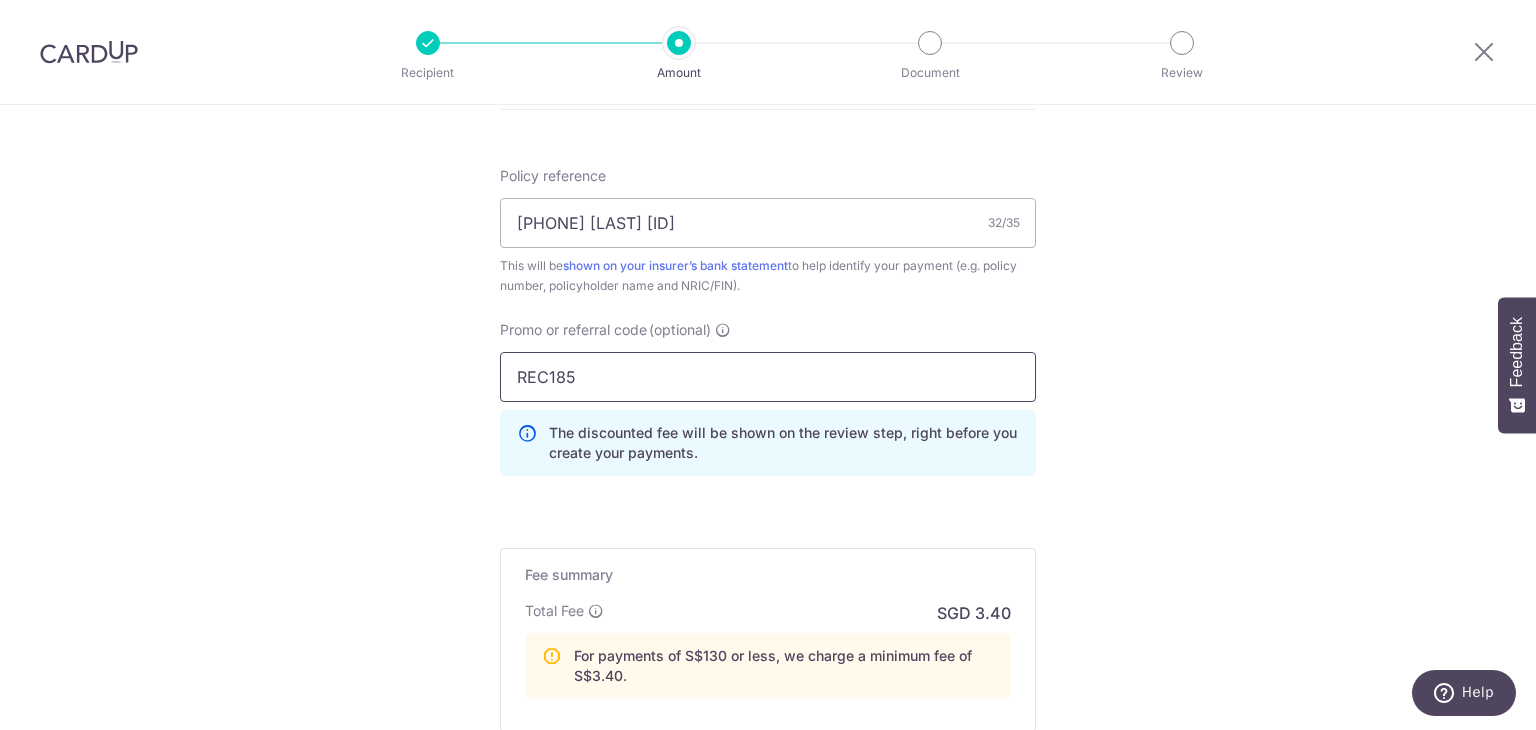scroll, scrollTop: 1455, scrollLeft: 0, axis: vertical 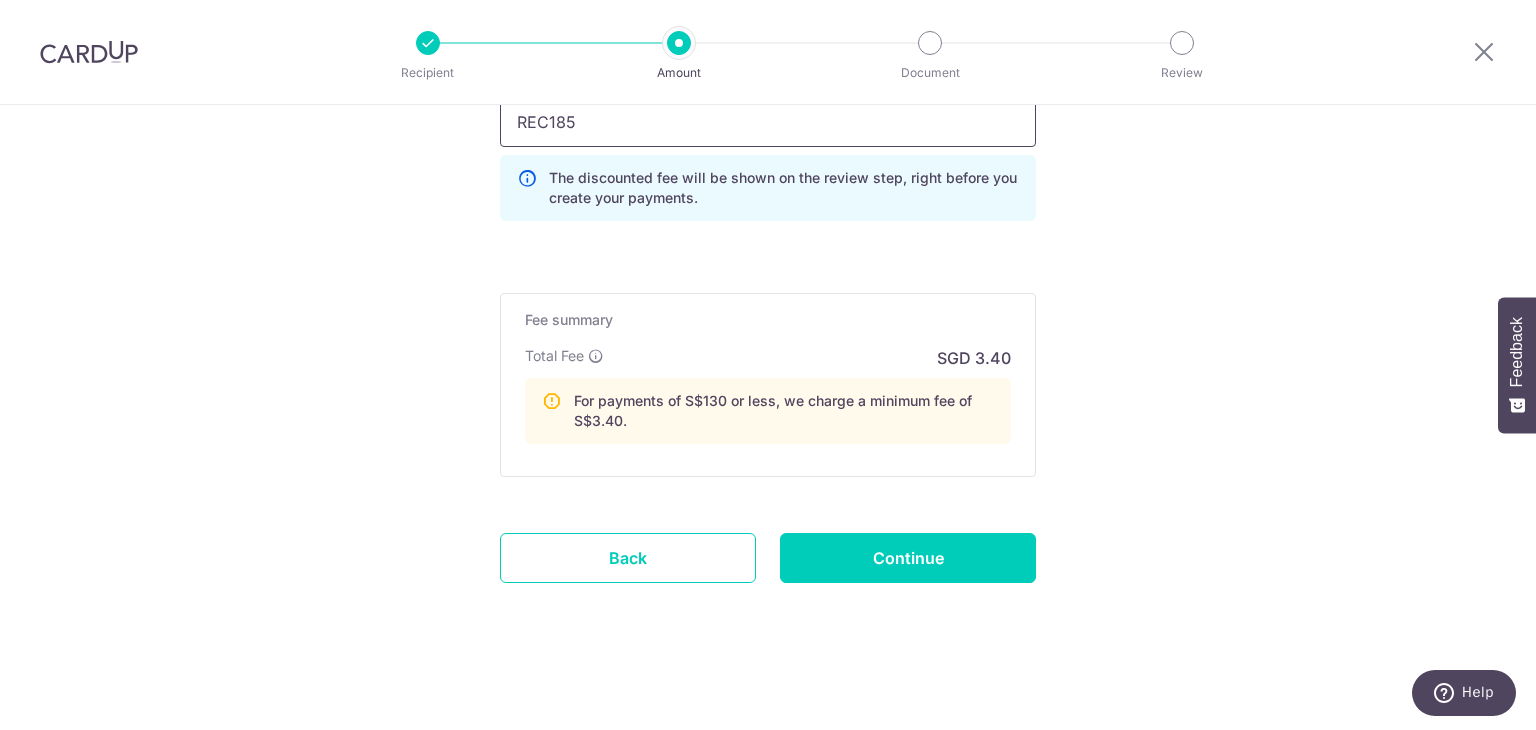 drag, startPoint x: 610, startPoint y: 113, endPoint x: 348, endPoint y: 104, distance: 262.15454 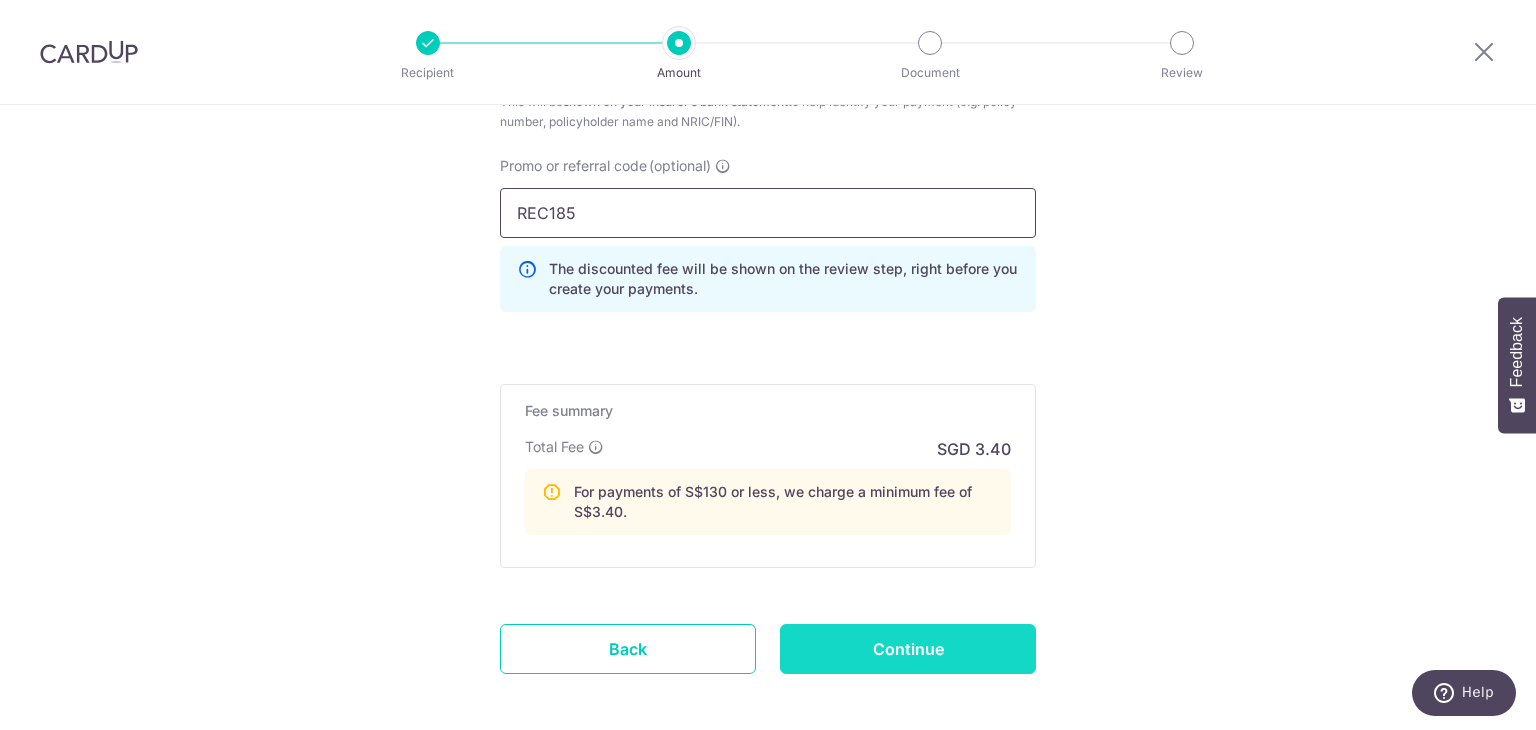 type on "REC185" 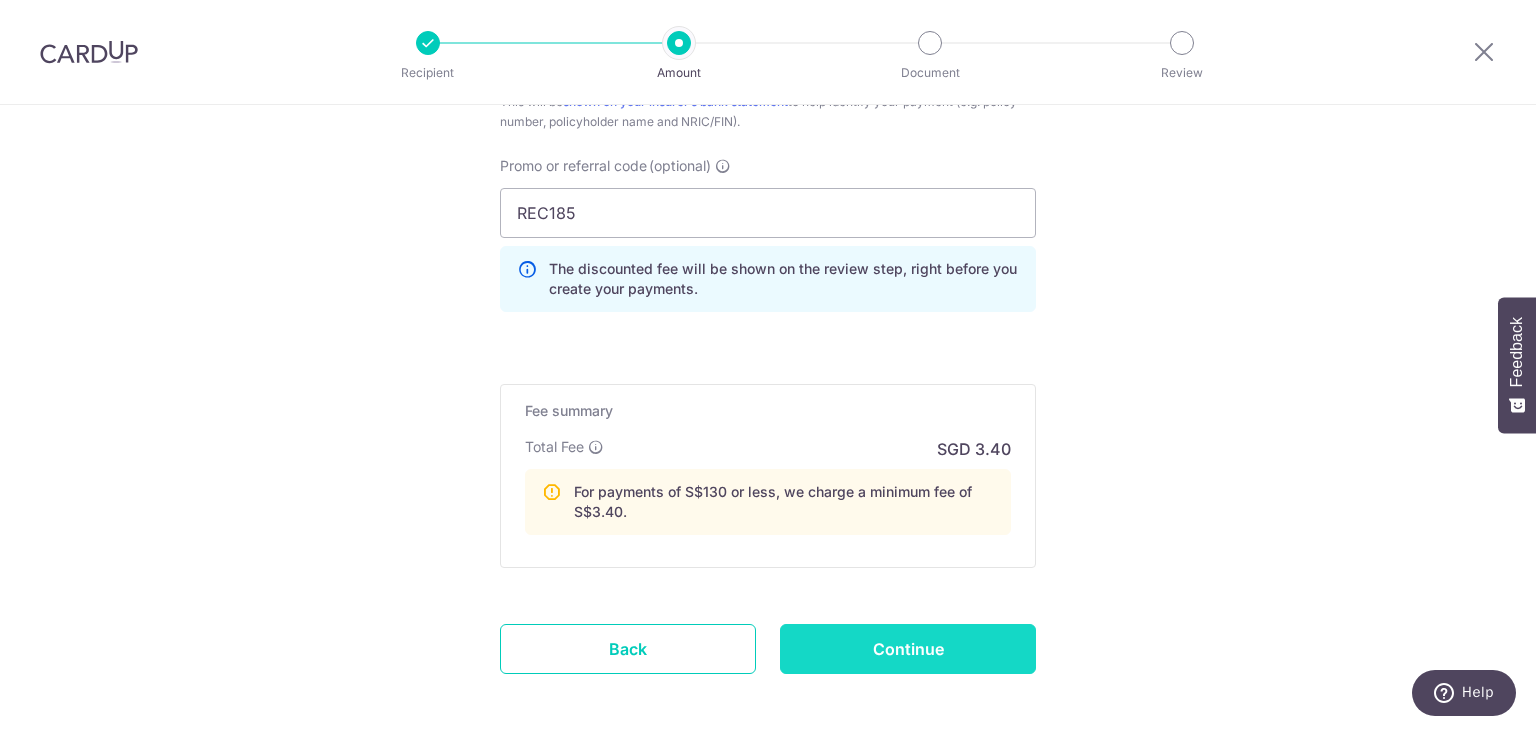 click on "Continue" at bounding box center (908, 649) 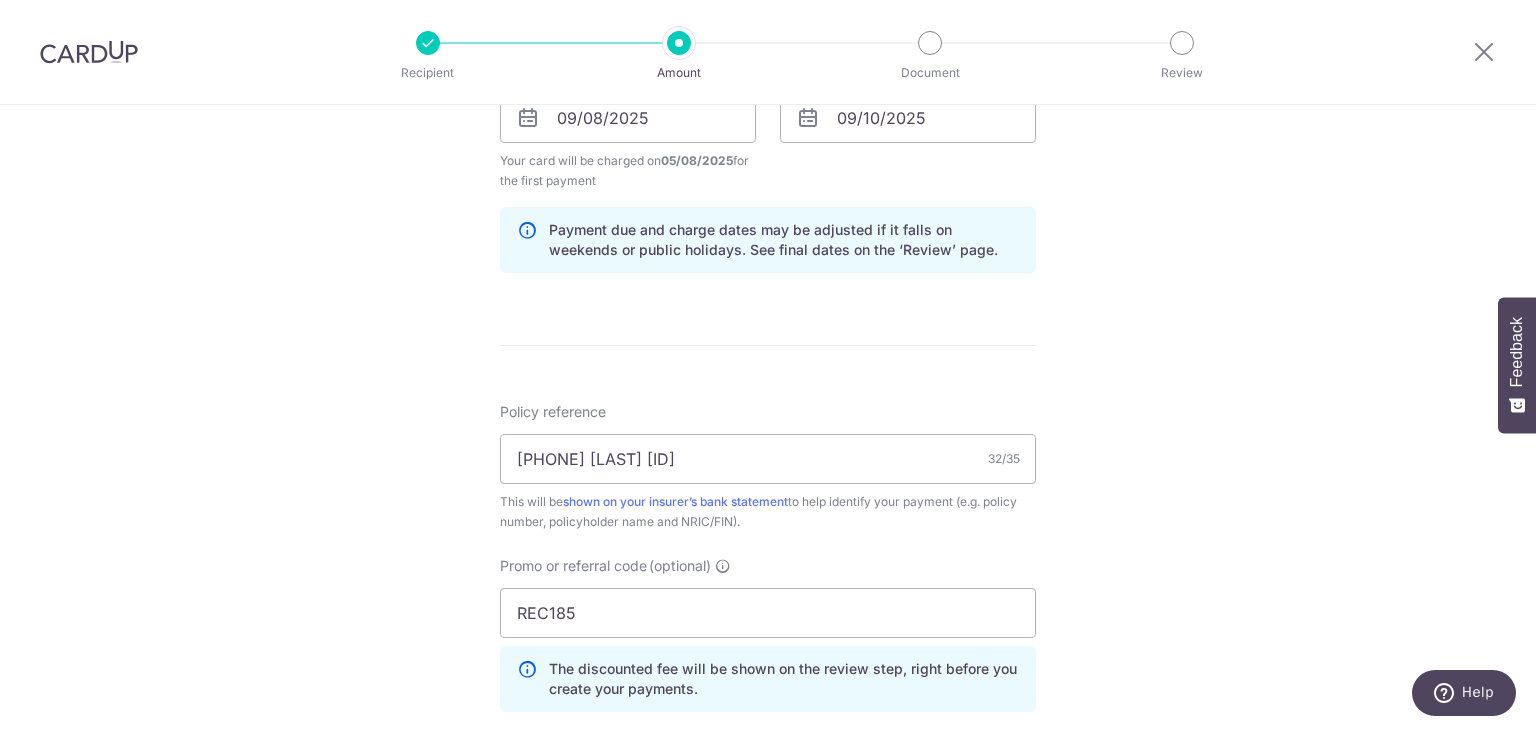 scroll, scrollTop: 364, scrollLeft: 0, axis: vertical 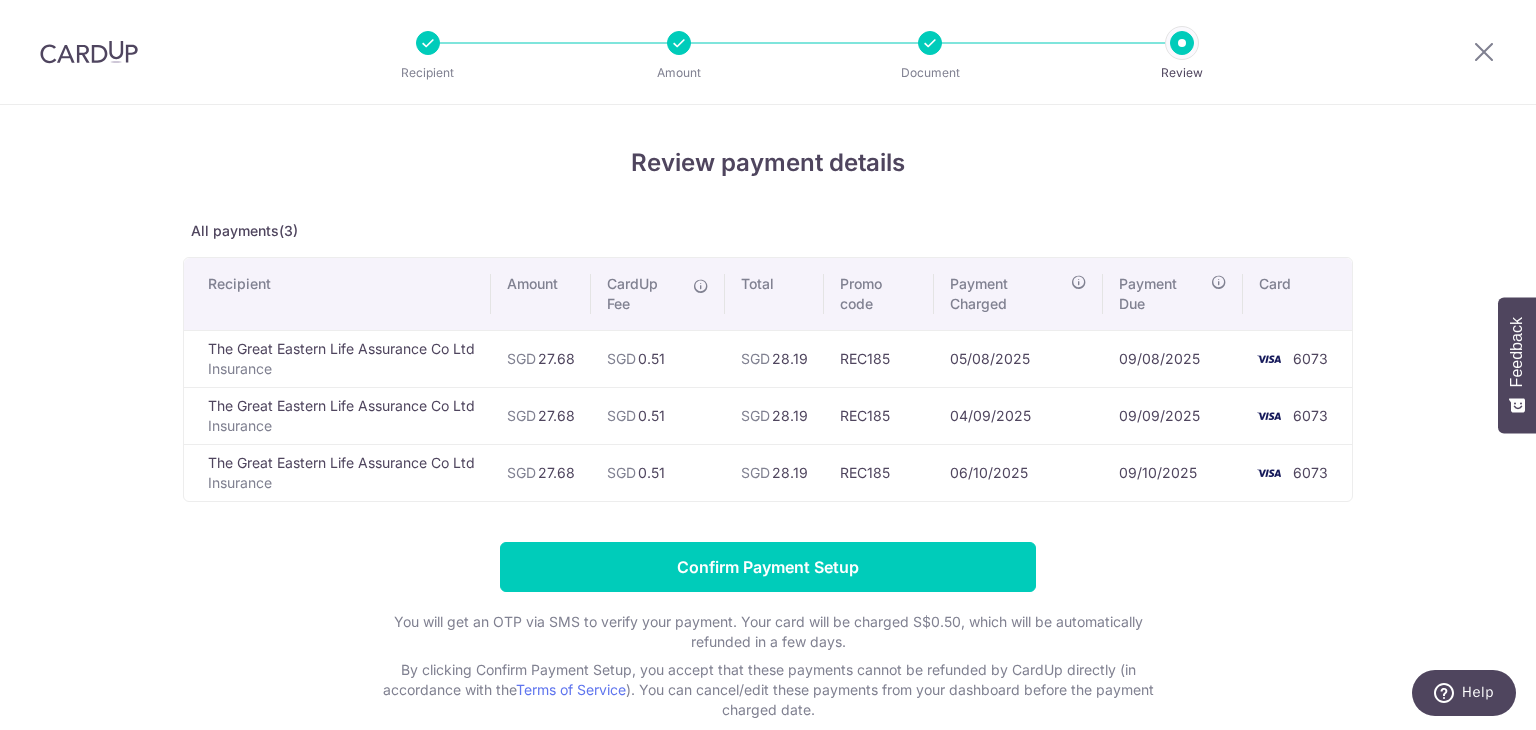 click on "09/10/2025" at bounding box center [1173, 472] 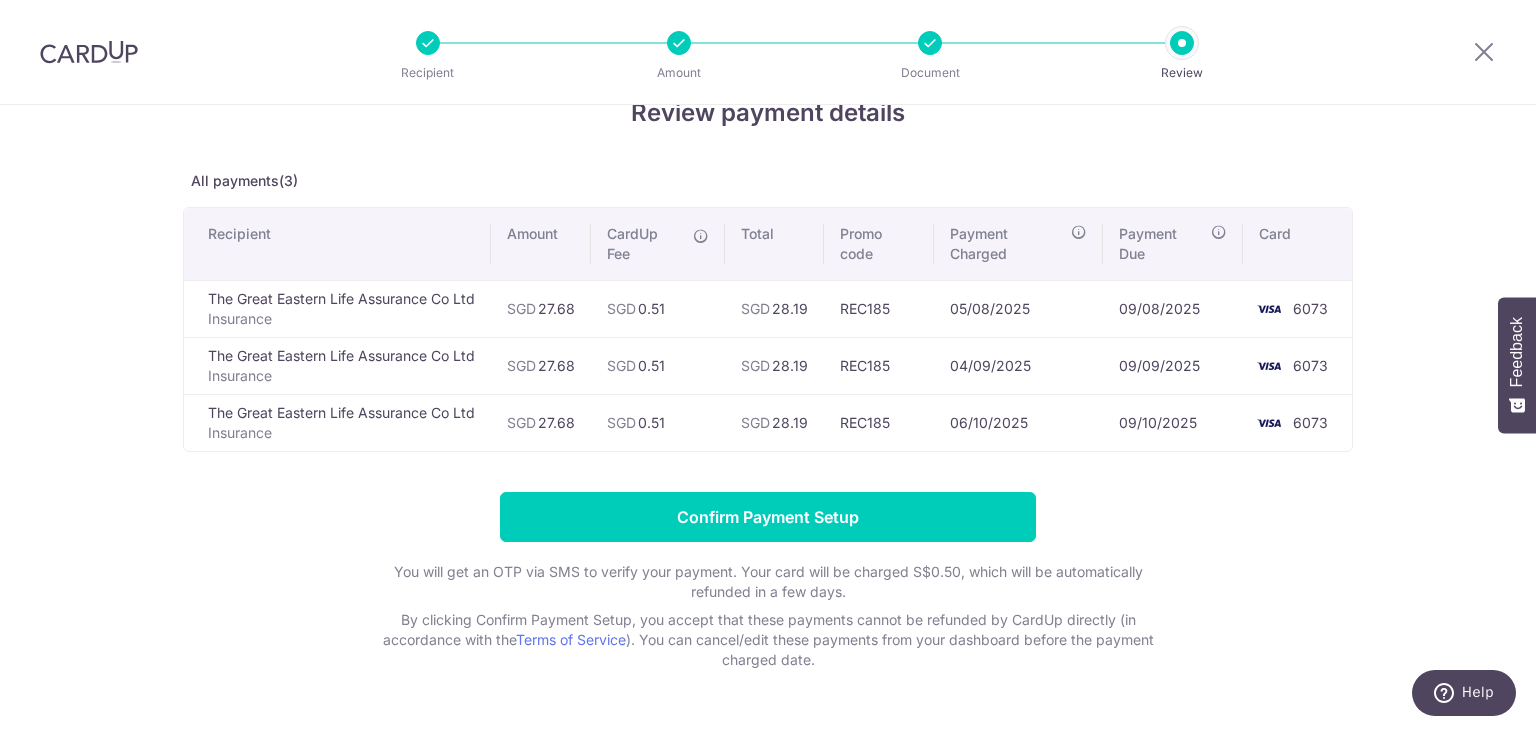 scroll, scrollTop: 0, scrollLeft: 0, axis: both 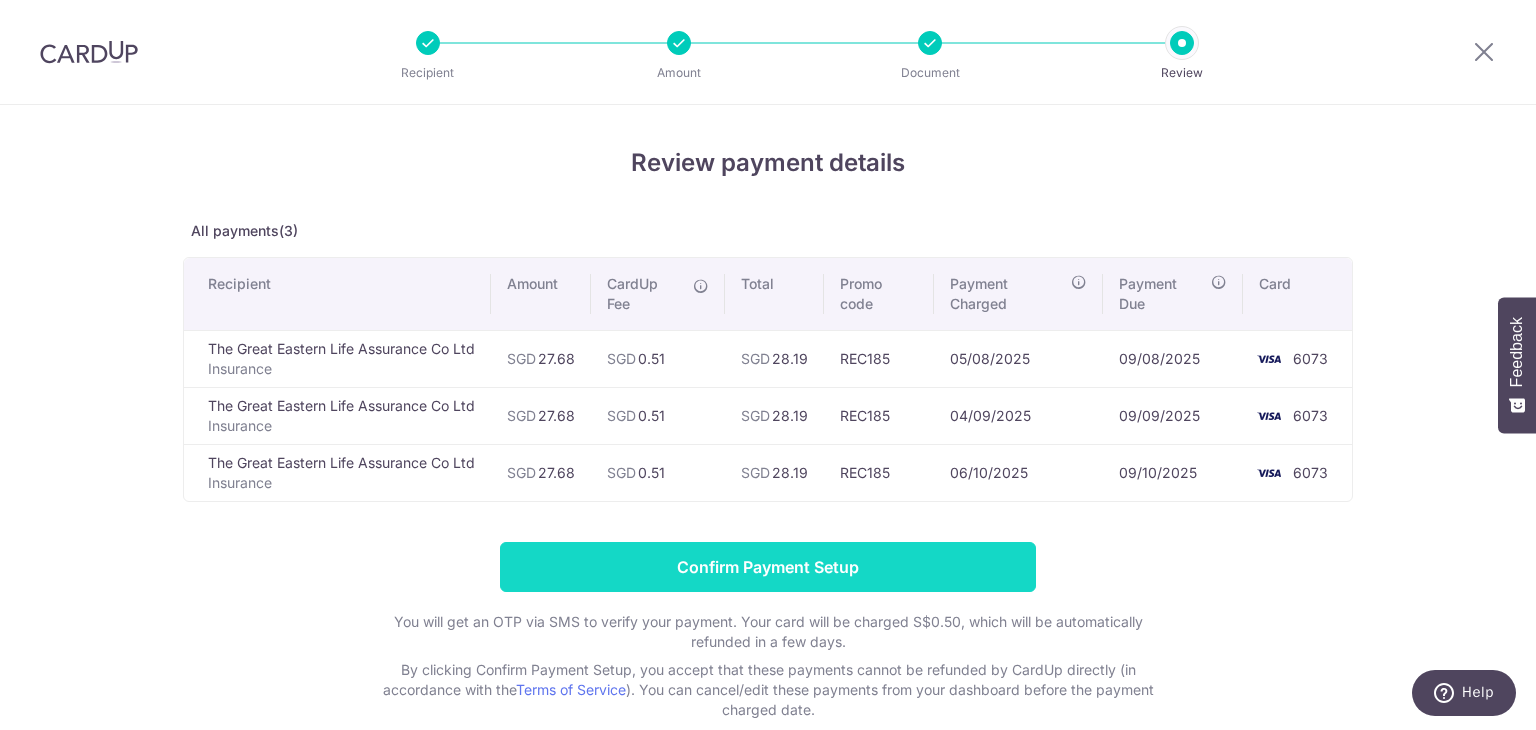click on "Confirm Payment Setup" at bounding box center [768, 567] 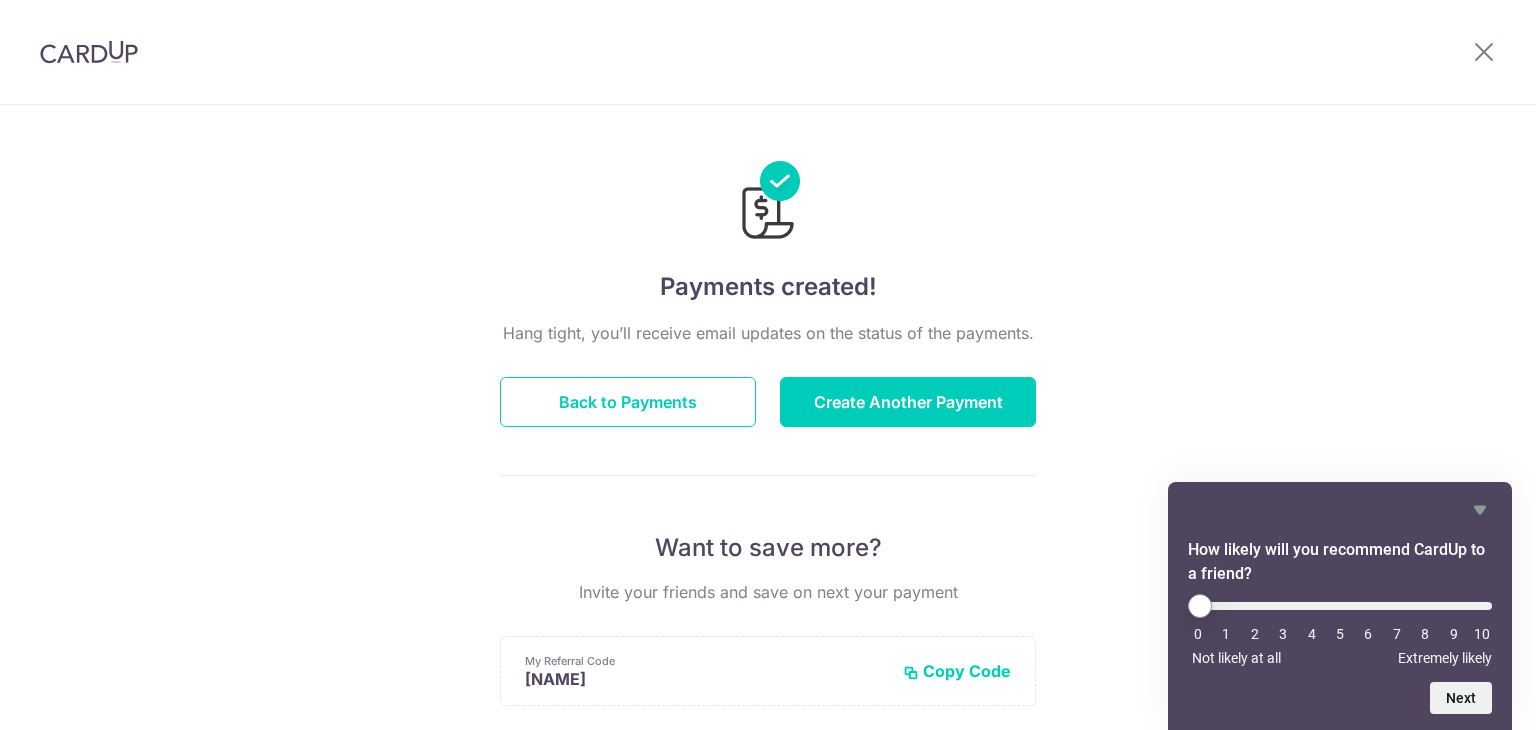 scroll, scrollTop: 0, scrollLeft: 0, axis: both 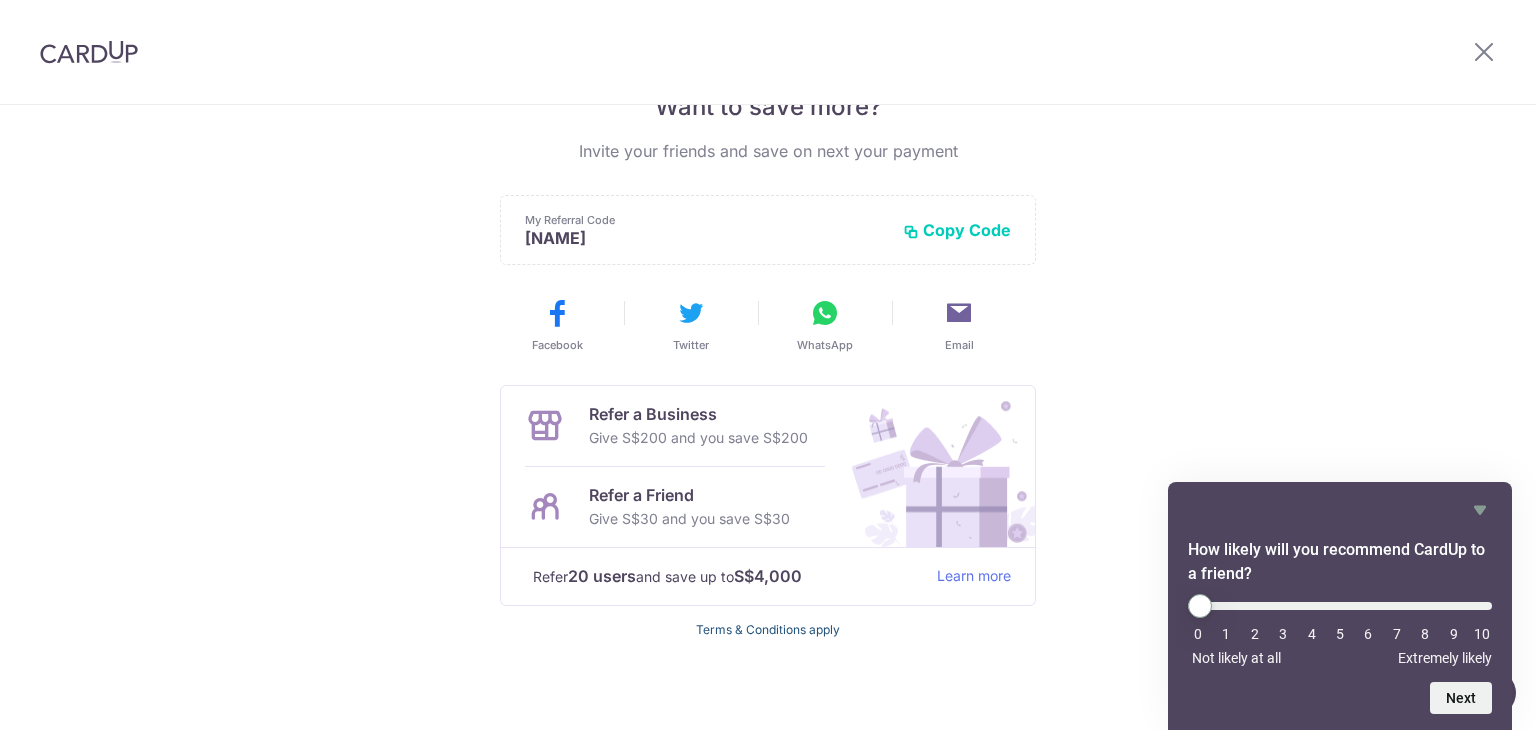 drag, startPoint x: 750, startPoint y: 616, endPoint x: 739, endPoint y: 625, distance: 14.21267 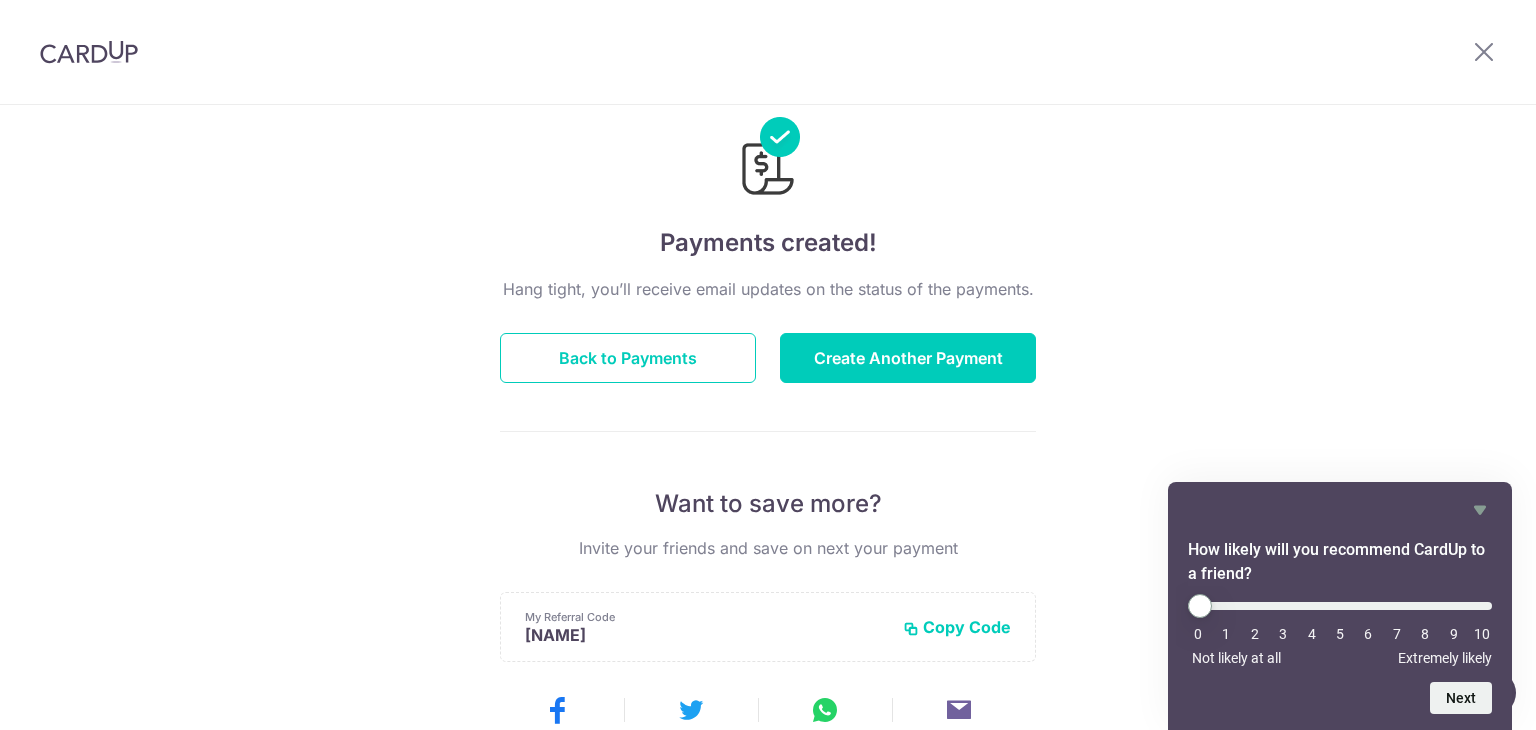 scroll, scrollTop: 41, scrollLeft: 0, axis: vertical 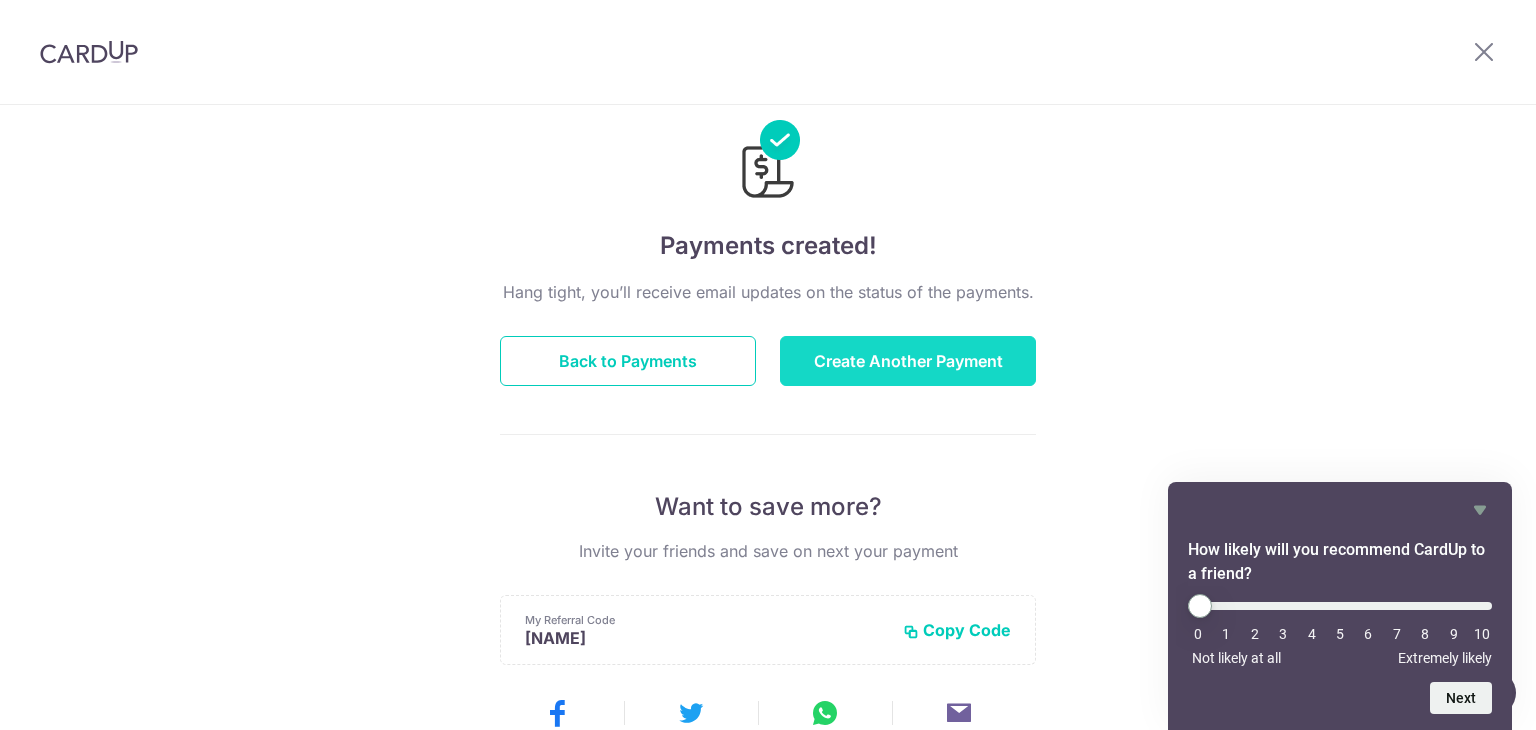 click on "Create Another Payment" at bounding box center [908, 361] 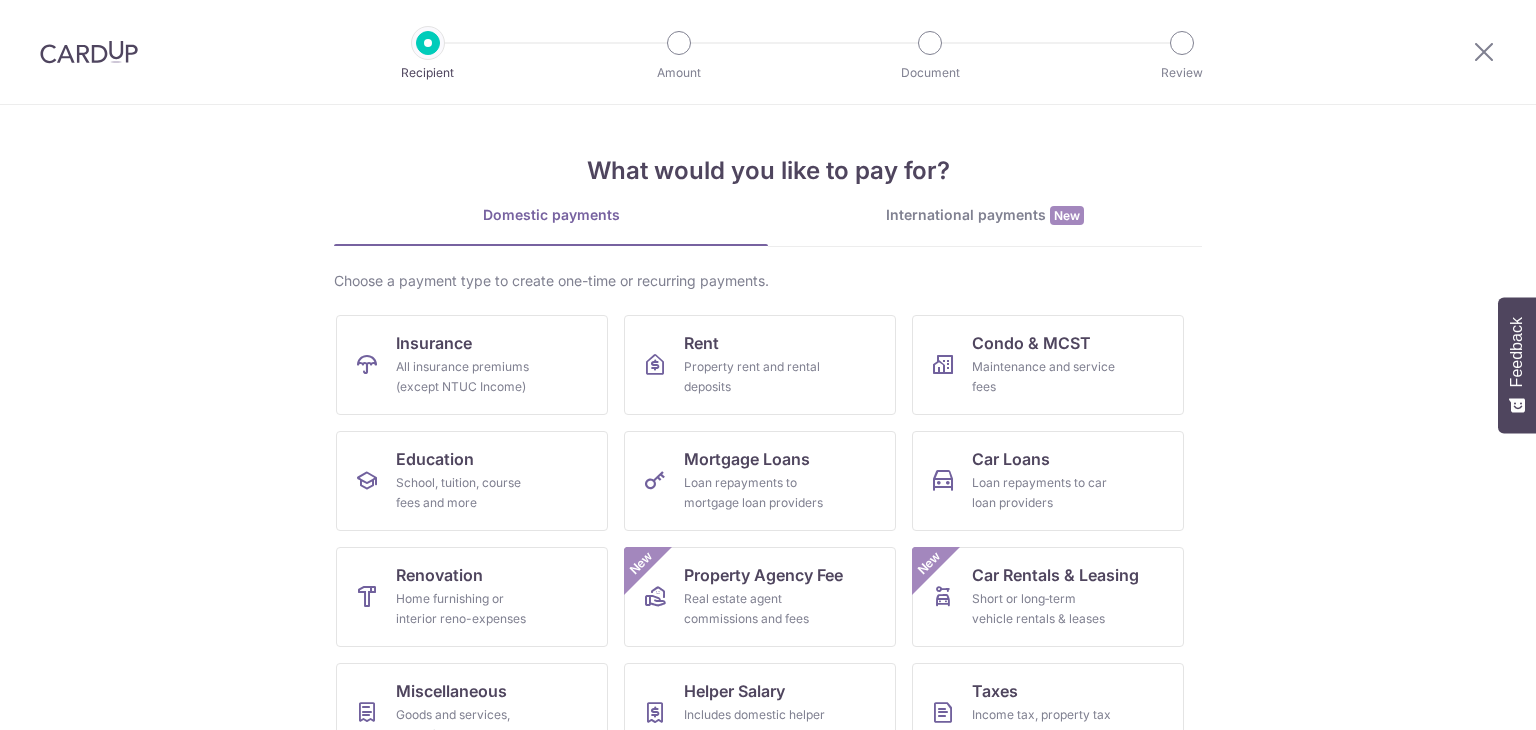 scroll, scrollTop: 0, scrollLeft: 0, axis: both 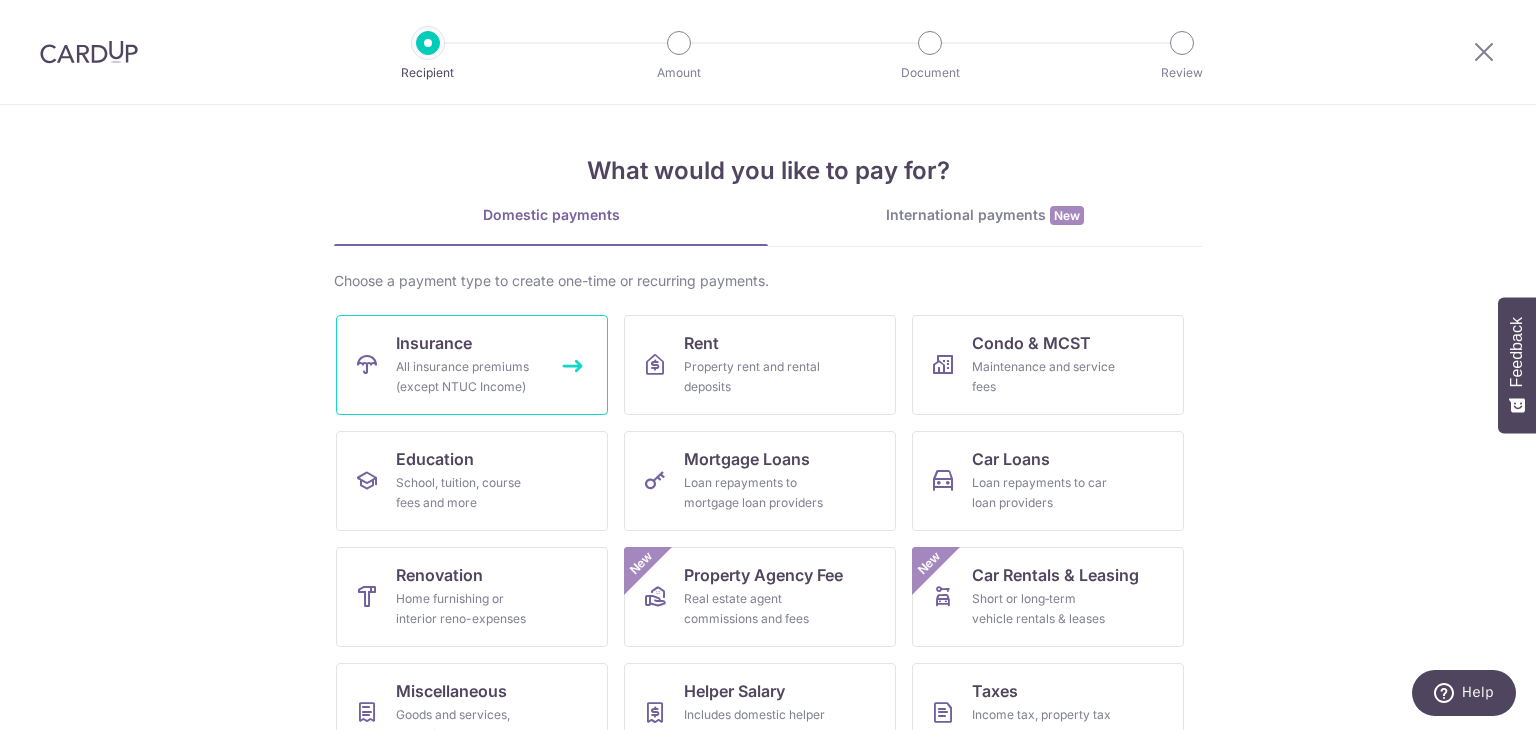 click on "Insurance" at bounding box center (434, 343) 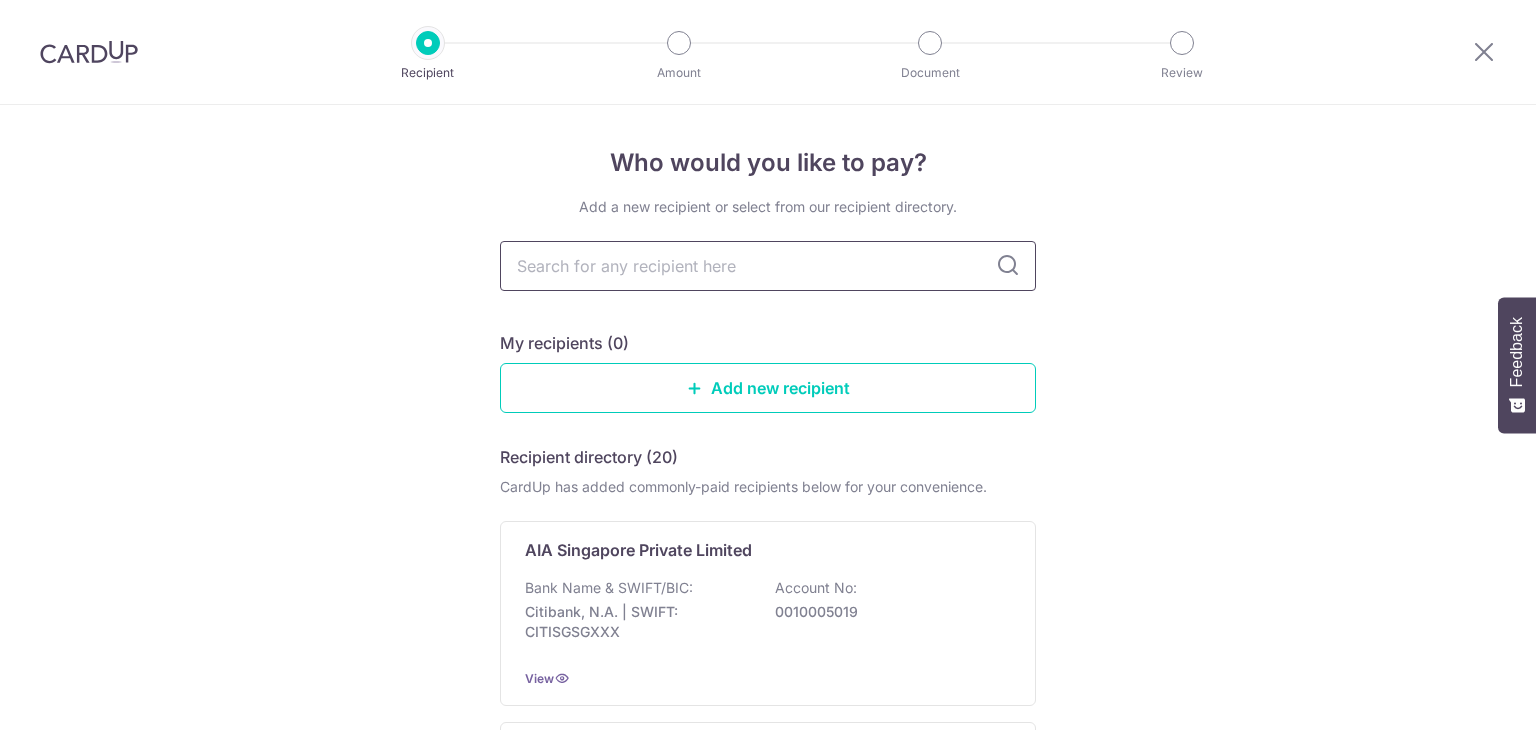 scroll, scrollTop: 0, scrollLeft: 0, axis: both 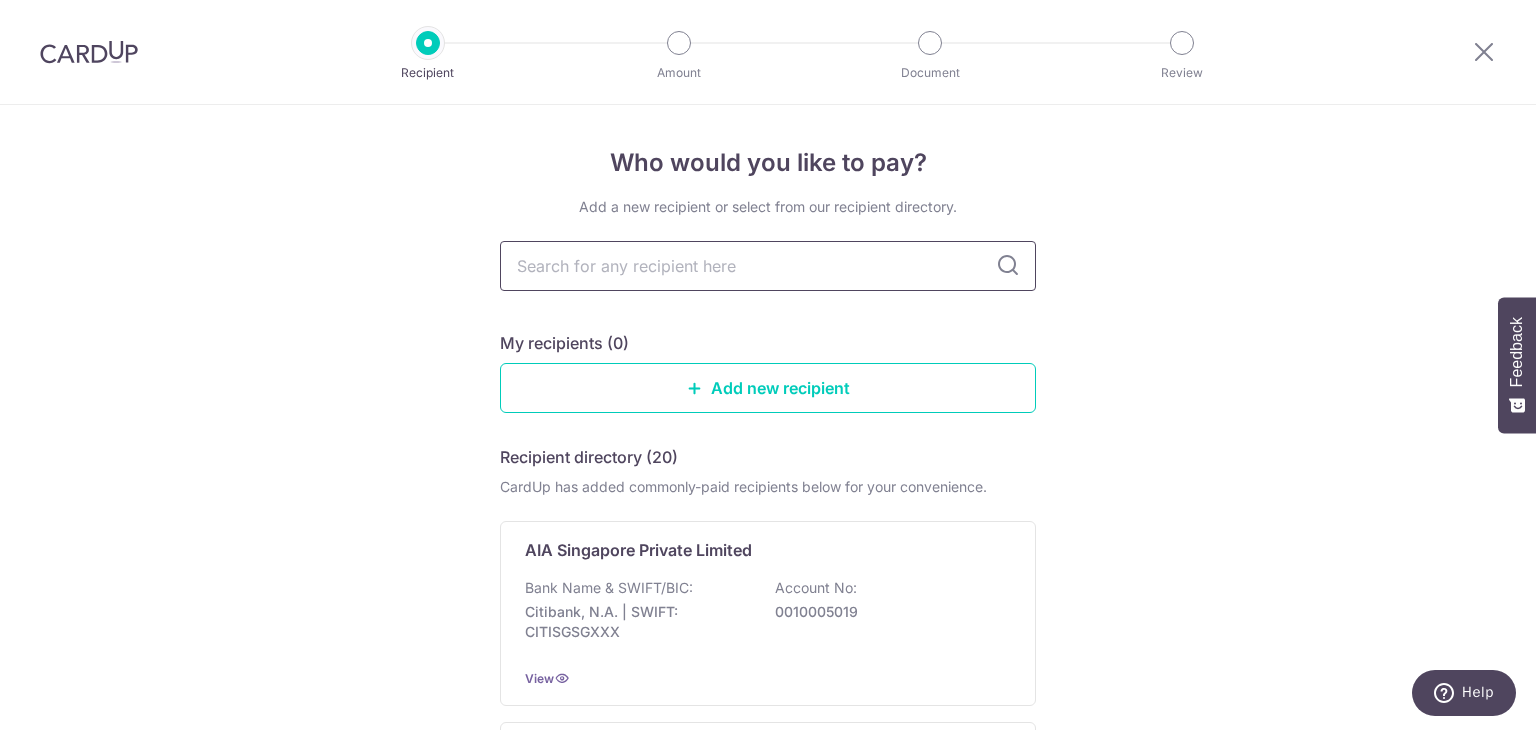 click at bounding box center [768, 266] 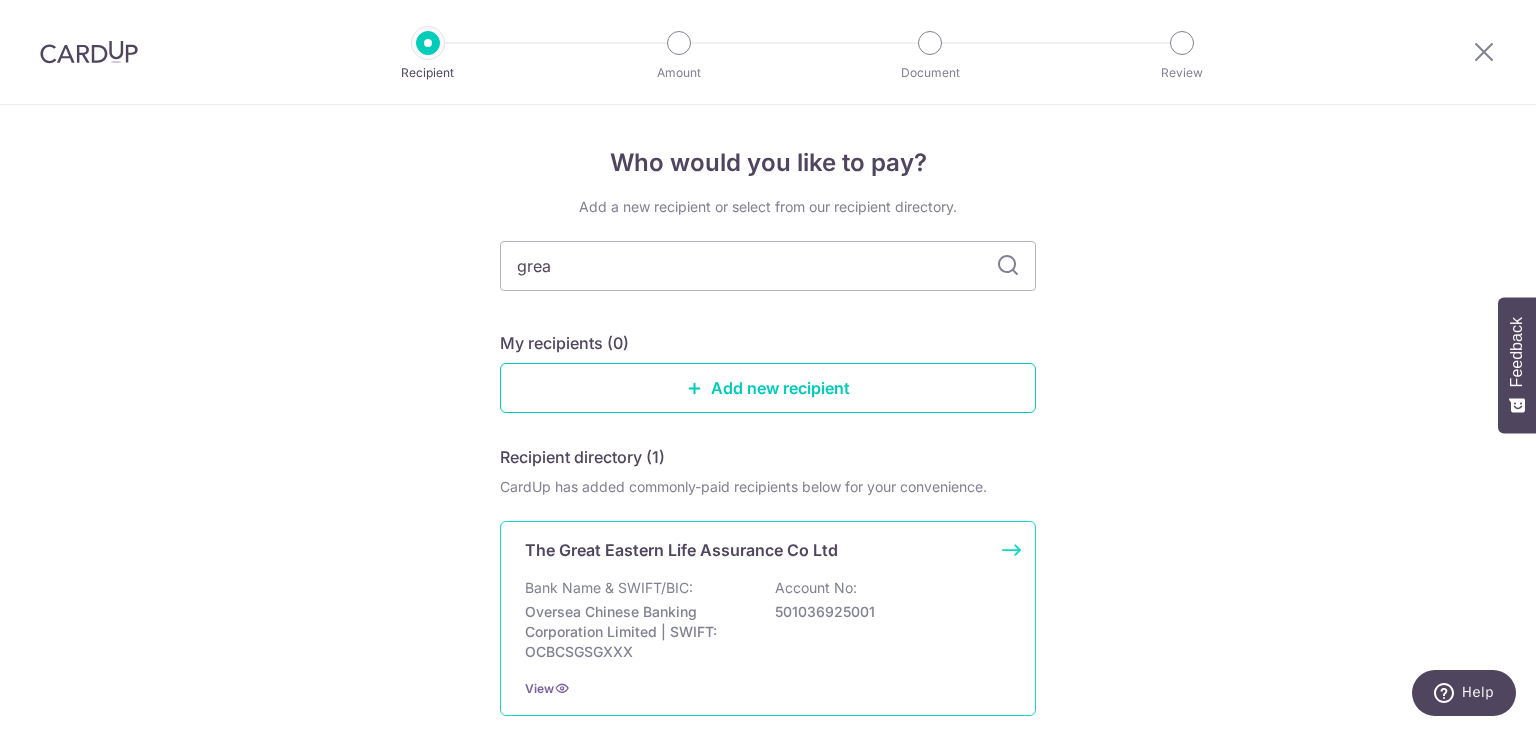click on "The Great Eastern Life Assurance Co Ltd" at bounding box center (681, 550) 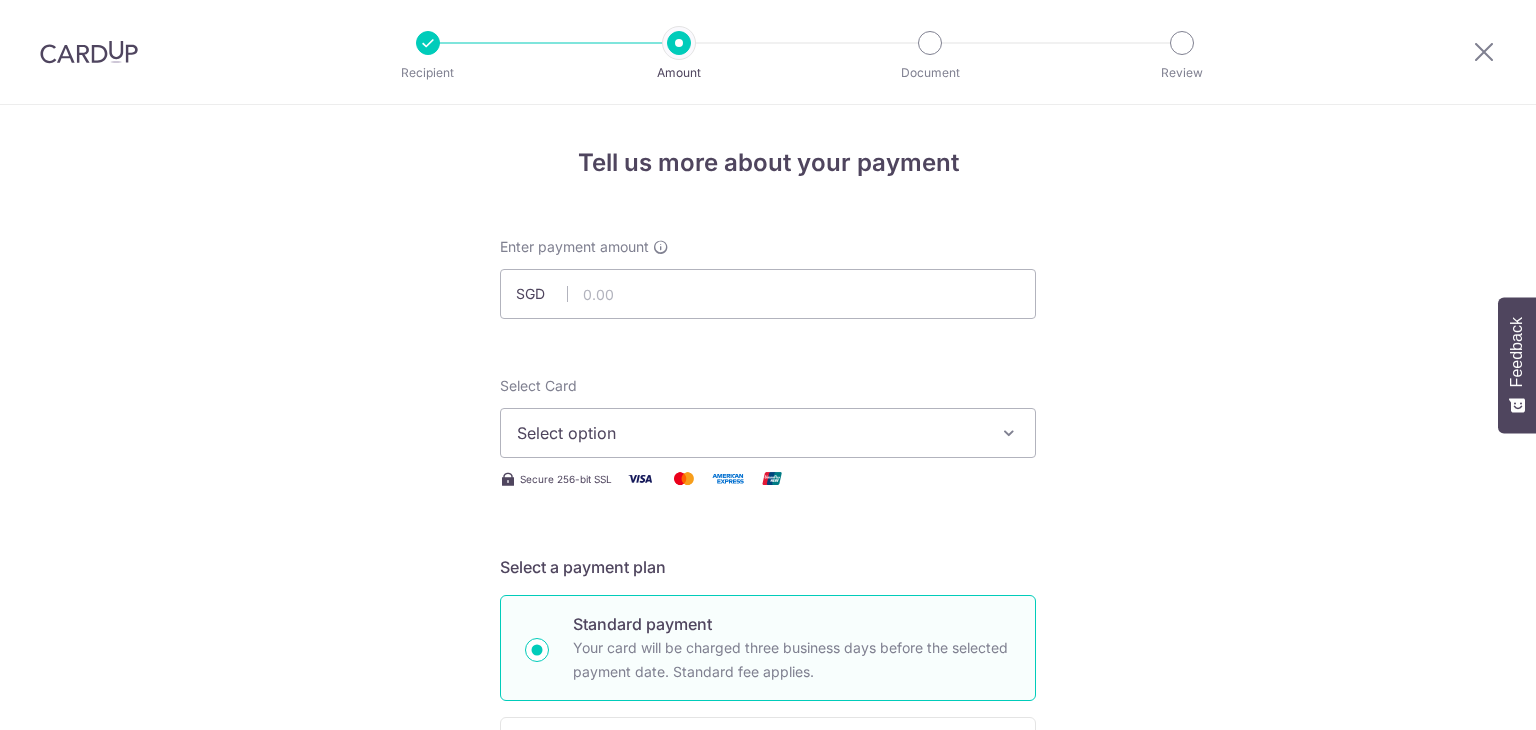 scroll, scrollTop: 0, scrollLeft: 0, axis: both 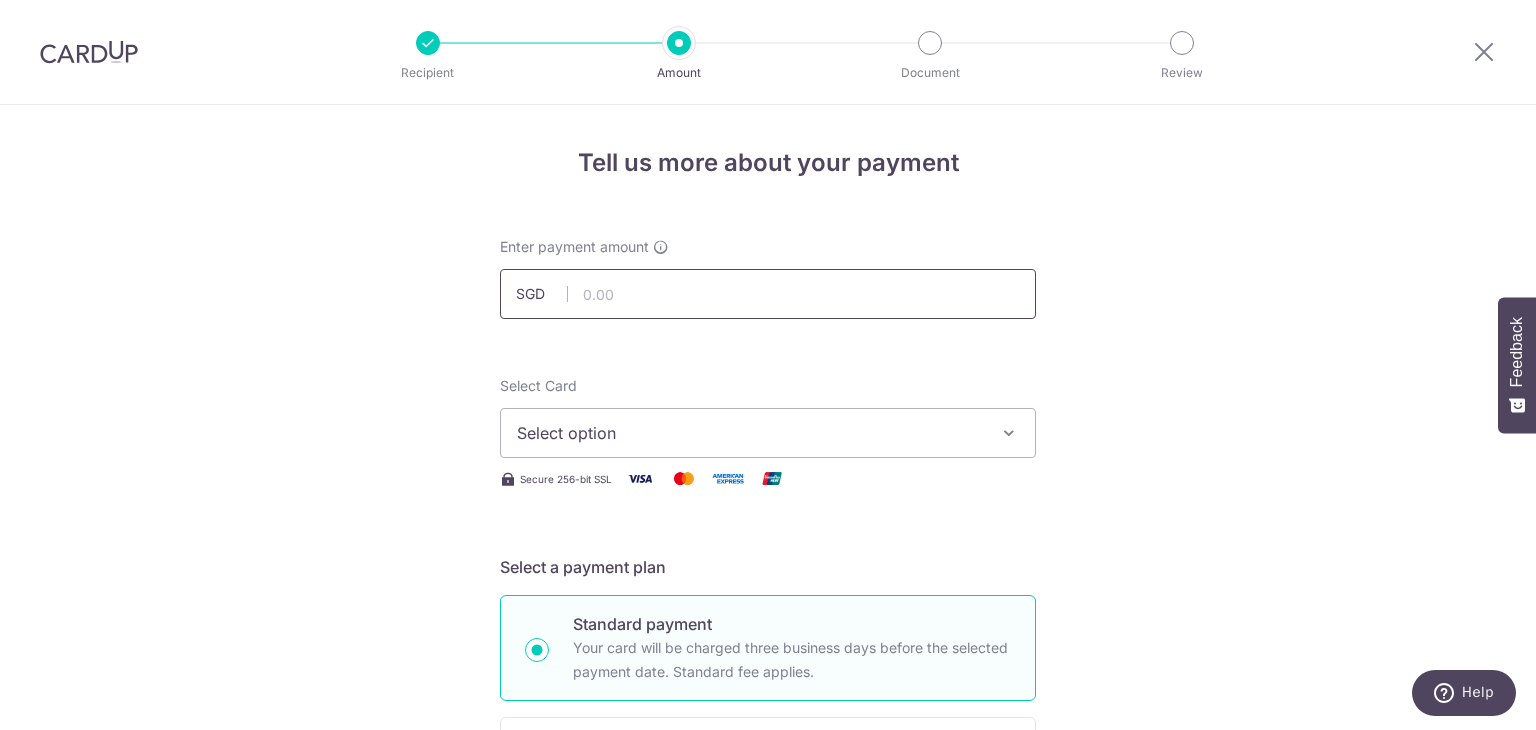 click at bounding box center (768, 294) 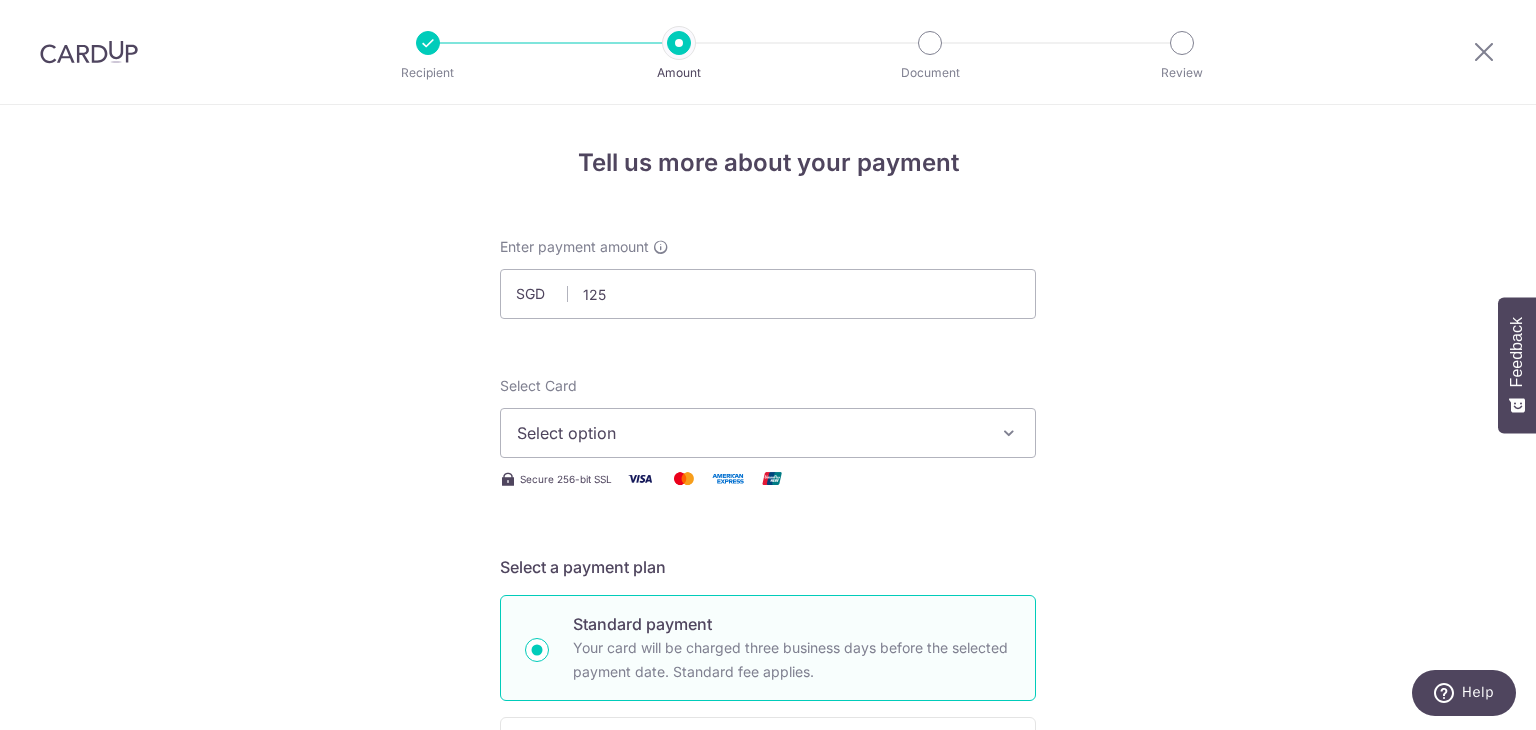 type on "125.00" 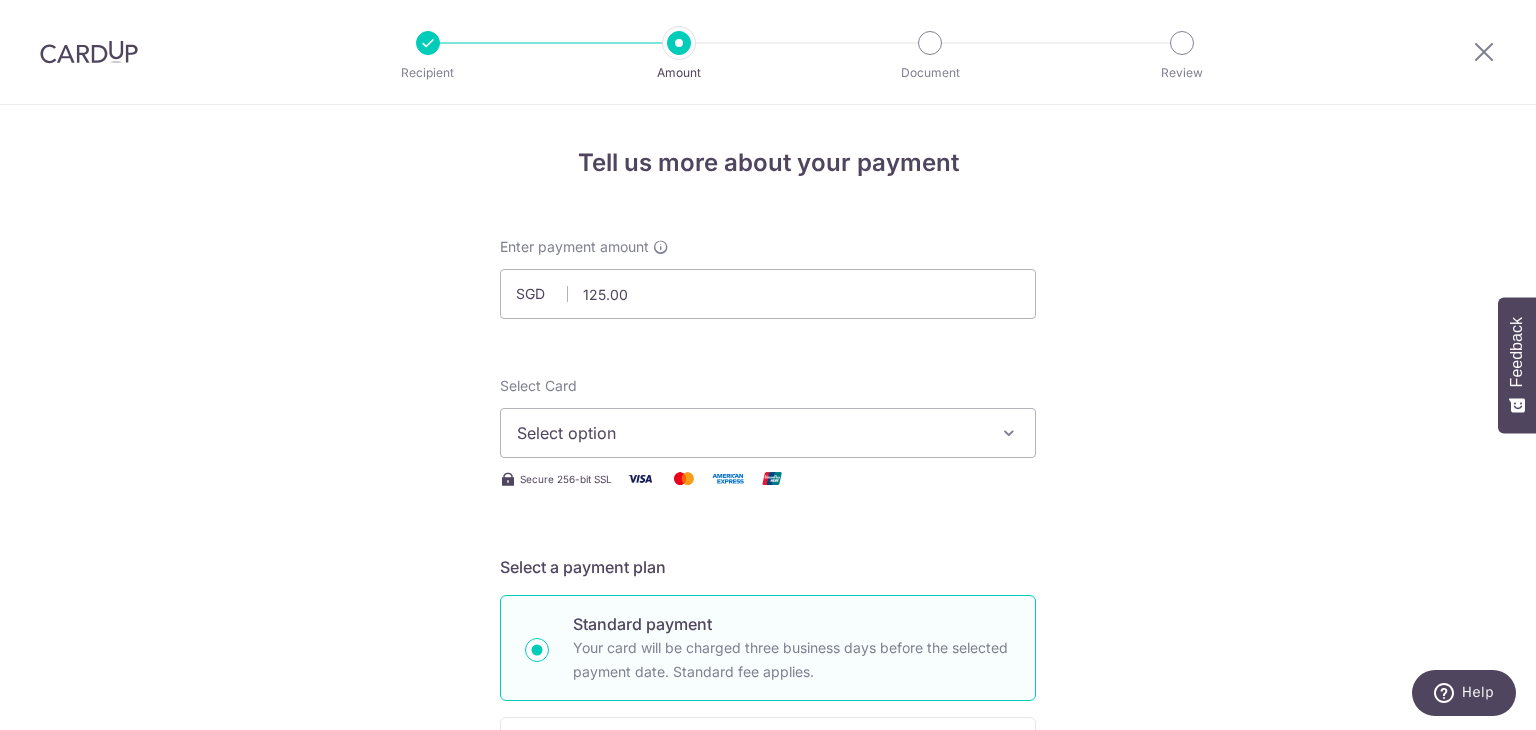 click on "Select Card
Select option
Add credit card
Your Cards
**** 6073
Secure 256-bit SSL" at bounding box center (768, 433) 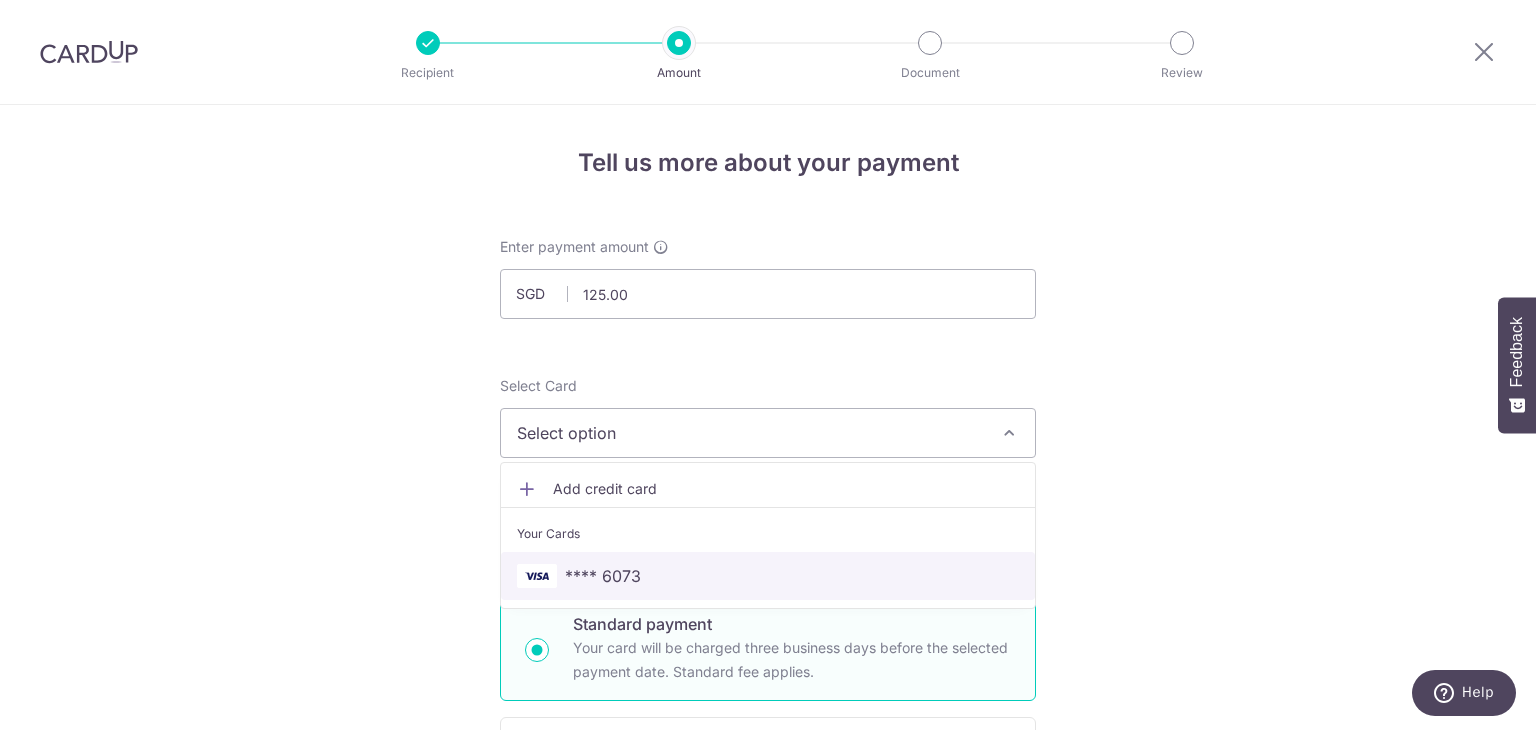 click on "**** 6073" at bounding box center (768, 576) 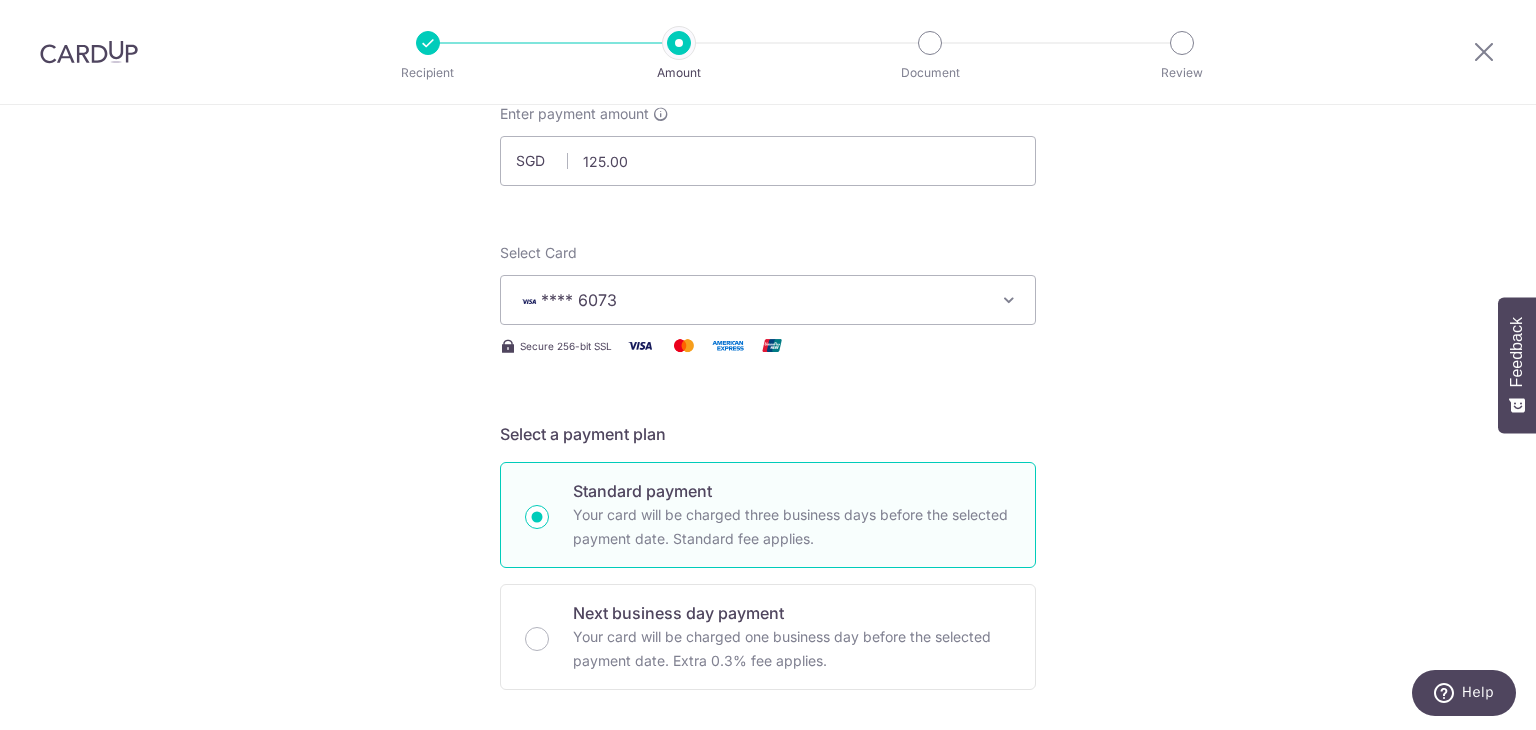 scroll, scrollTop: 400, scrollLeft: 0, axis: vertical 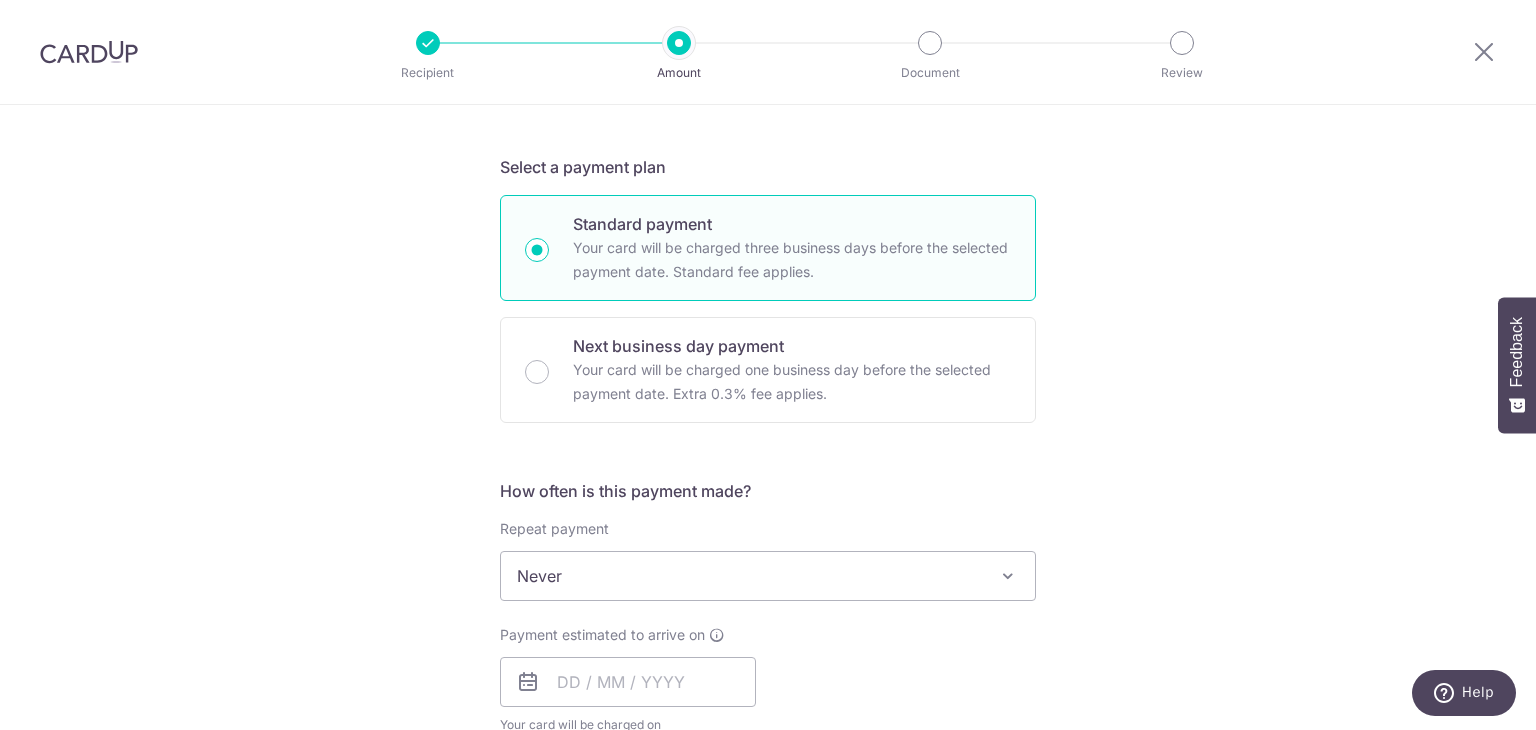 click on "Never" at bounding box center (768, 576) 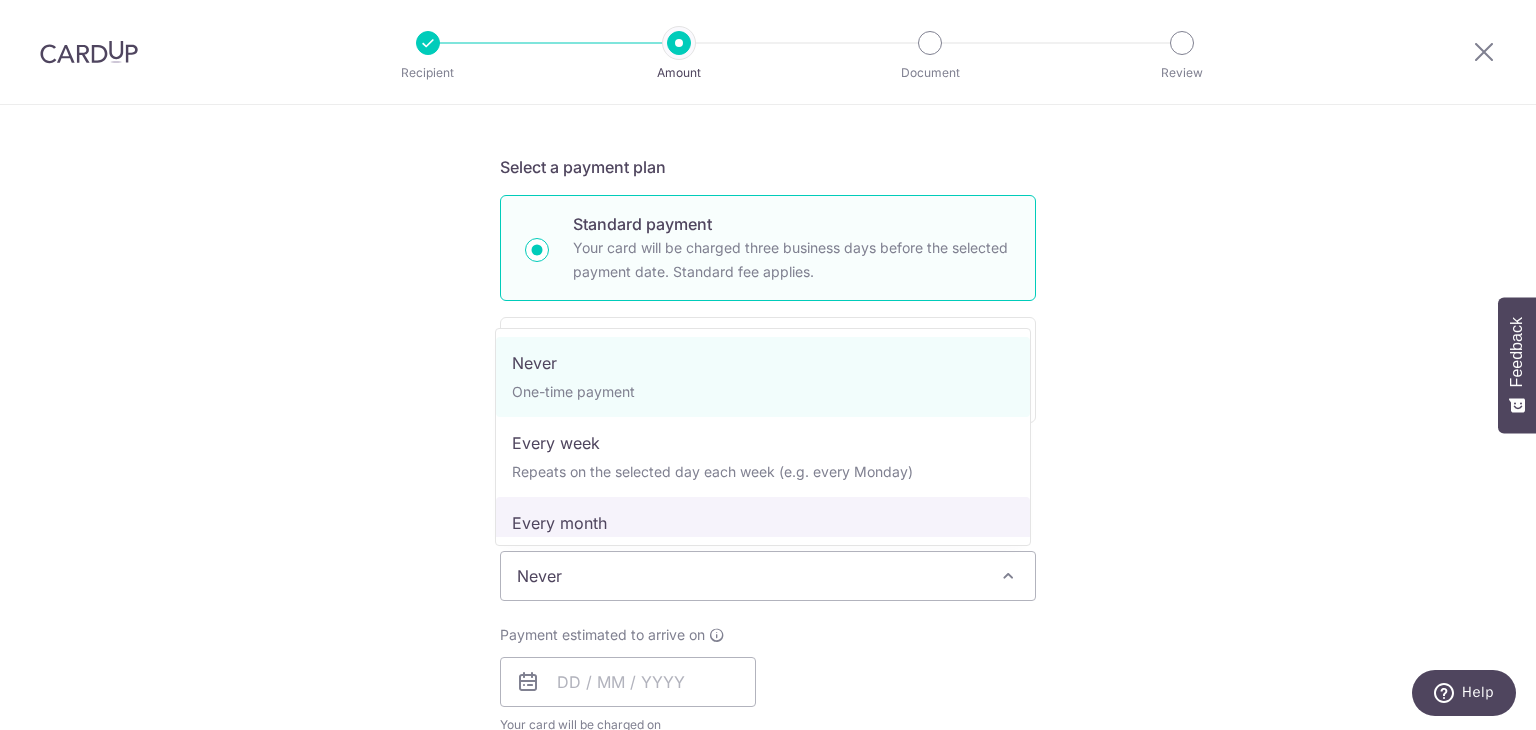 select on "3" 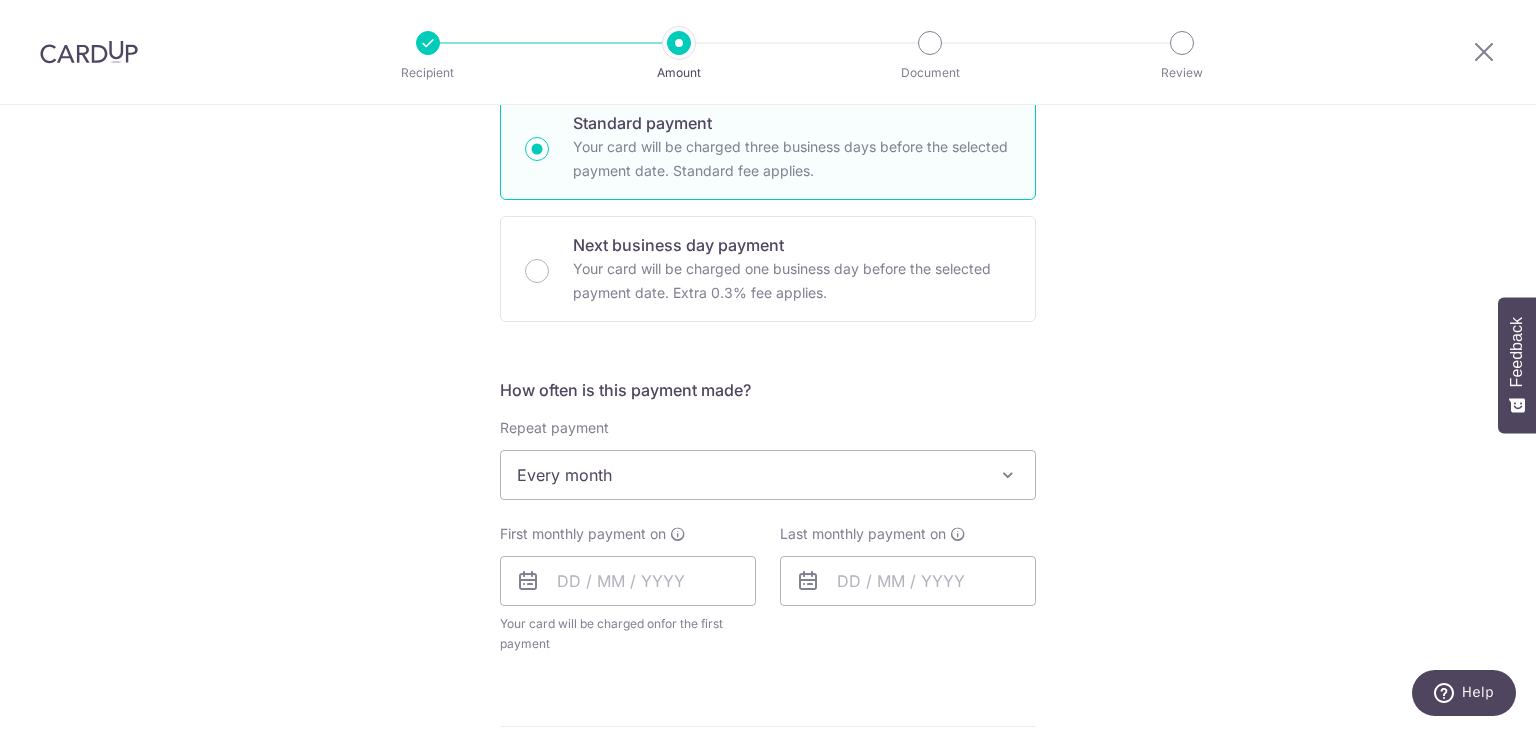 scroll, scrollTop: 600, scrollLeft: 0, axis: vertical 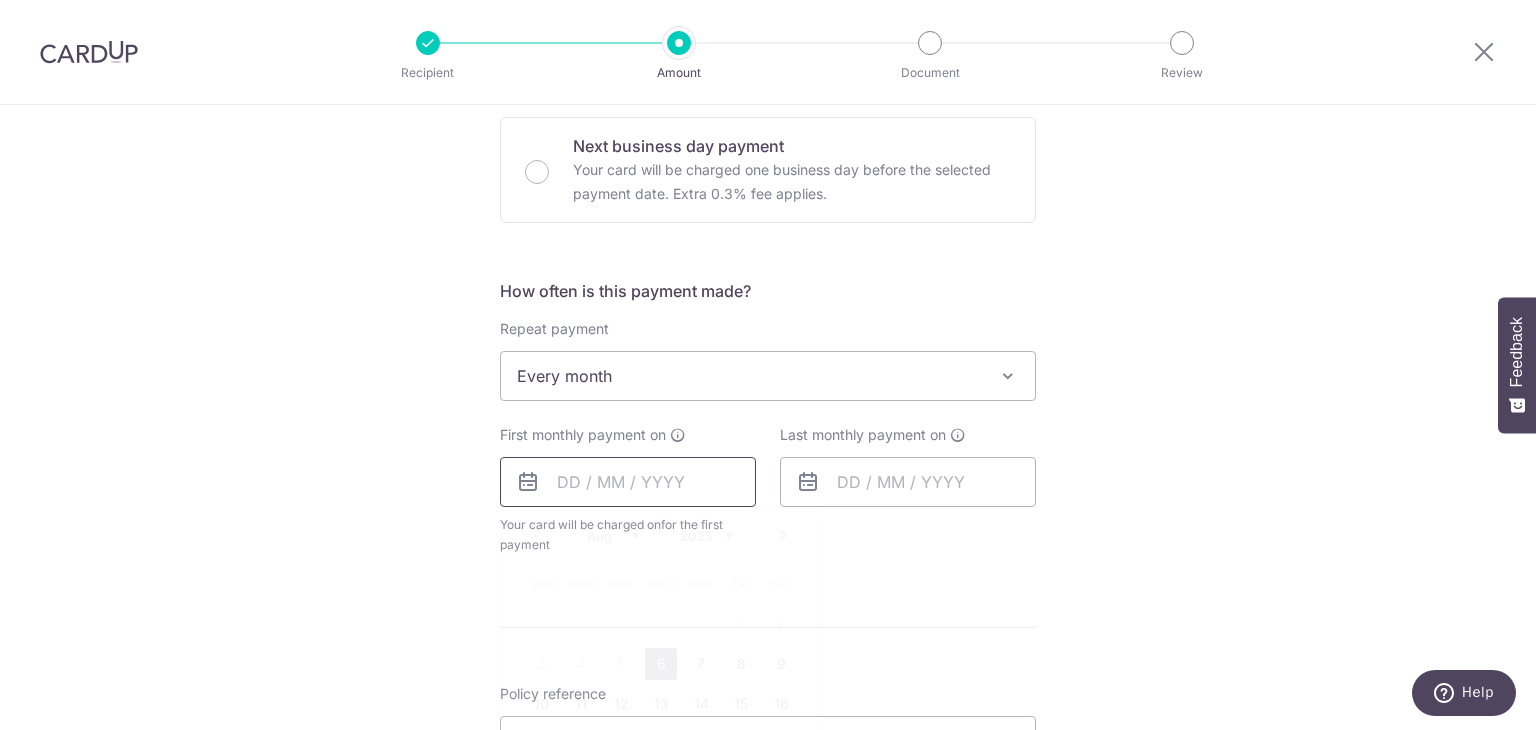 click at bounding box center [628, 482] 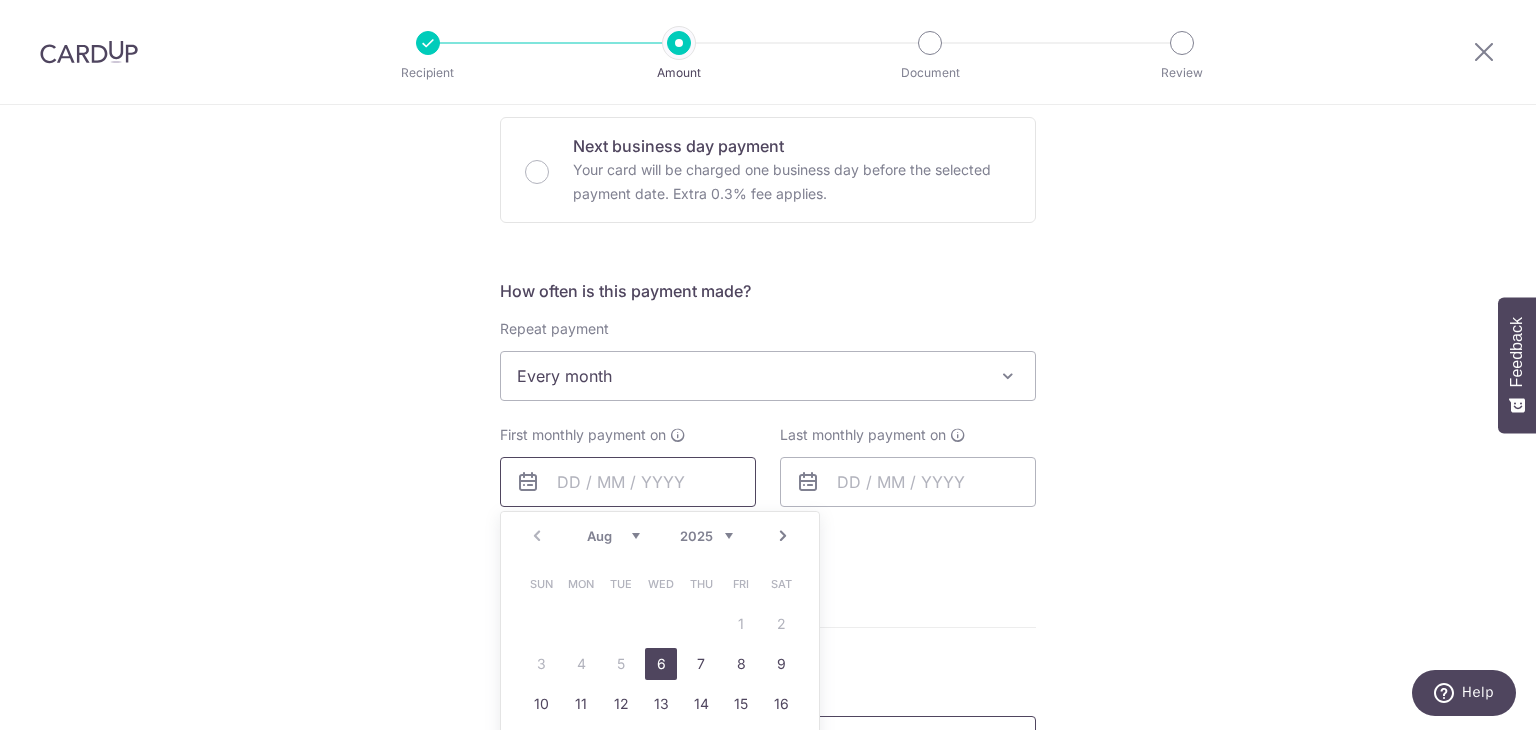 scroll, scrollTop: 800, scrollLeft: 0, axis: vertical 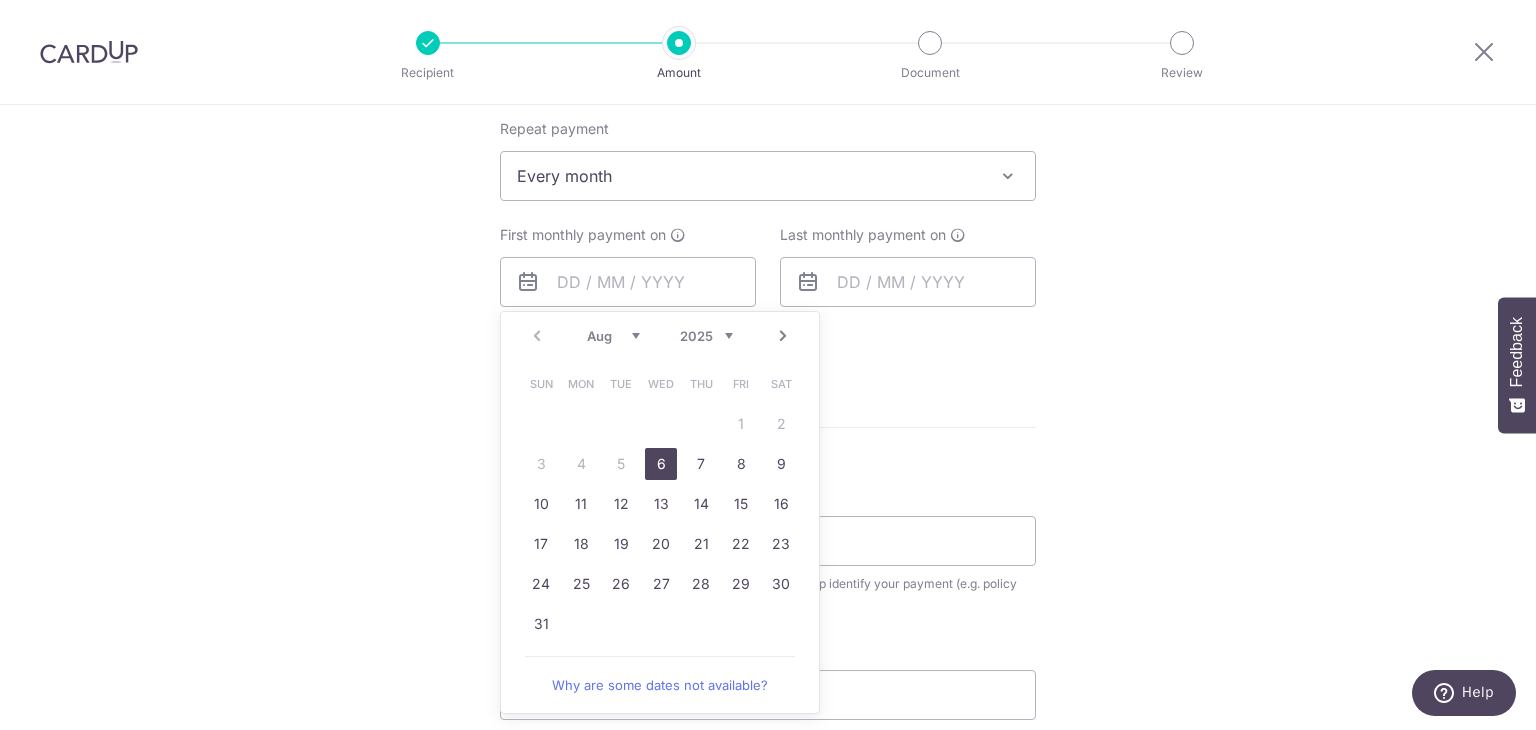 click on "9" at bounding box center [781, 464] 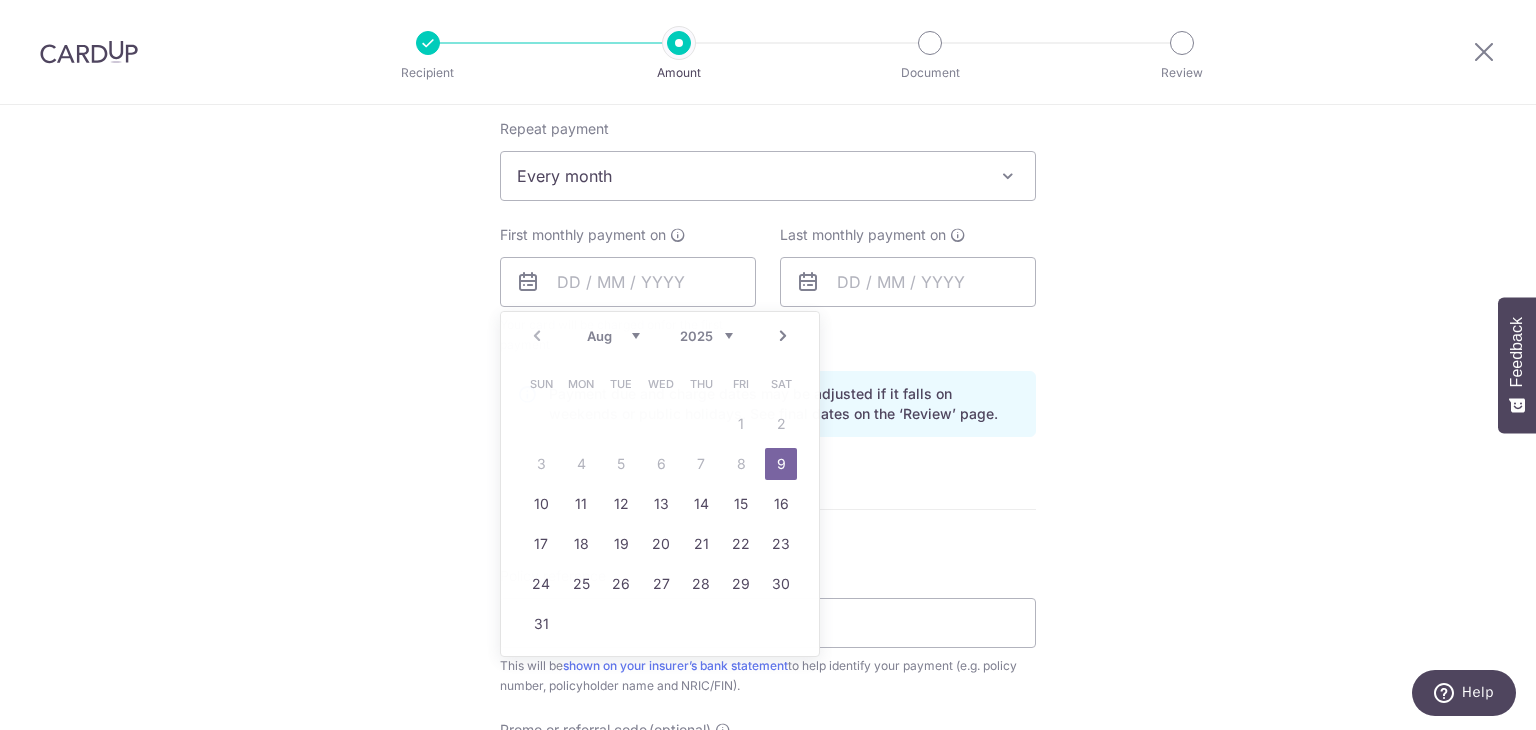 type on "09/08/2025" 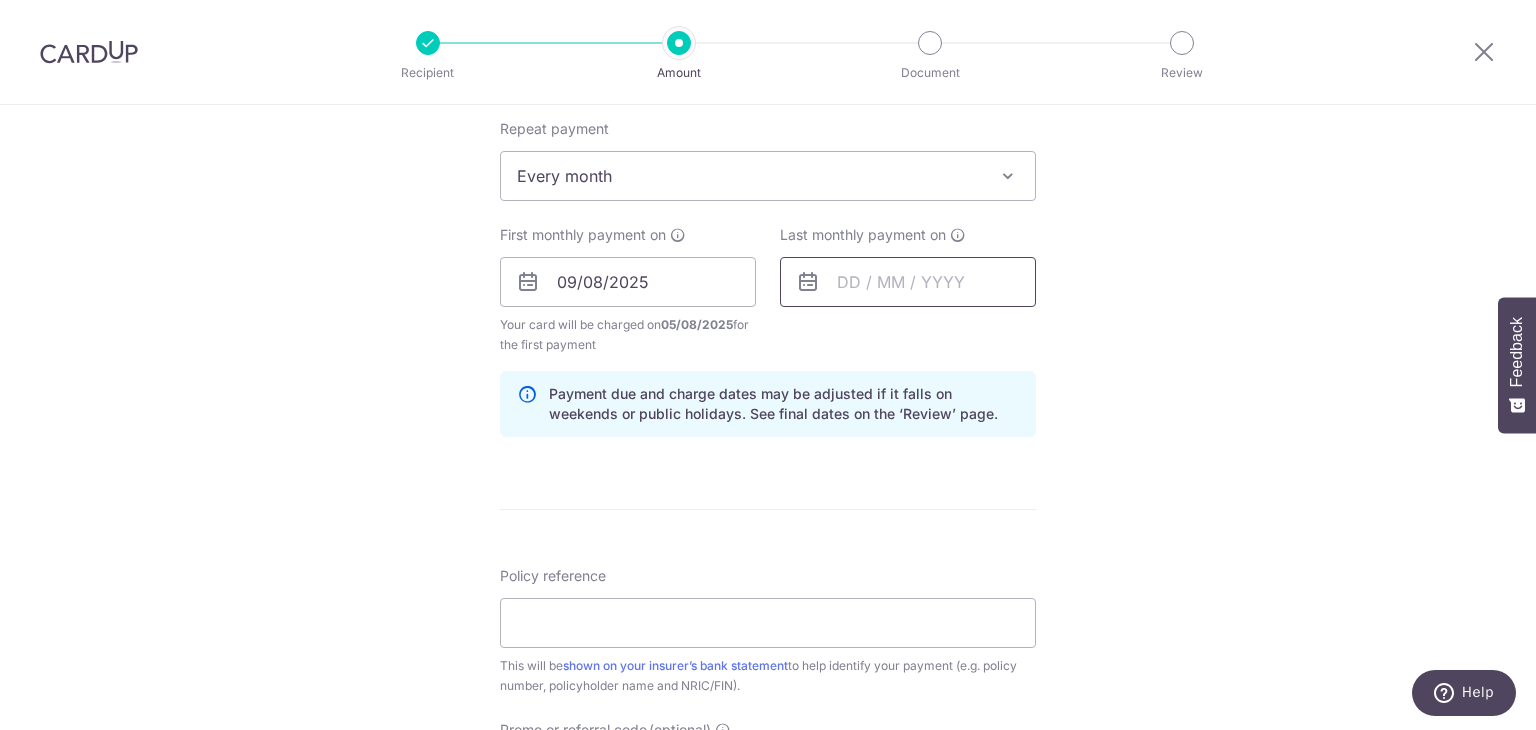 click at bounding box center (908, 282) 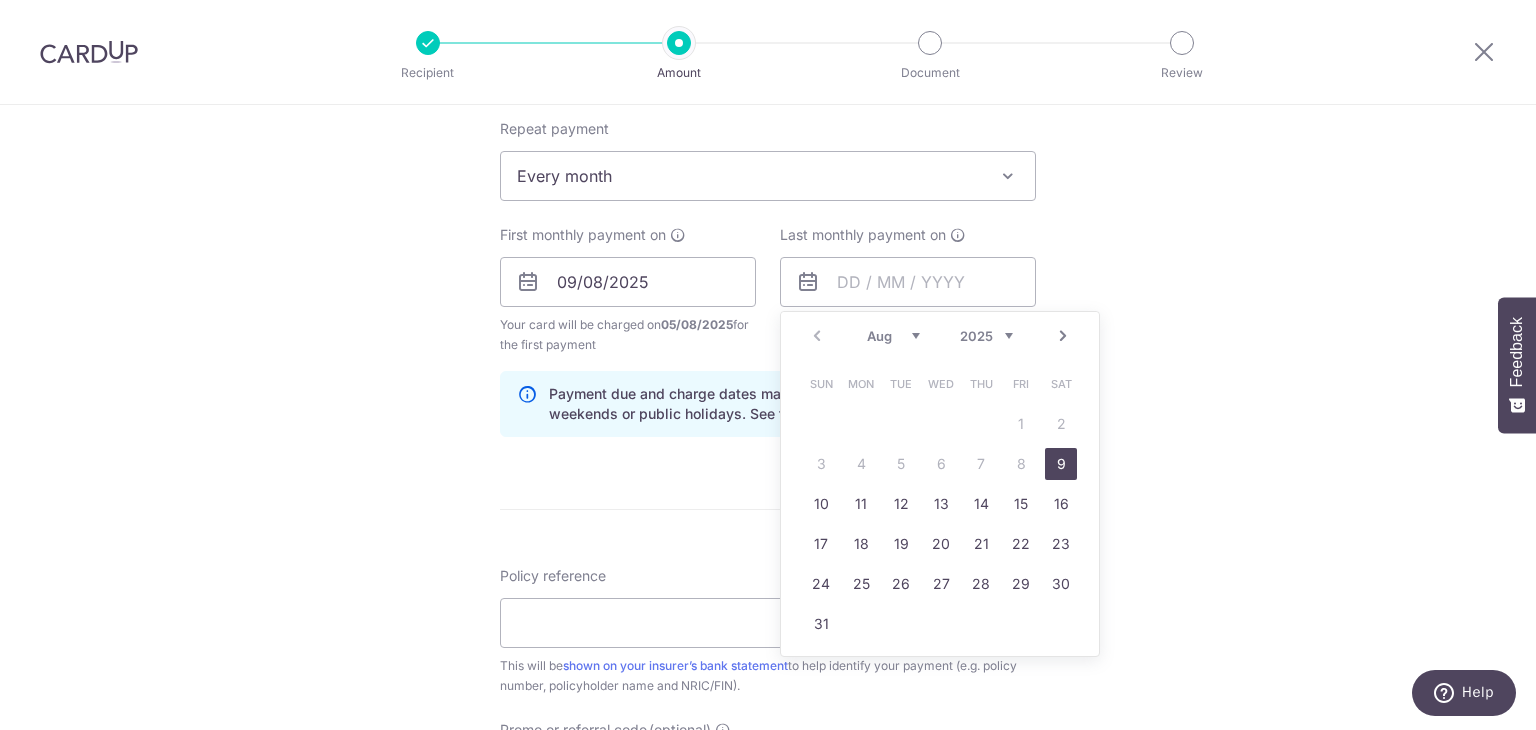 click on "Aug Sep Oct Nov Dec" at bounding box center [893, 336] 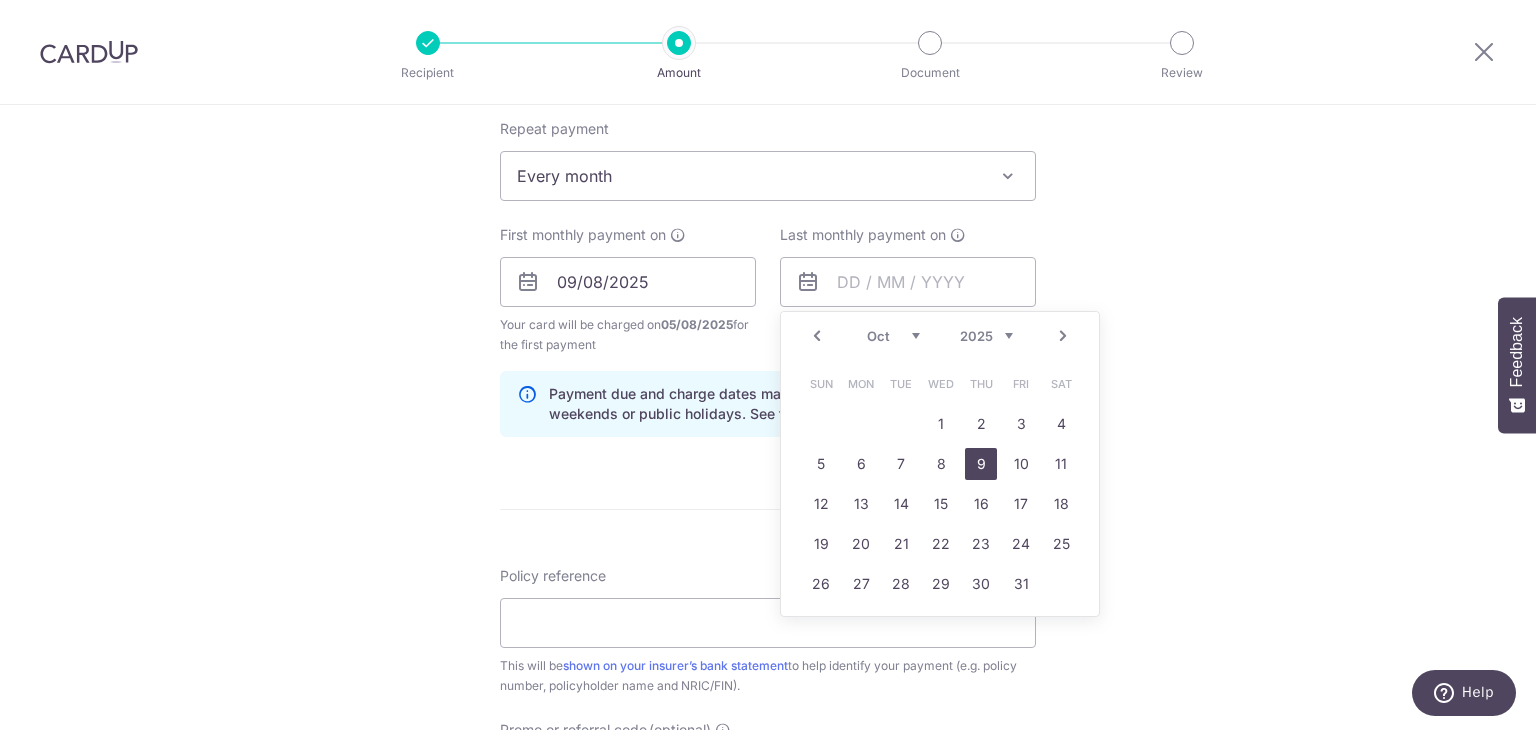 click on "9" at bounding box center (981, 464) 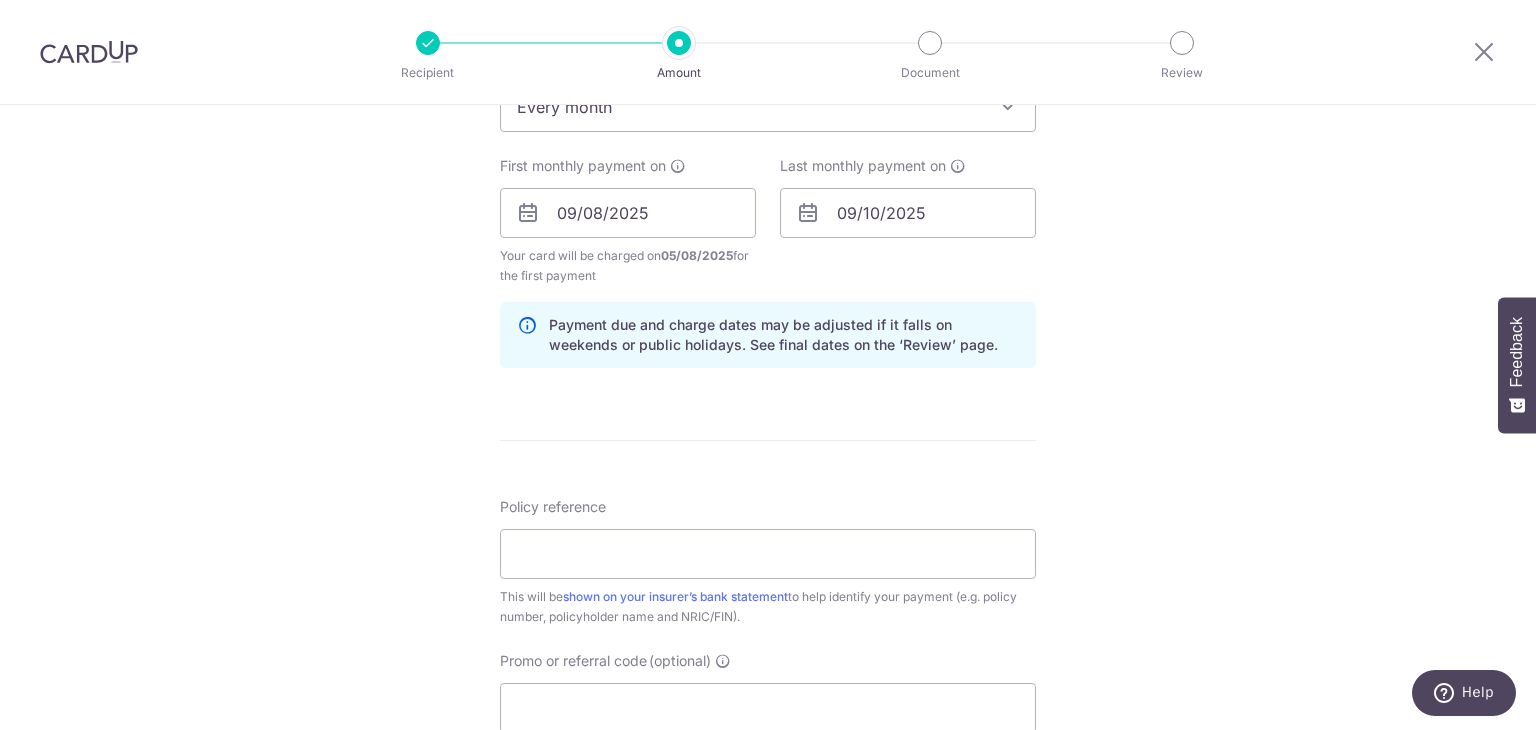 scroll, scrollTop: 900, scrollLeft: 0, axis: vertical 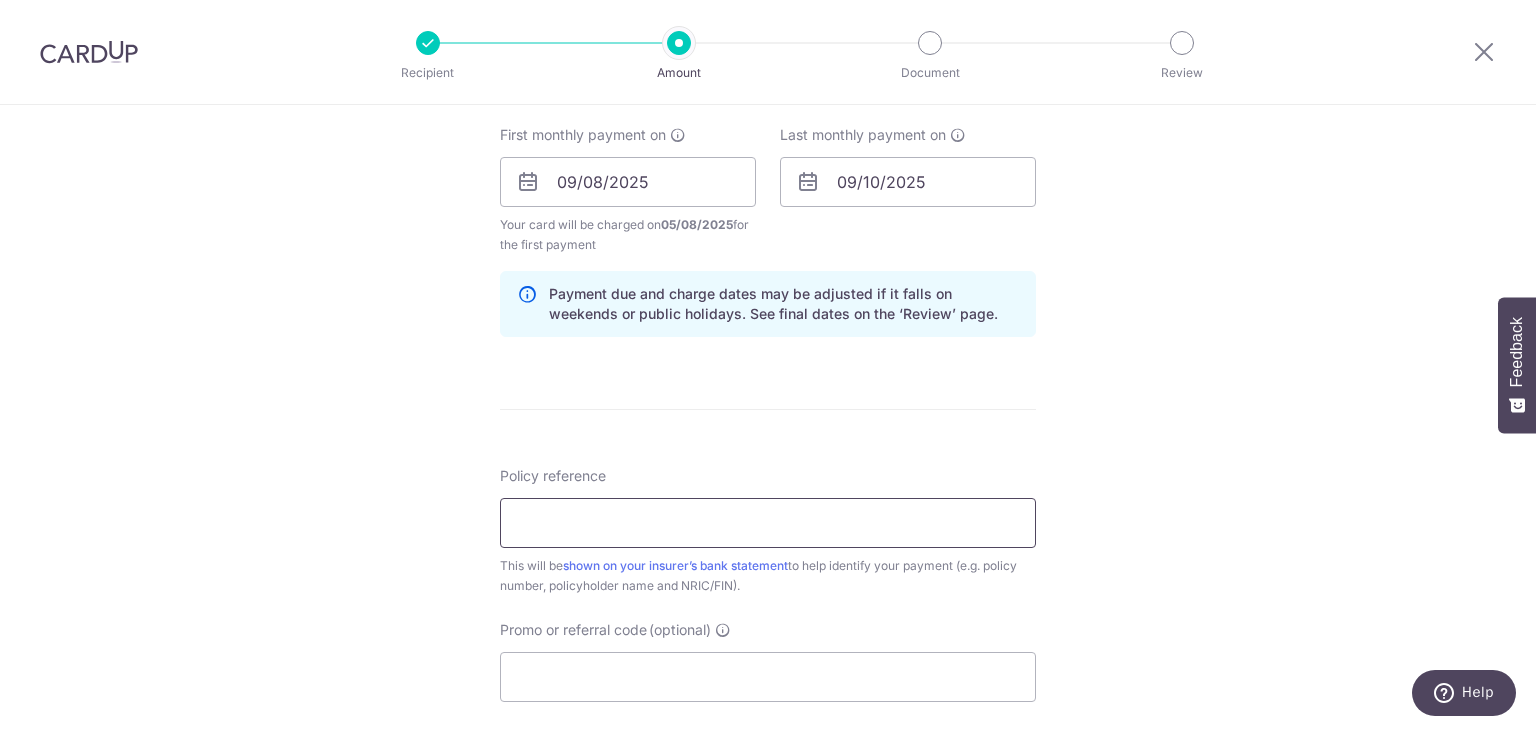 click on "Policy reference" at bounding box center [768, 523] 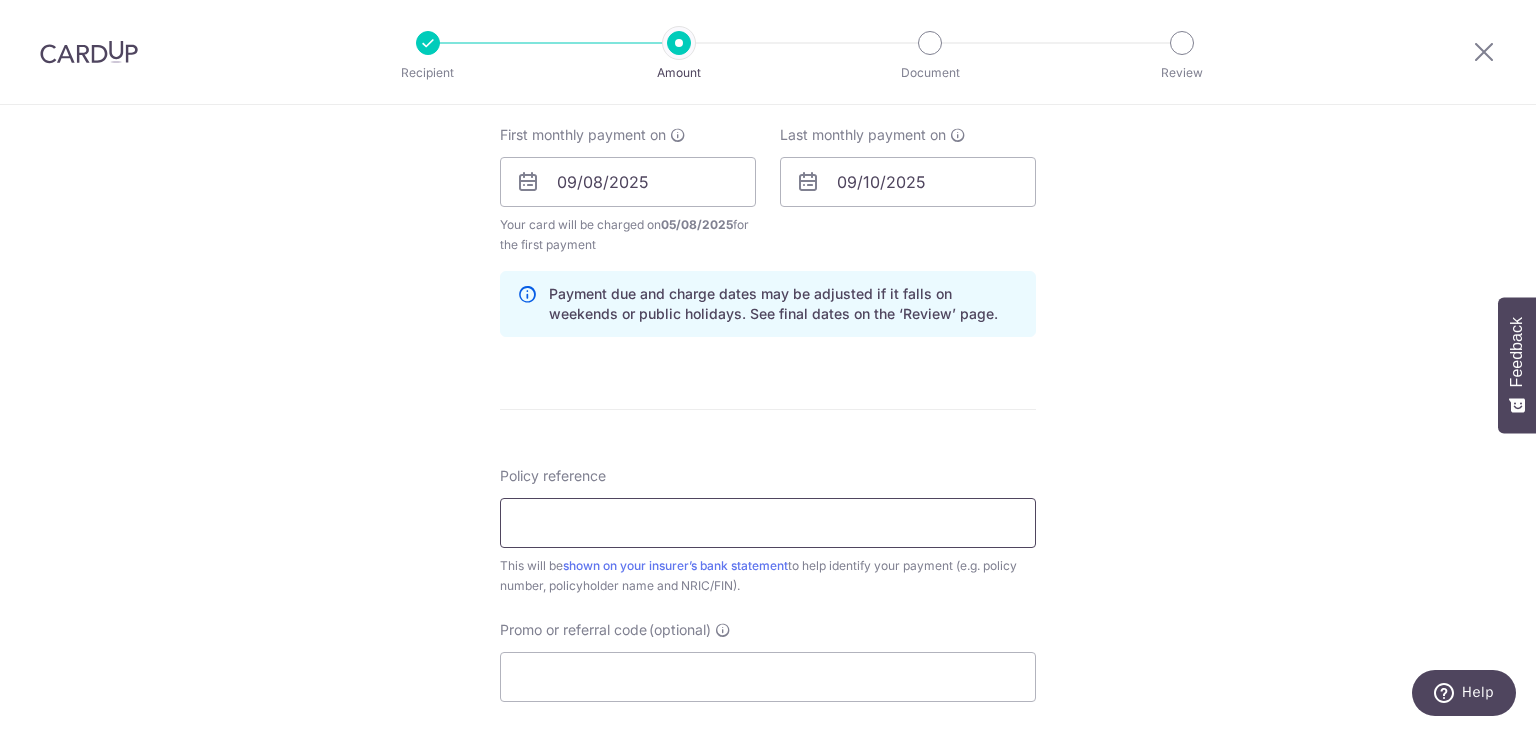 type on "0245764597 Rita Kang T0313789E" 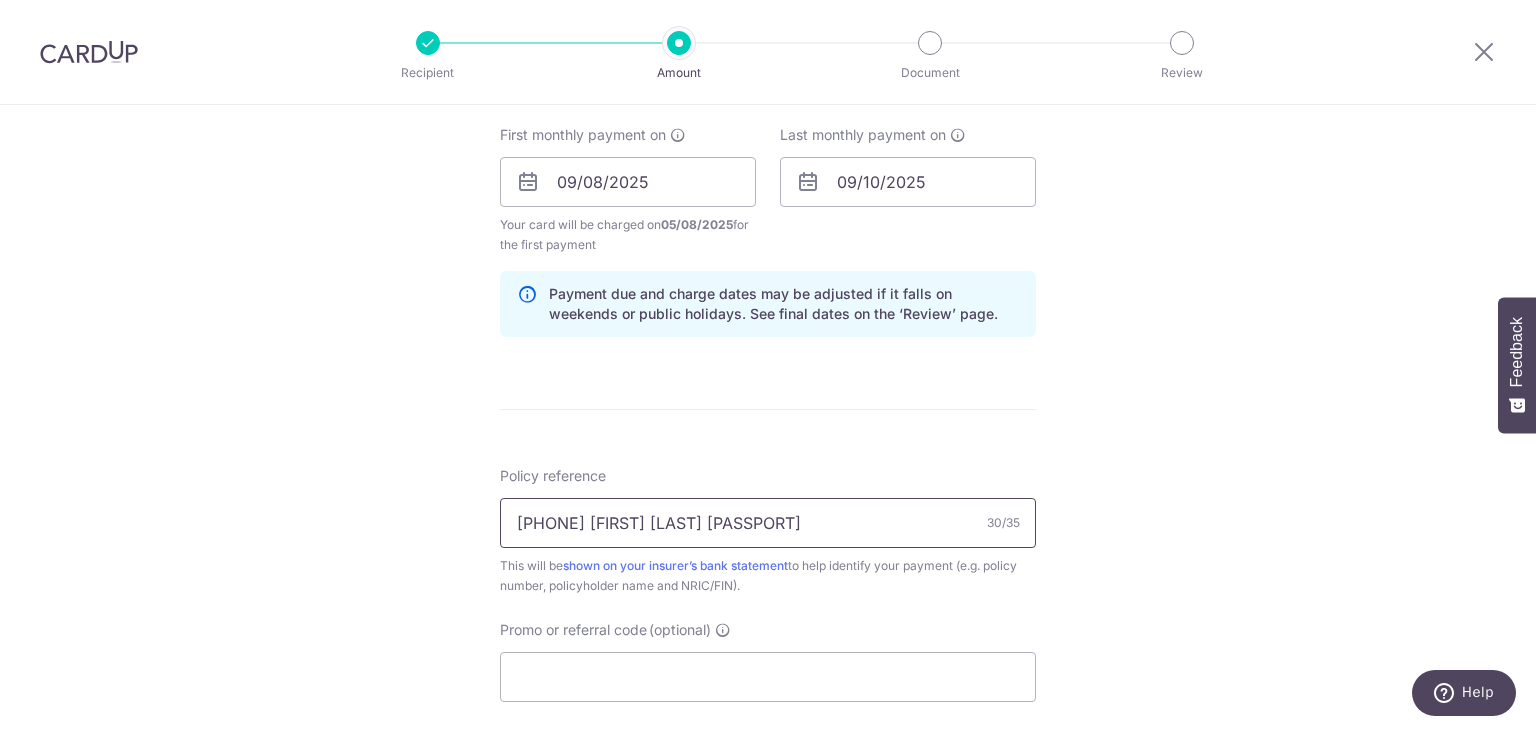 drag, startPoint x: 810, startPoint y: 528, endPoint x: 366, endPoint y: 530, distance: 444.00452 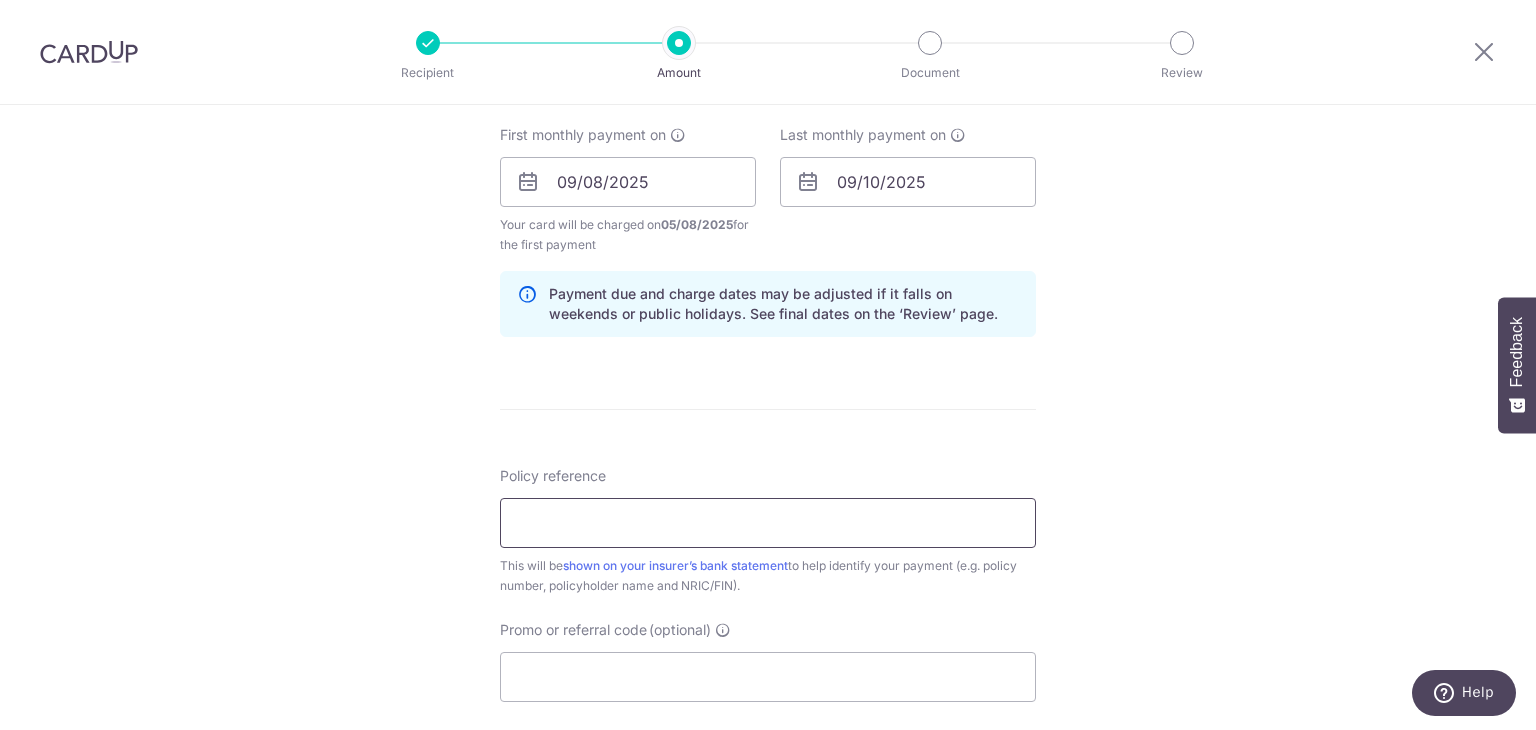 click on "Policy reference" at bounding box center (768, 523) 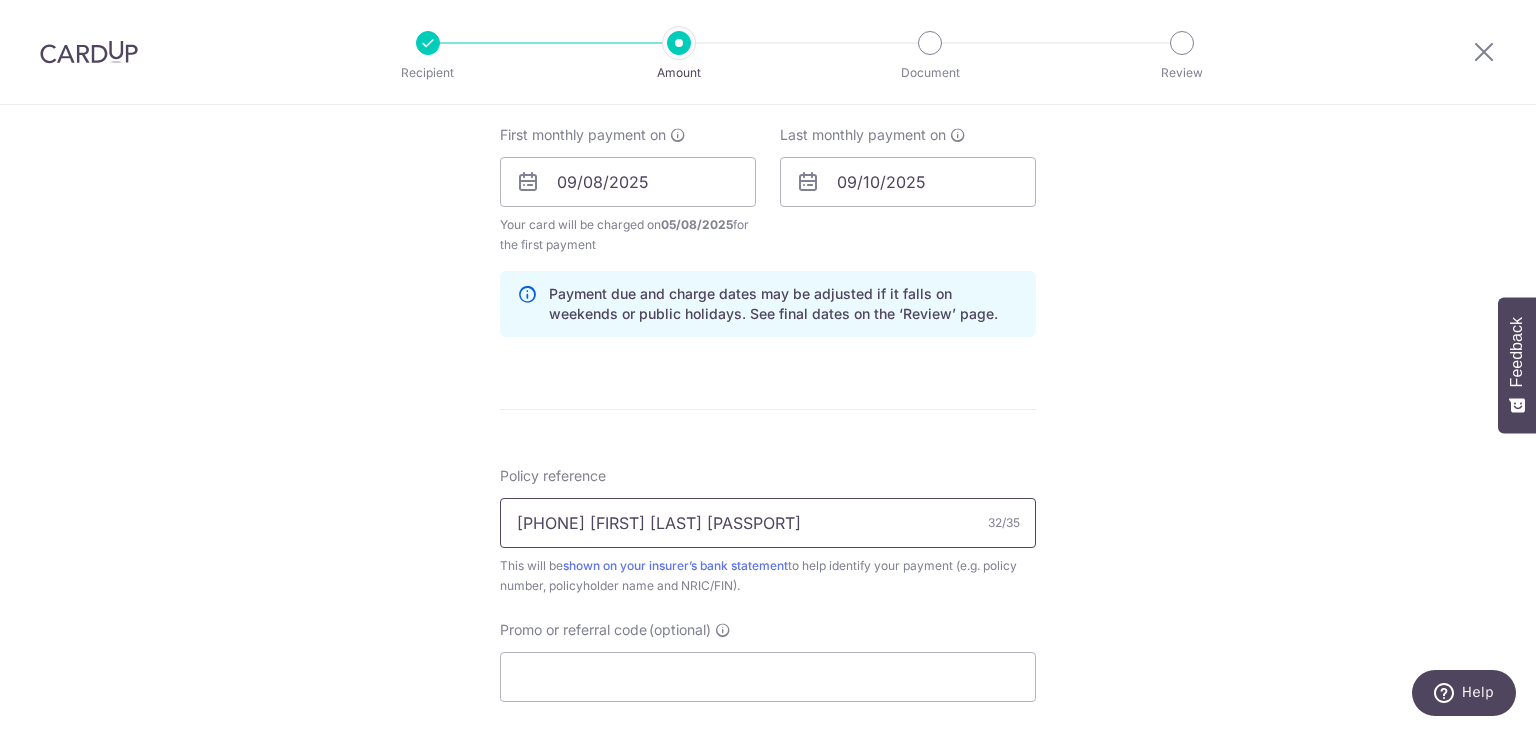 drag, startPoint x: 601, startPoint y: 528, endPoint x: 535, endPoint y: 528, distance: 66 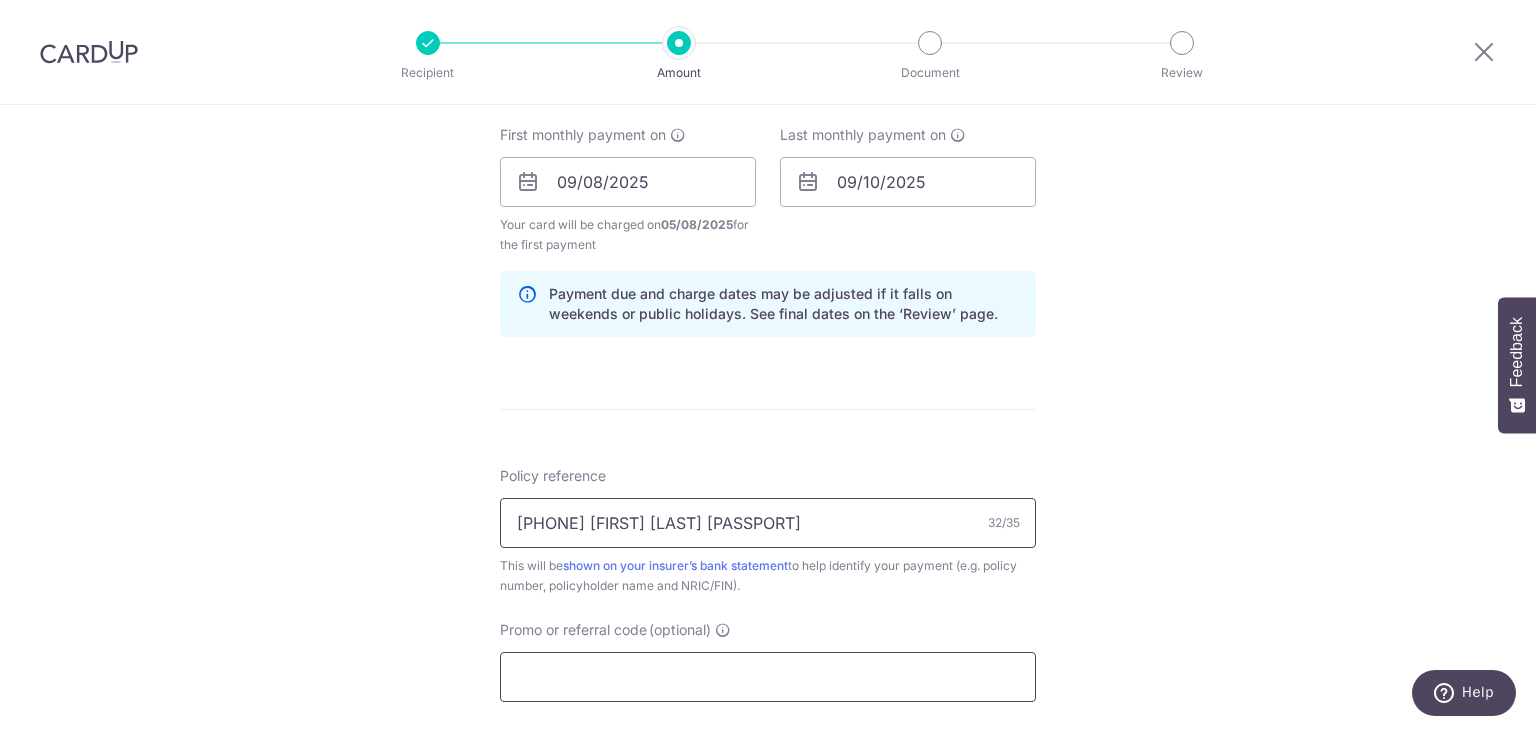 type on "0213062853 Lam Jin Jie T0011415J" 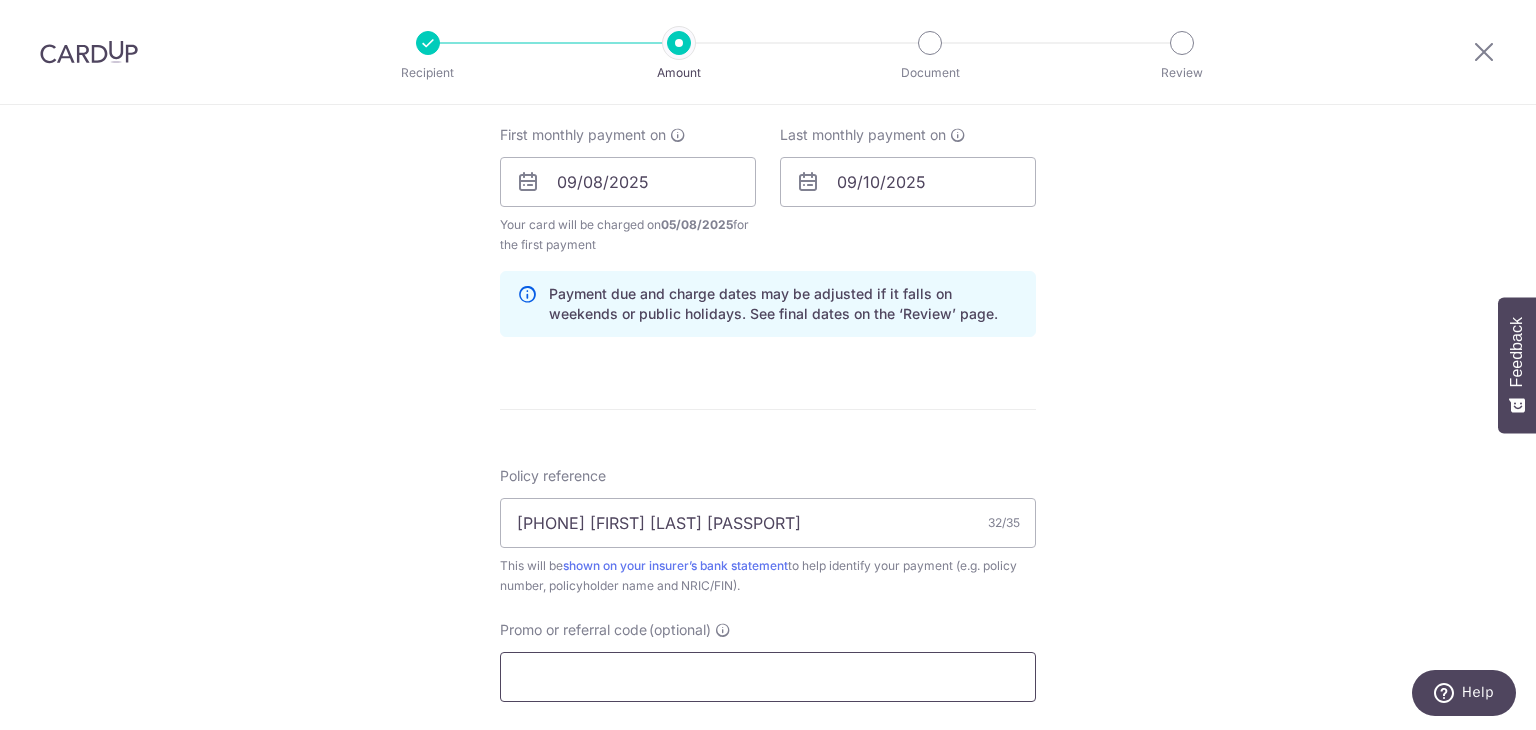 click on "Promo or referral code
(optional)" at bounding box center [768, 677] 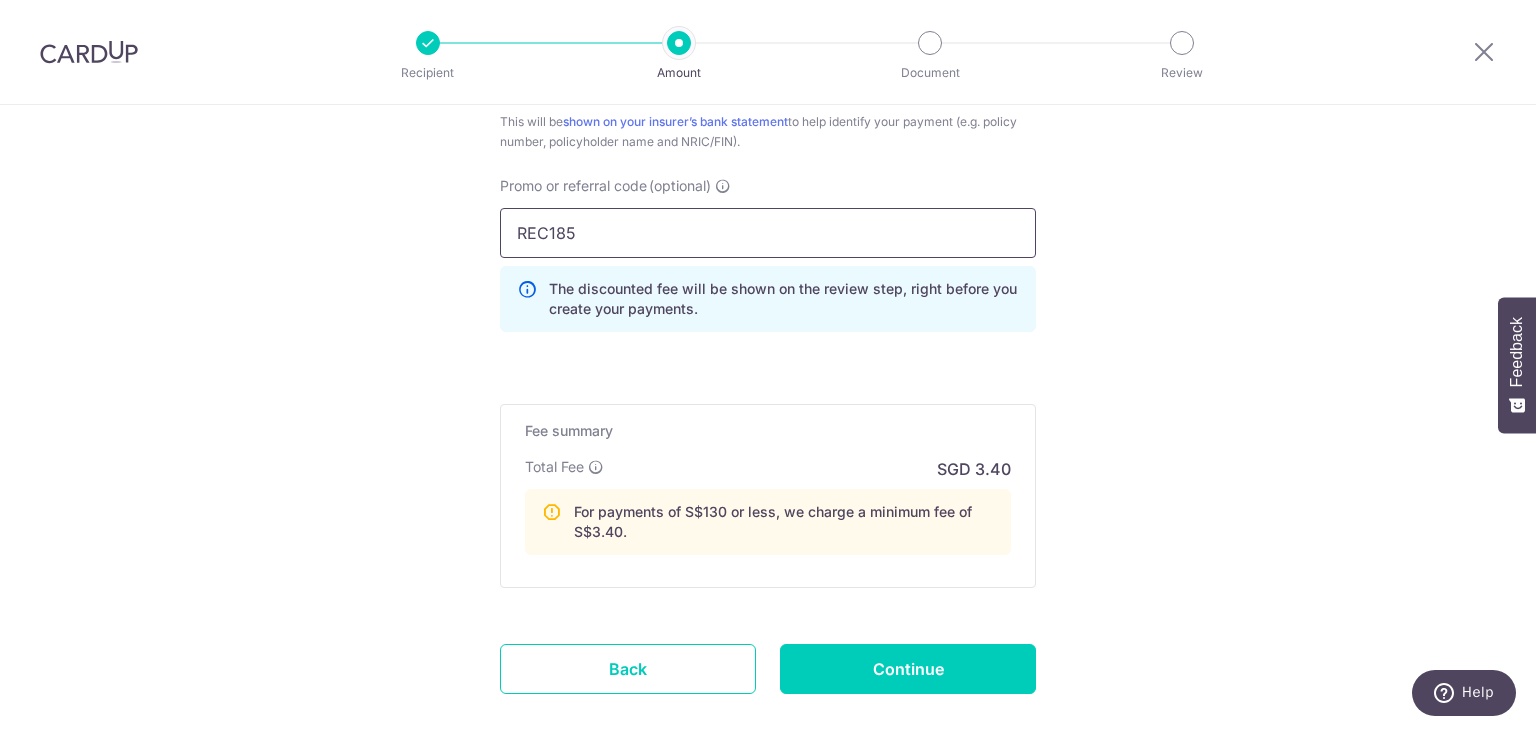 scroll, scrollTop: 1400, scrollLeft: 0, axis: vertical 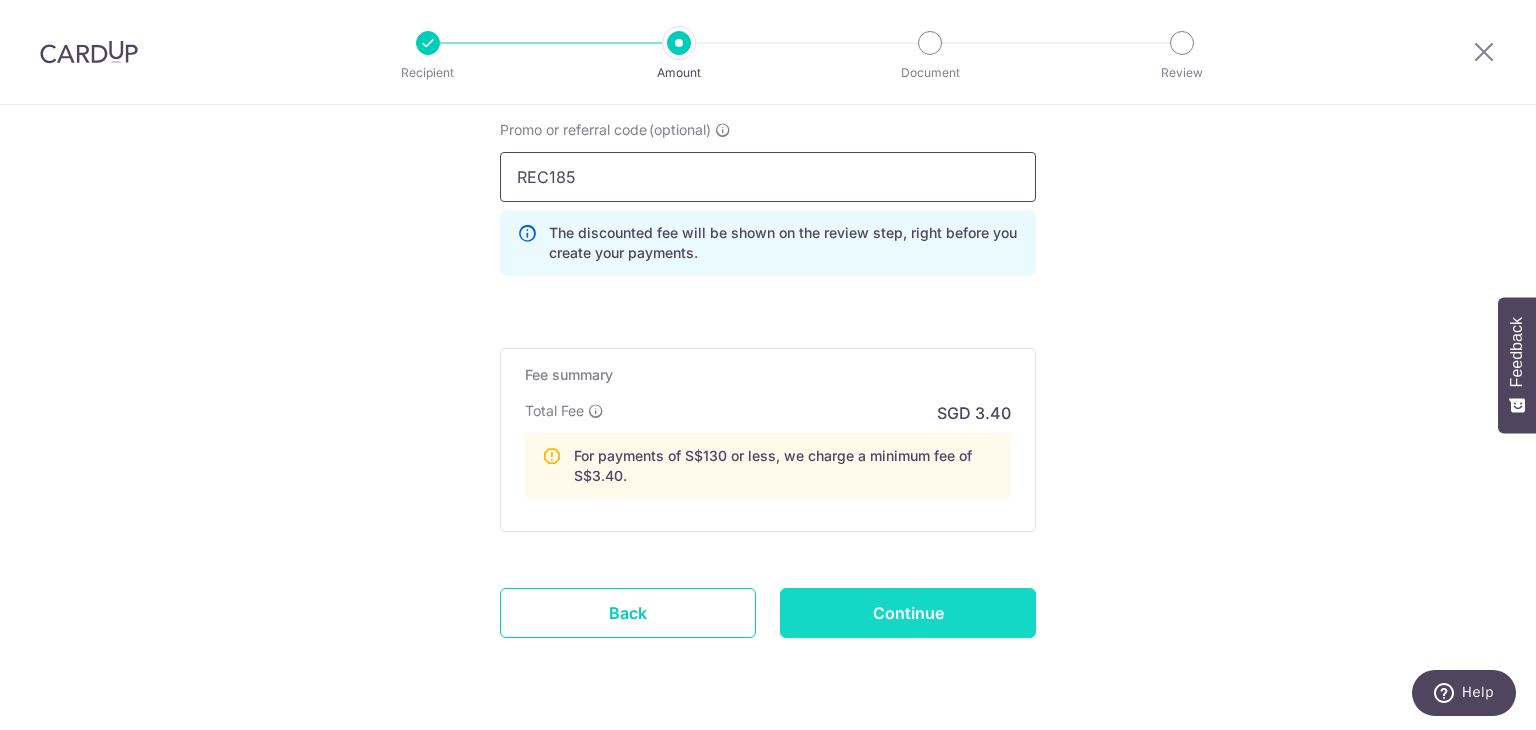 type on "REC185" 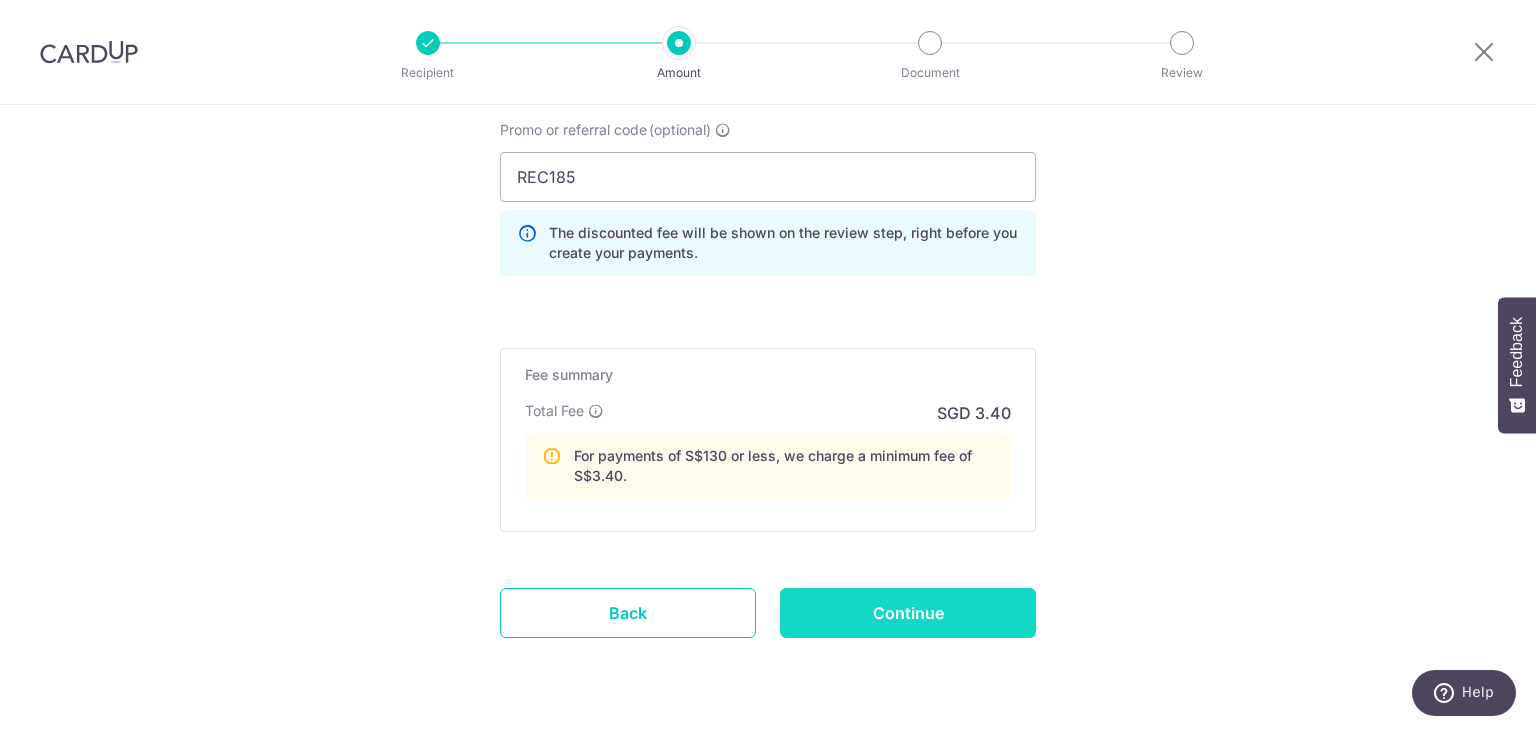 click on "Continue" at bounding box center (908, 613) 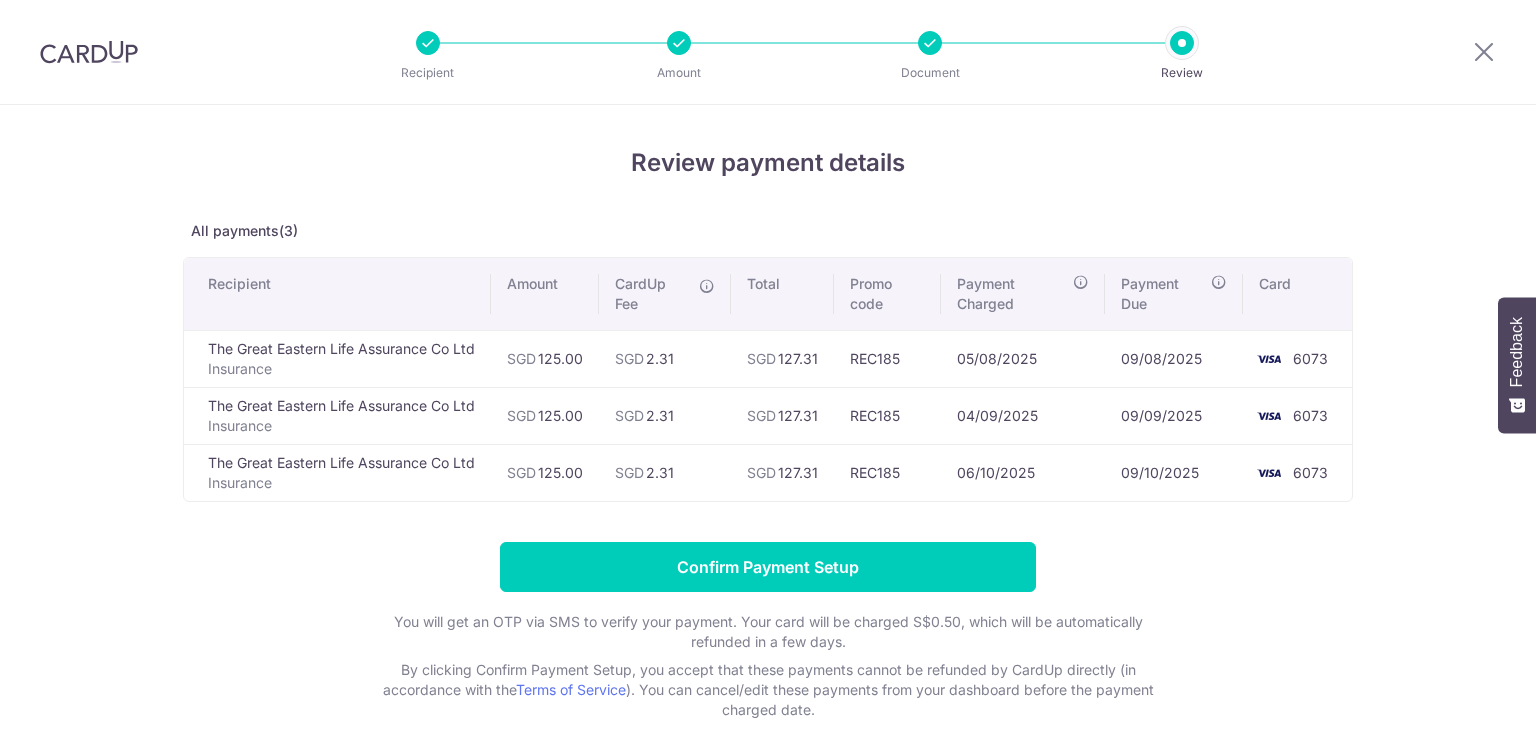 scroll, scrollTop: 0, scrollLeft: 0, axis: both 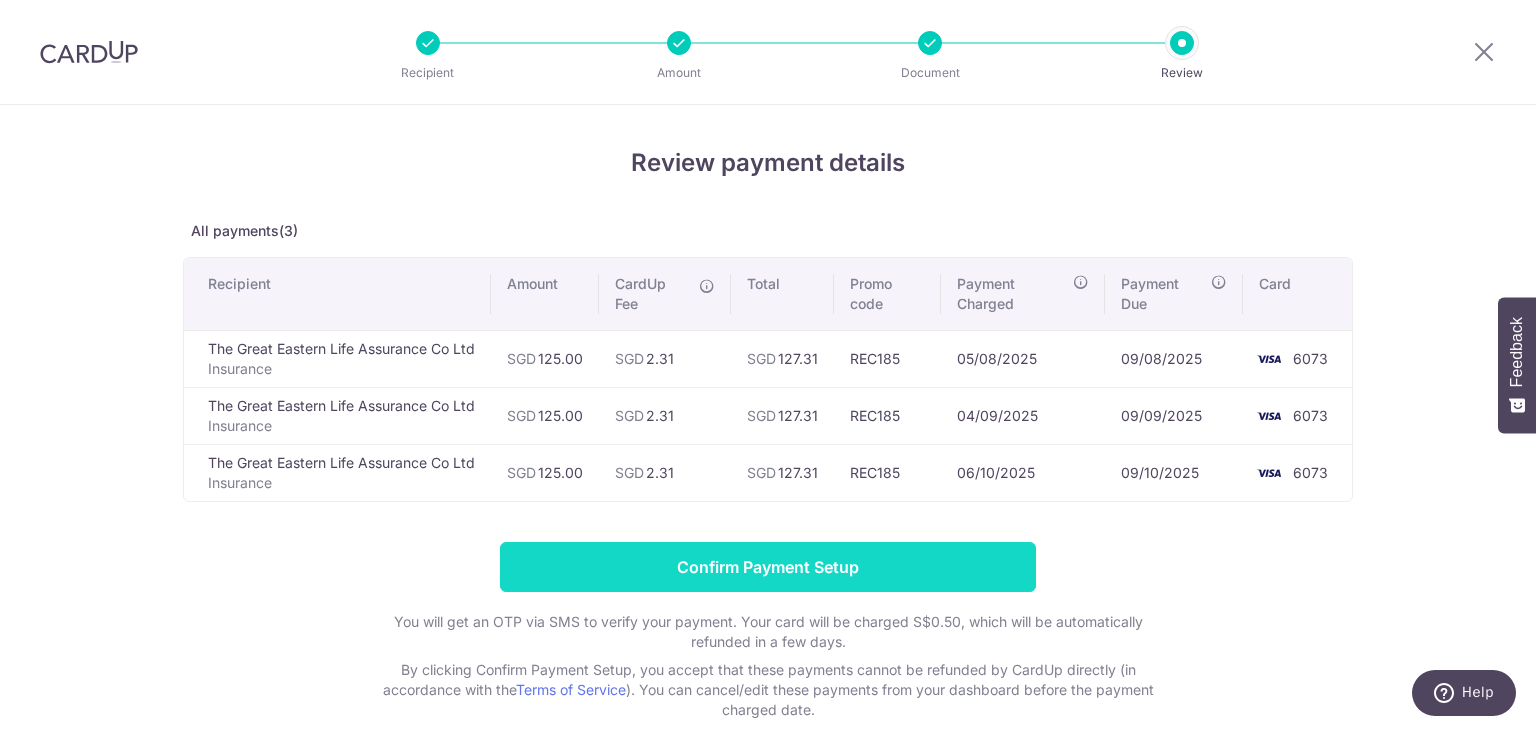 click on "Confirm Payment Setup" at bounding box center [768, 567] 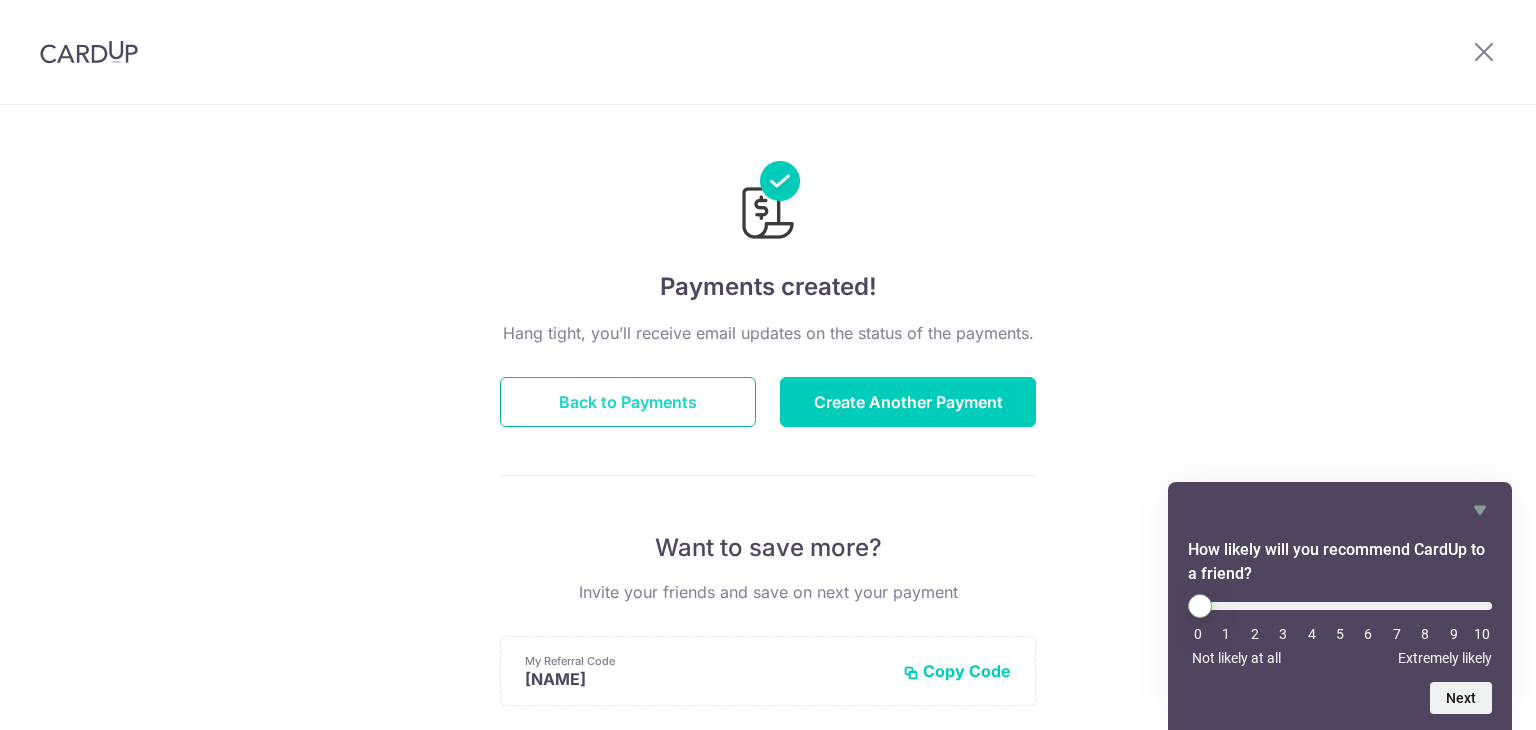 scroll, scrollTop: 0, scrollLeft: 0, axis: both 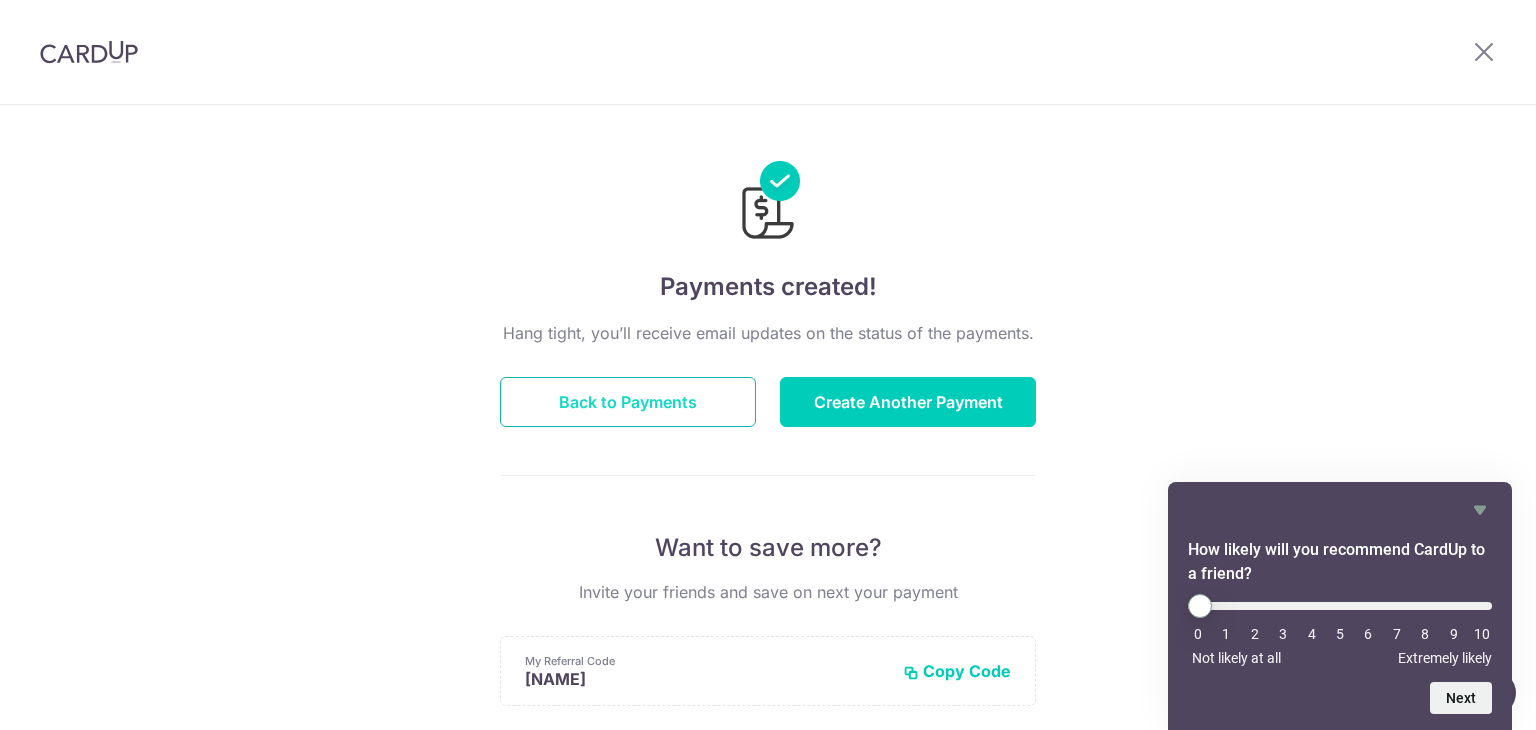 click on "Back to Payments" at bounding box center (628, 402) 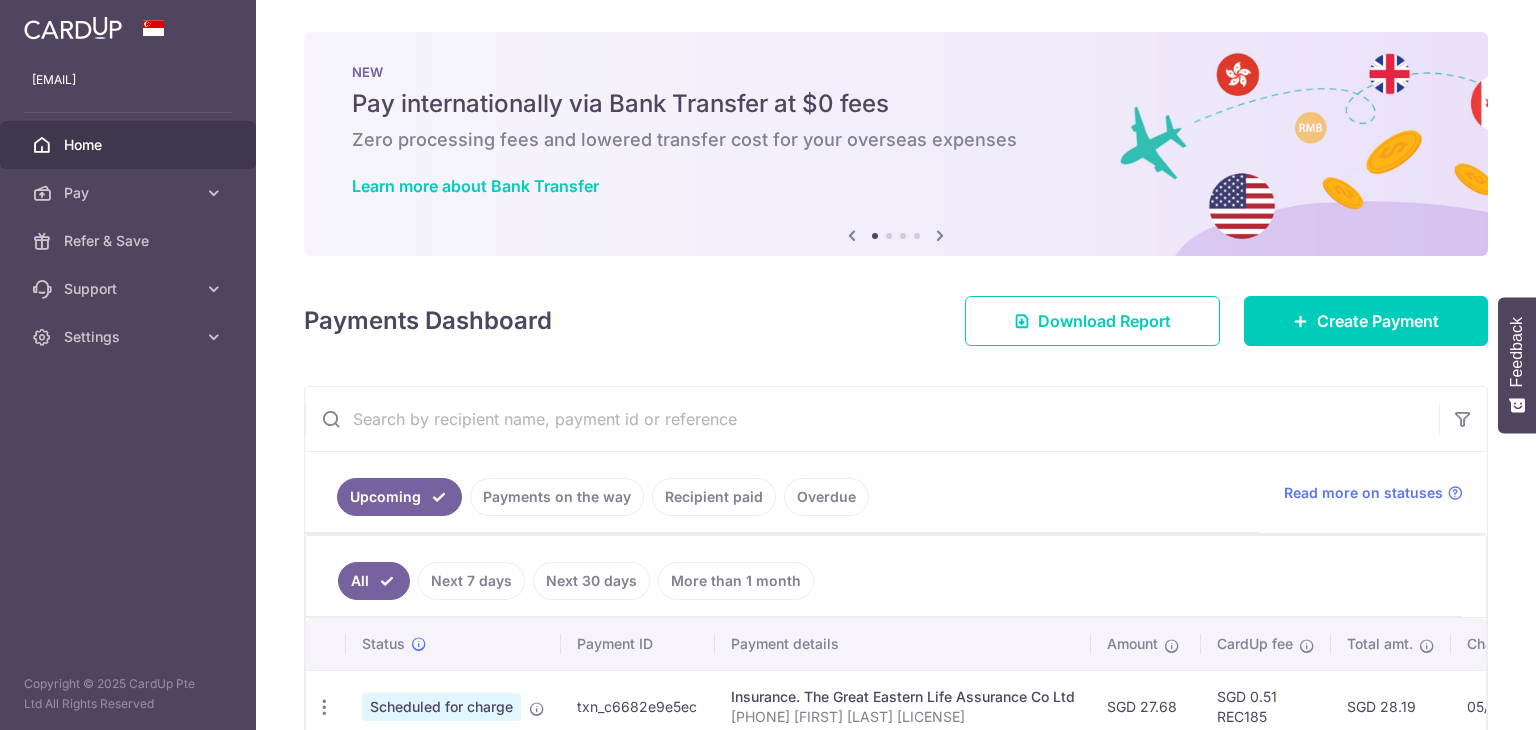 scroll, scrollTop: 0, scrollLeft: 0, axis: both 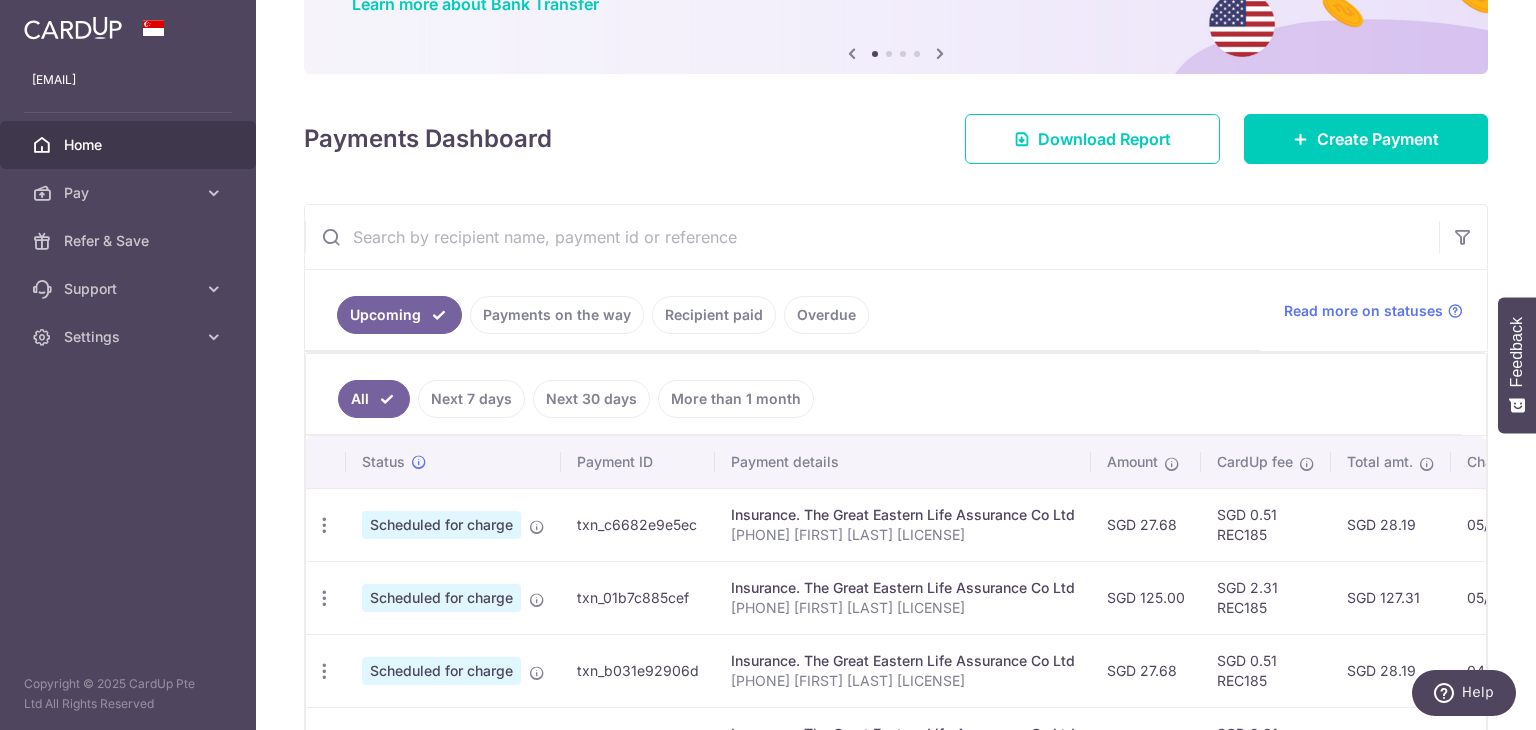 click on "Home" at bounding box center (130, 145) 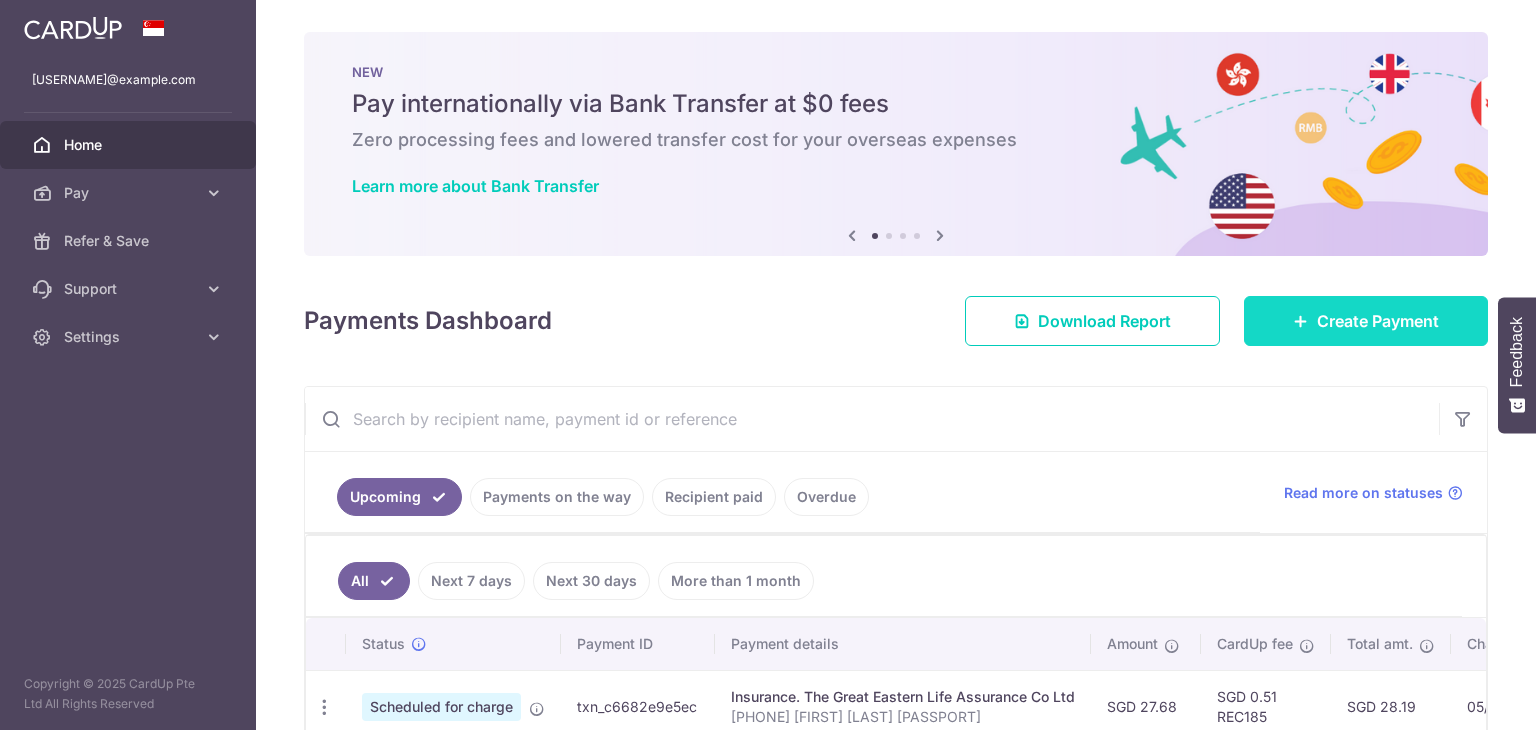 scroll, scrollTop: 0, scrollLeft: 0, axis: both 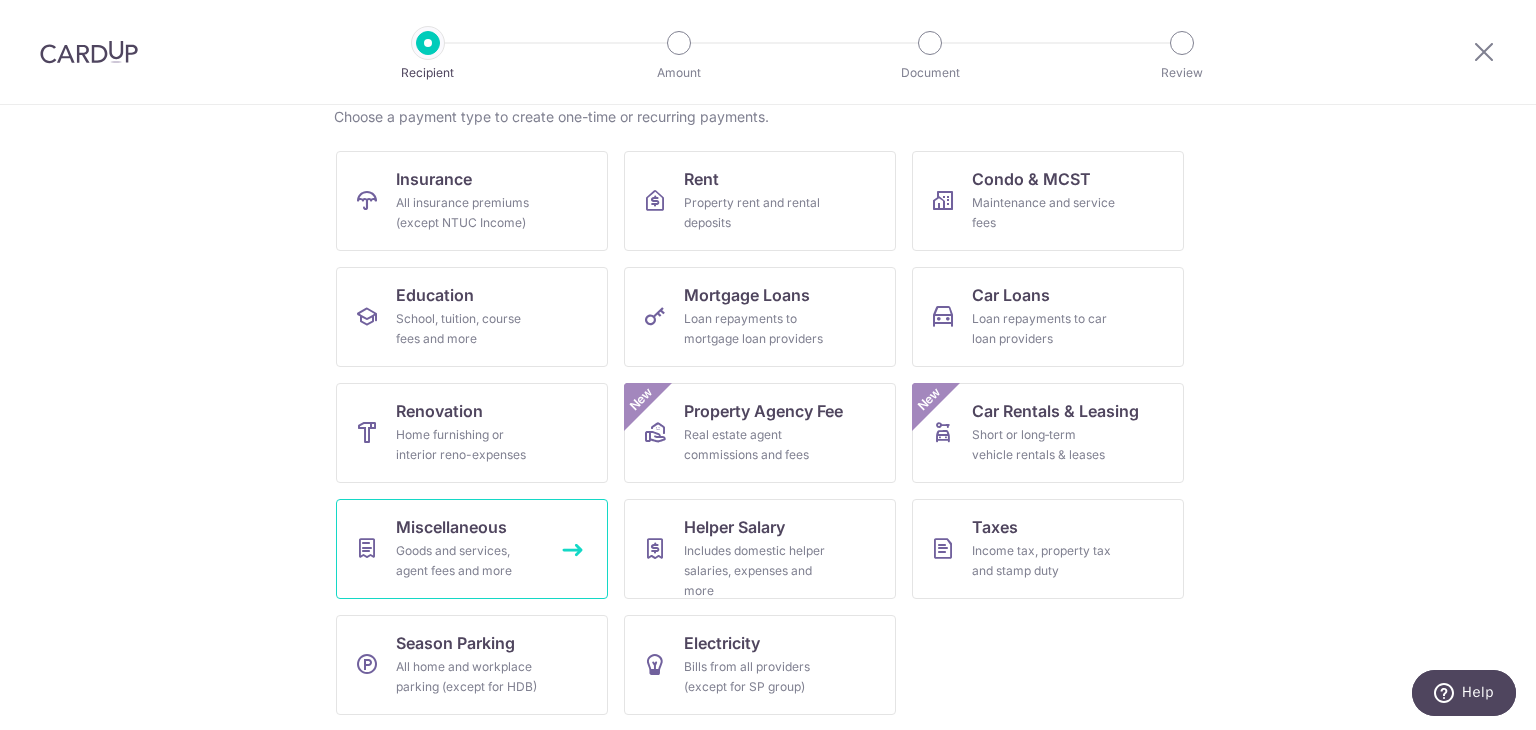 click on "Miscellaneous" at bounding box center [451, 527] 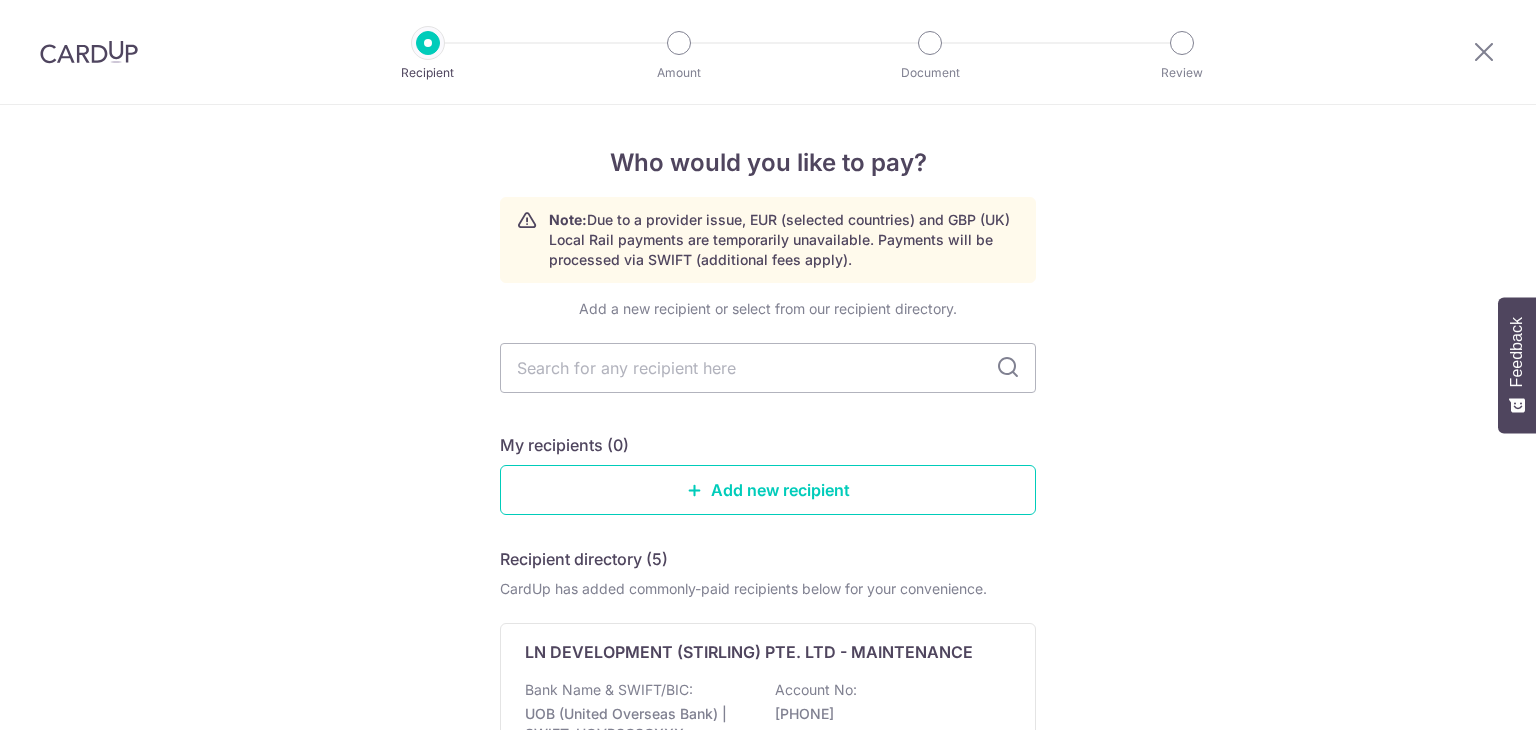 scroll, scrollTop: 0, scrollLeft: 0, axis: both 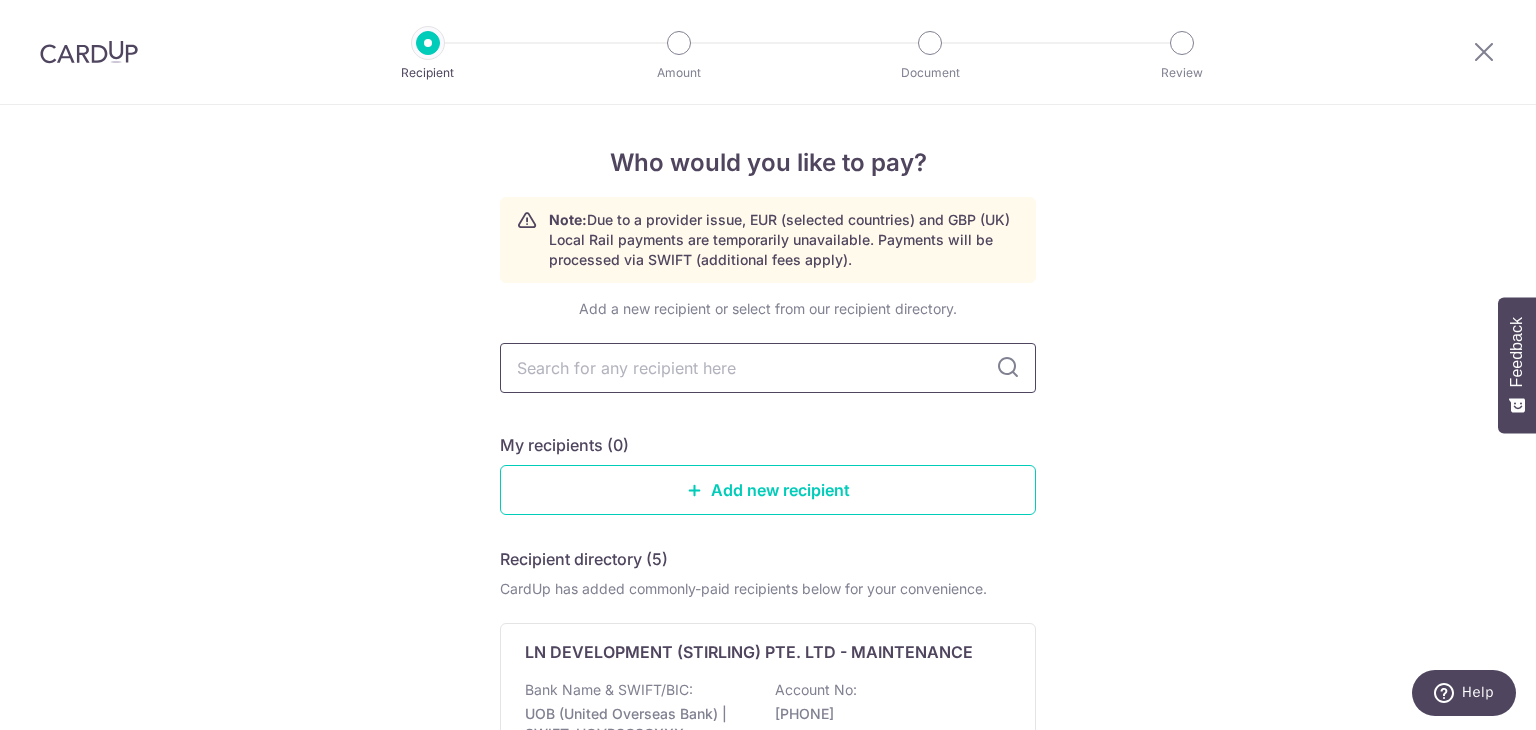 click at bounding box center [768, 368] 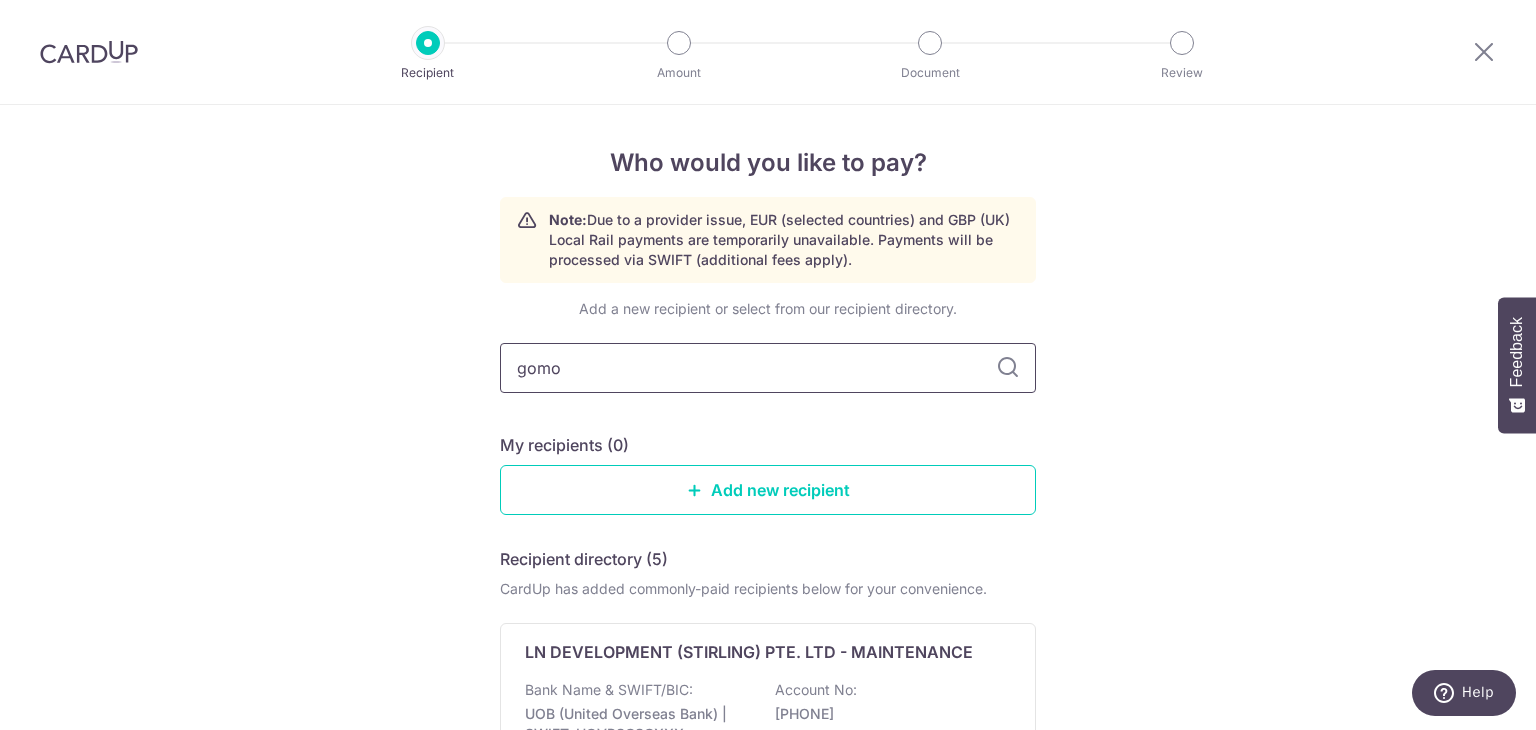 type on "gomo" 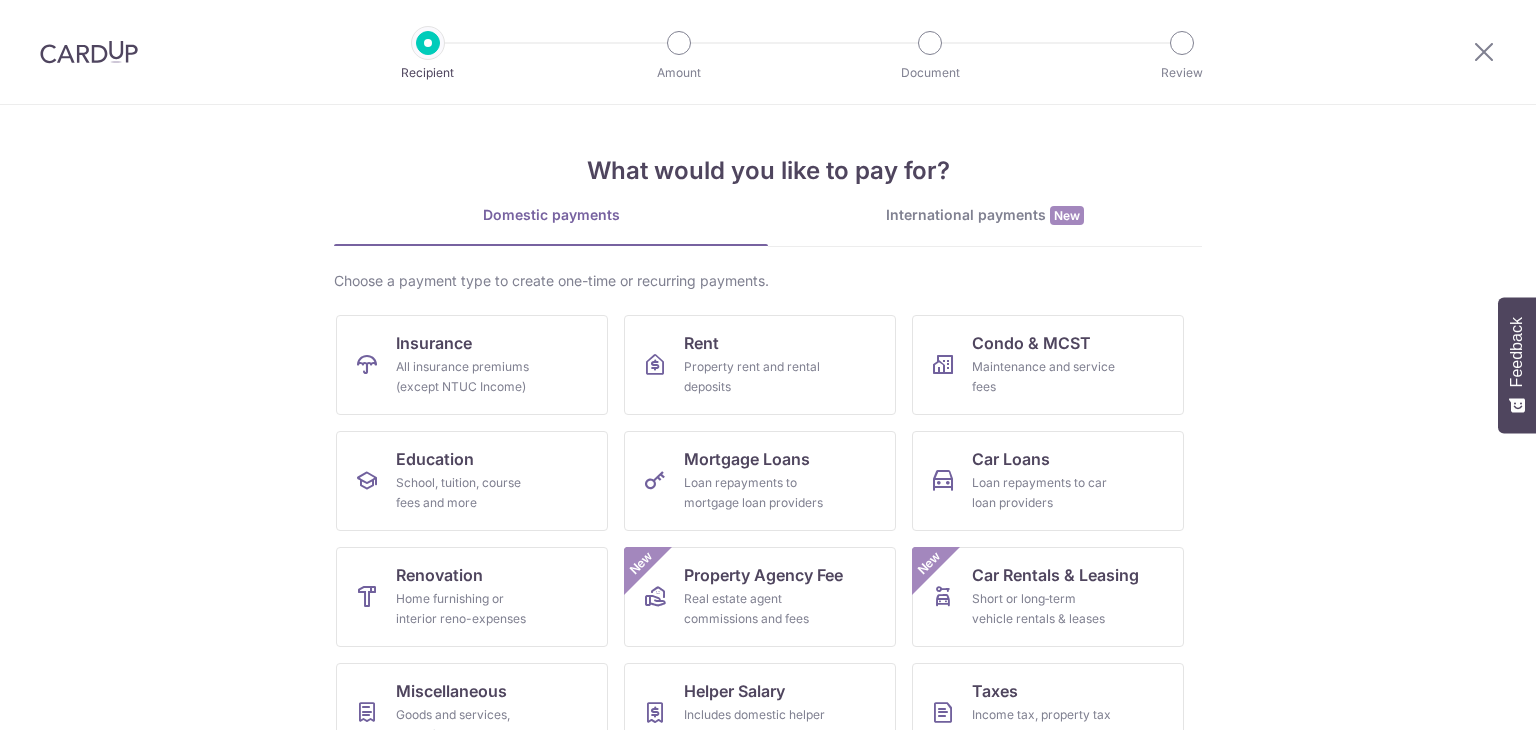 scroll, scrollTop: 0, scrollLeft: 0, axis: both 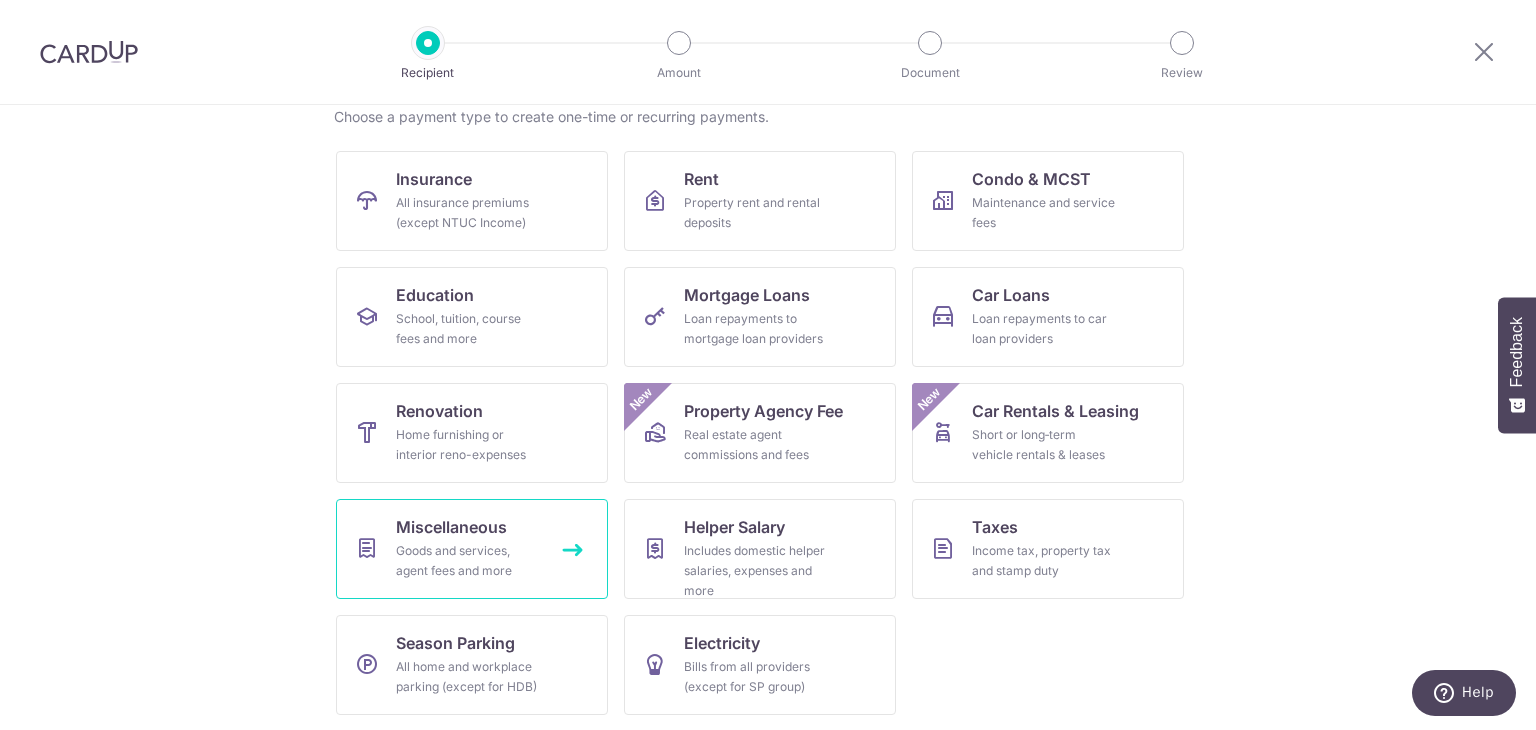 click on "Goods and services, agent fees and more" at bounding box center [468, 561] 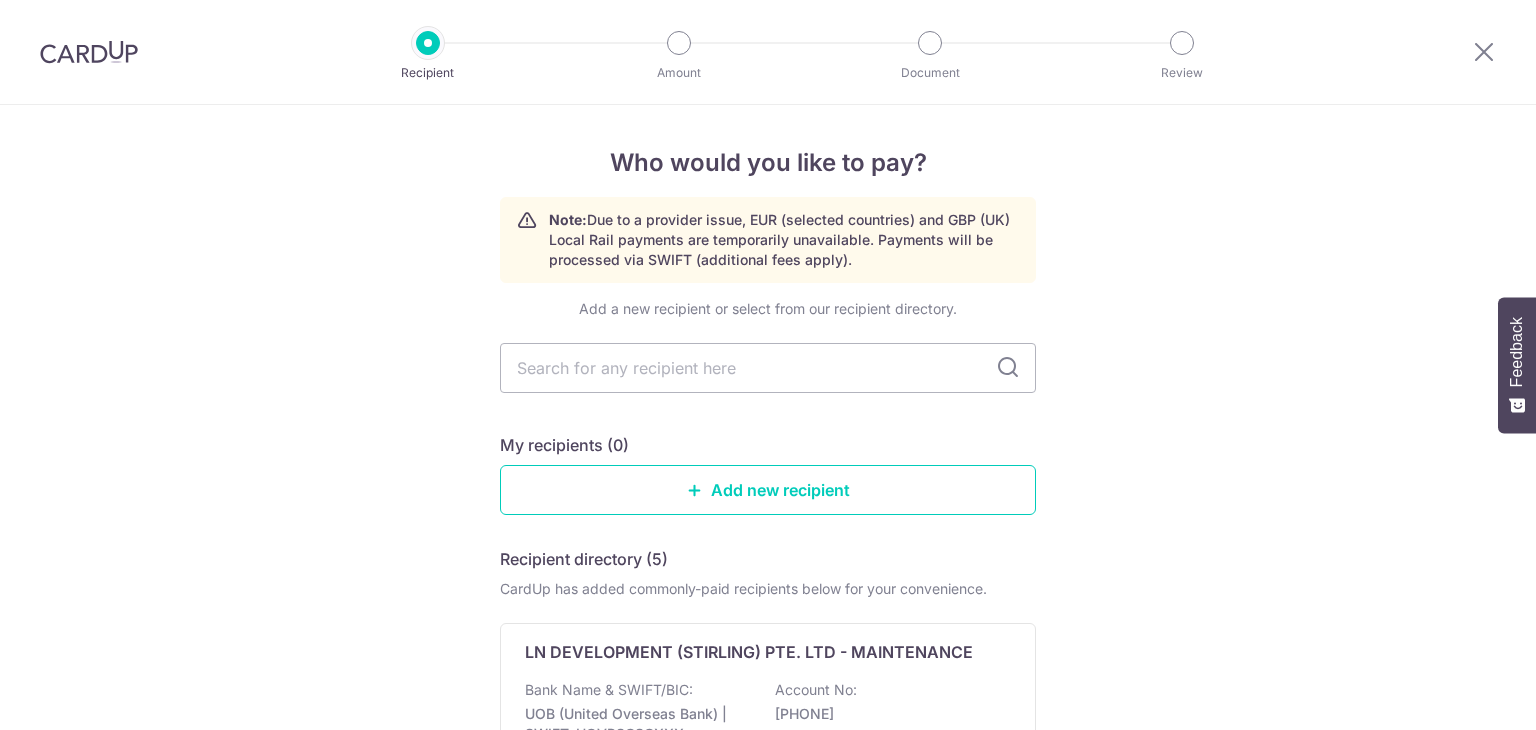 scroll, scrollTop: 0, scrollLeft: 0, axis: both 